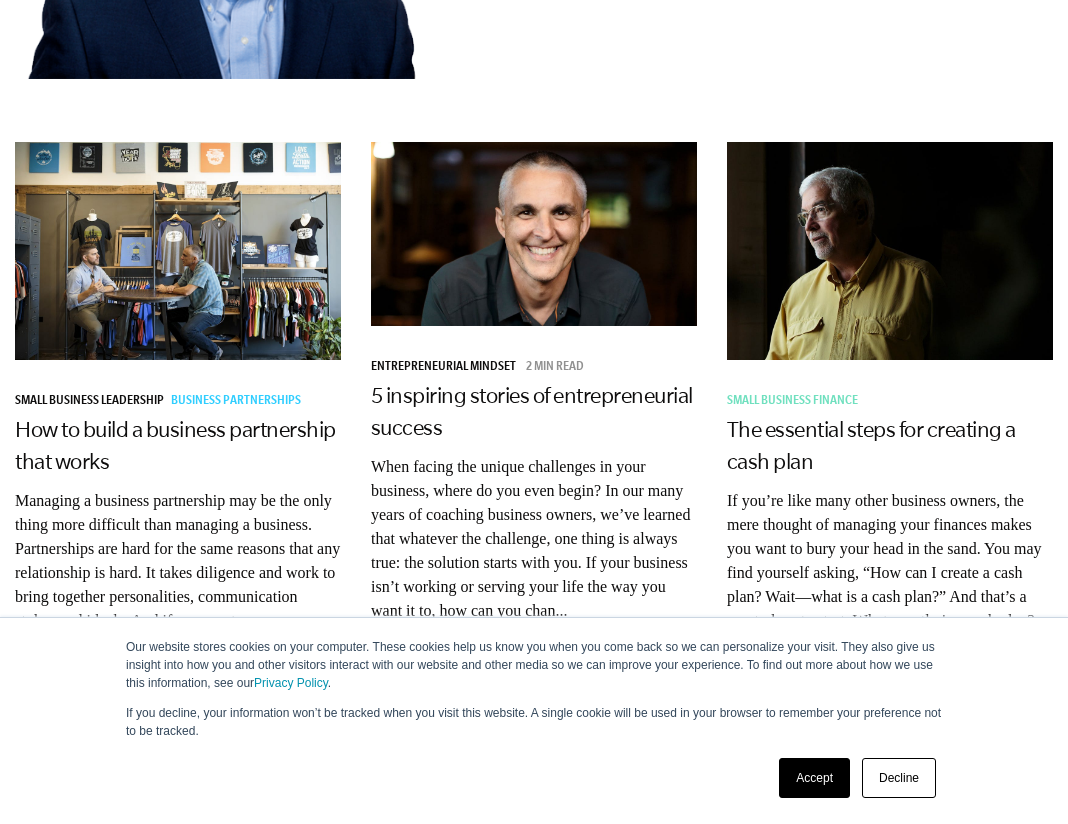 scroll, scrollTop: 1278, scrollLeft: 0, axis: vertical 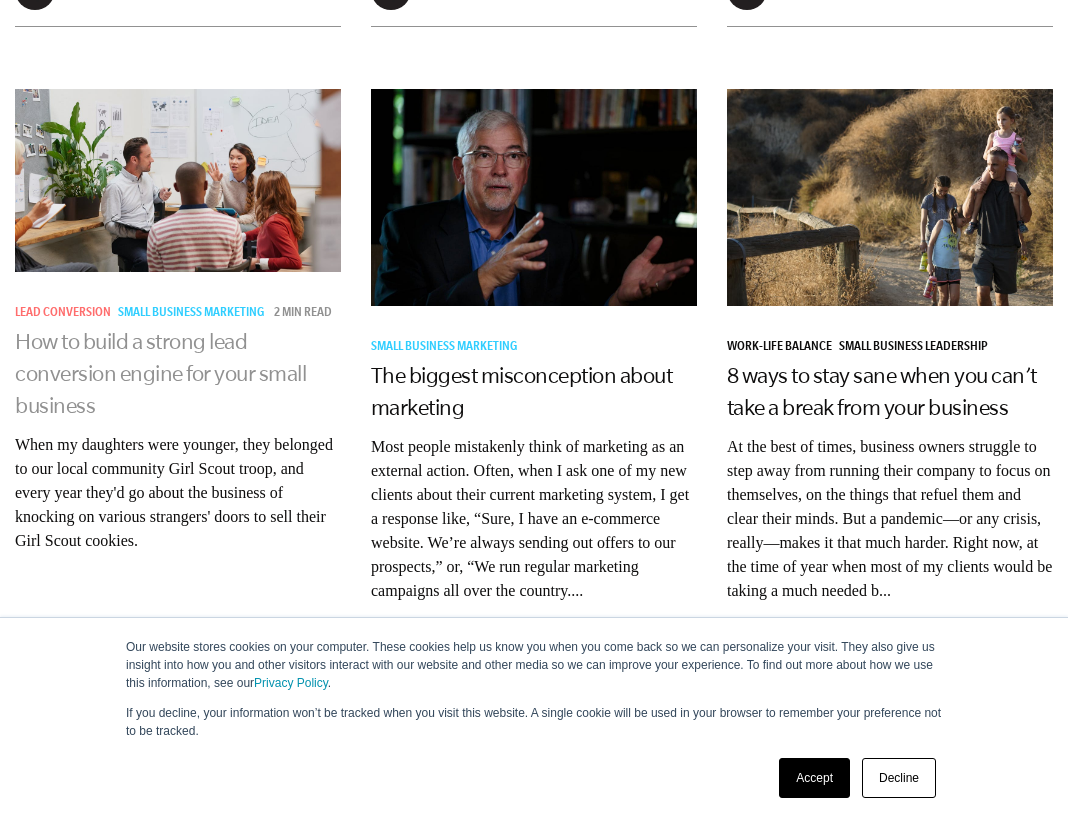 drag, startPoint x: 206, startPoint y: 290, endPoint x: 159, endPoint y: 305, distance: 49.335587 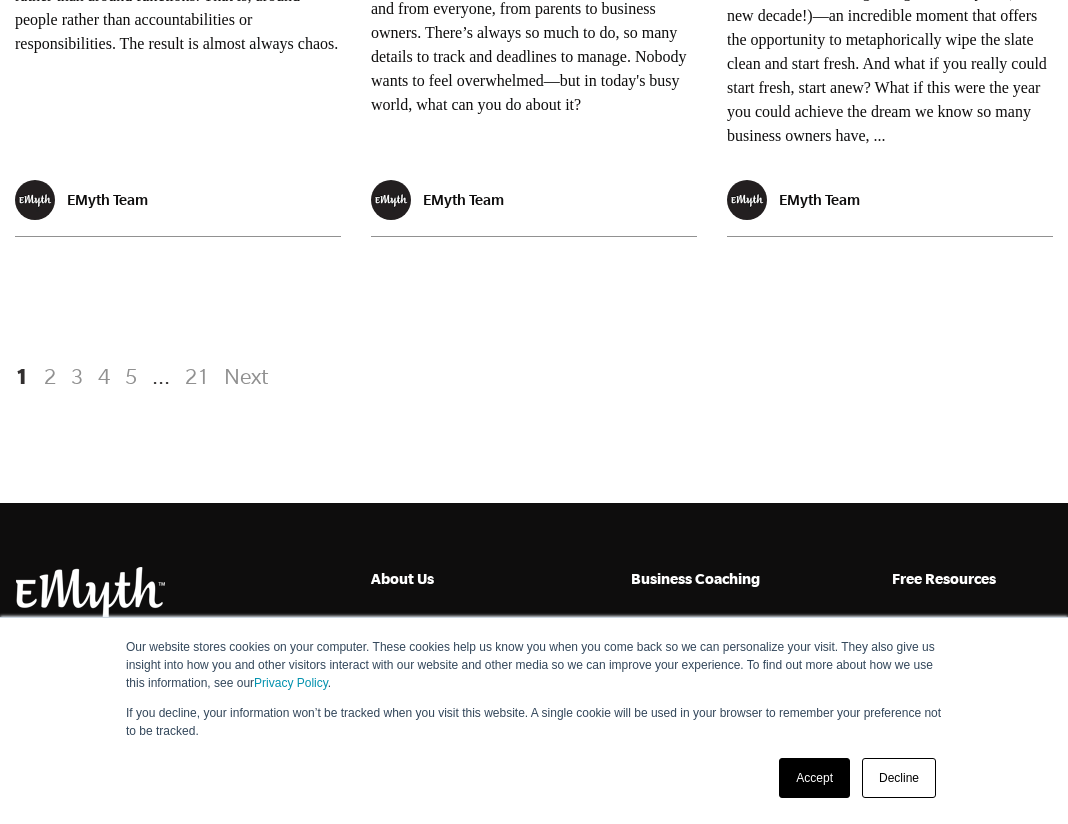 scroll, scrollTop: 4154, scrollLeft: 0, axis: vertical 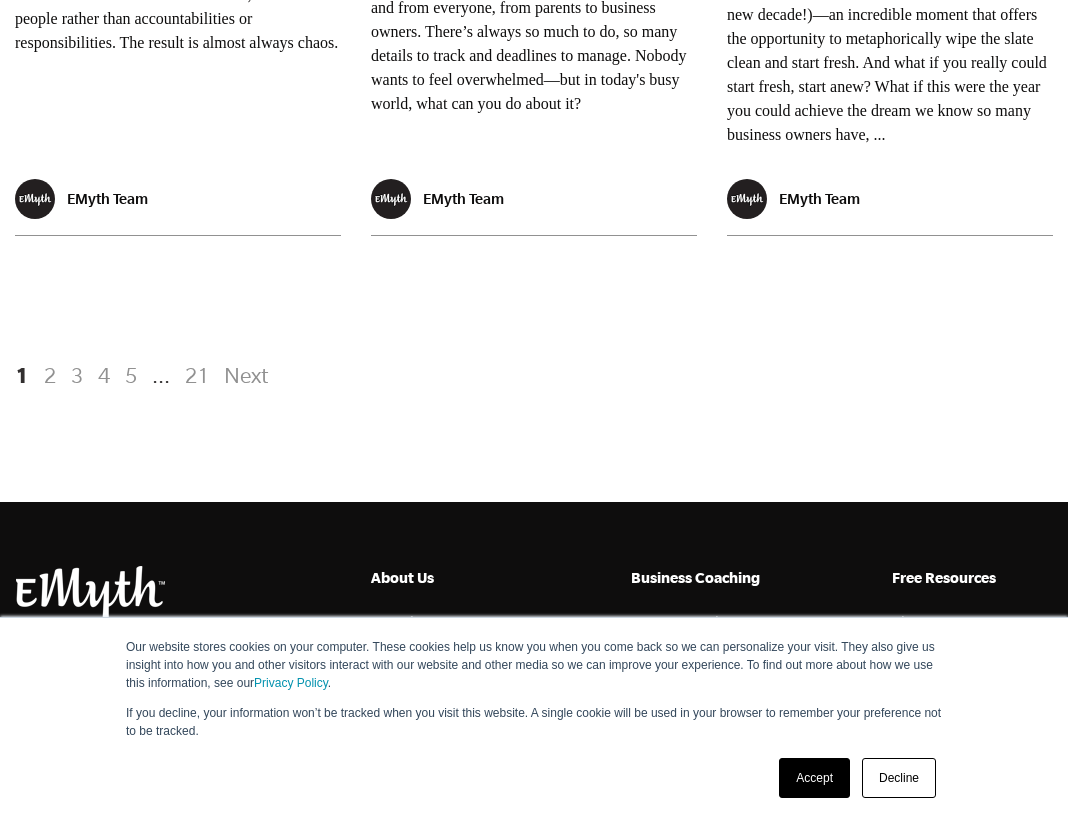 click on "Next" at bounding box center [243, 375] 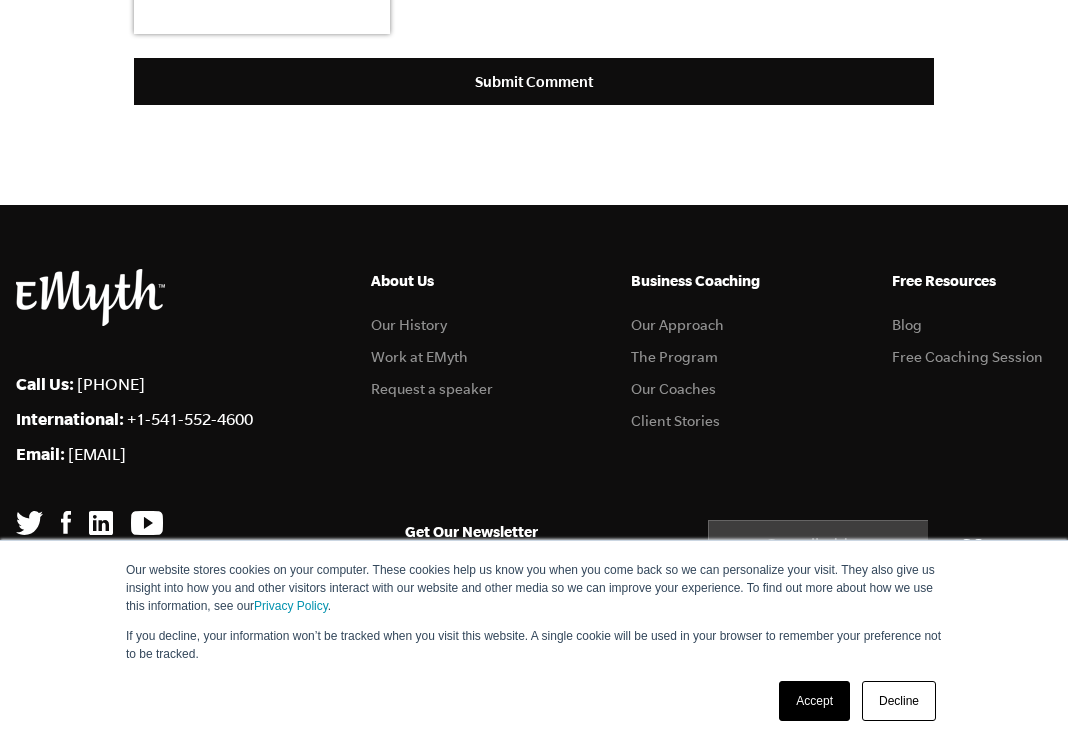 scroll, scrollTop: 10050, scrollLeft: 0, axis: vertical 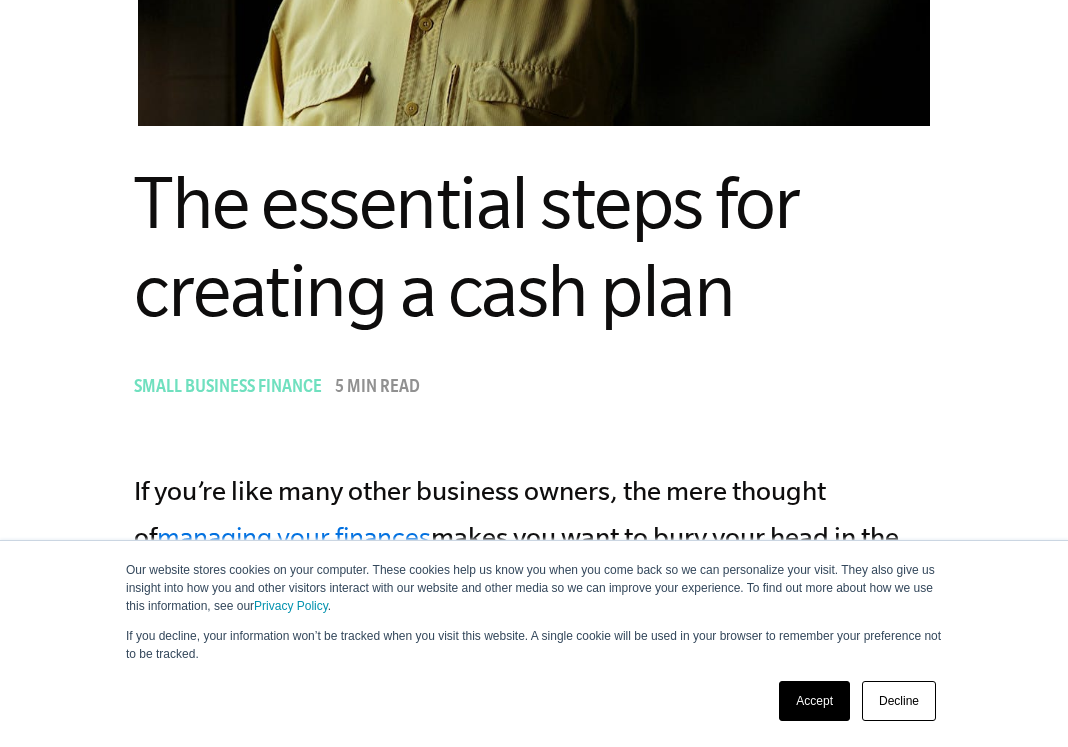 click on "Accept" at bounding box center [814, 701] 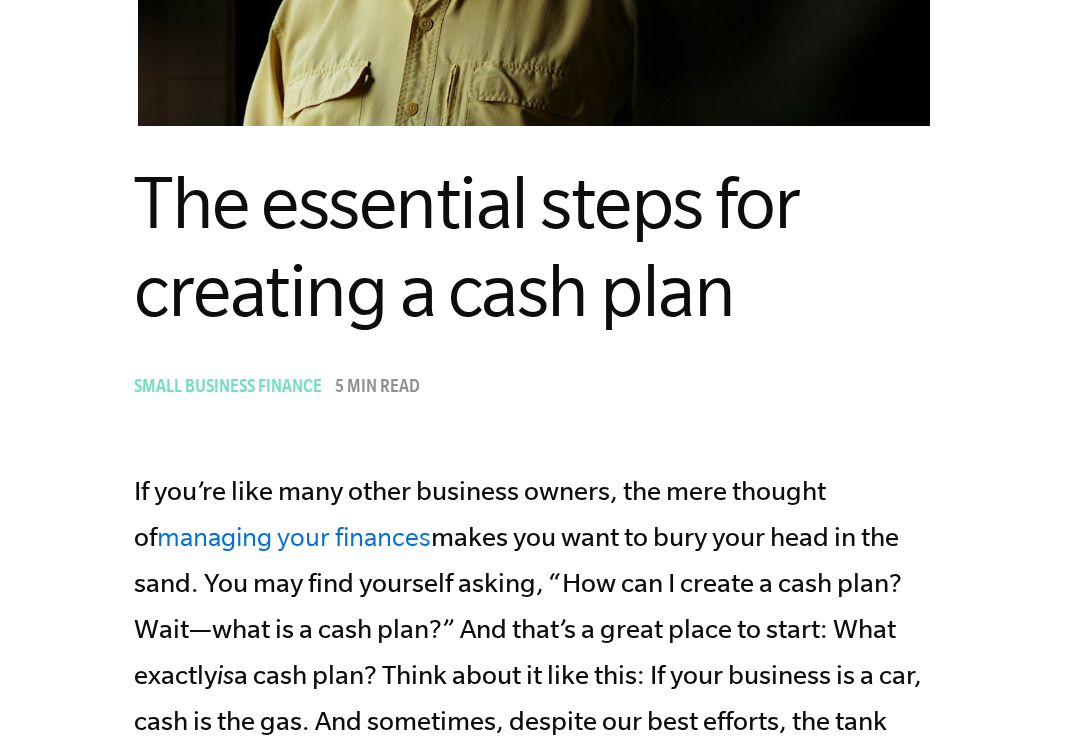 scroll, scrollTop: 0, scrollLeft: 0, axis: both 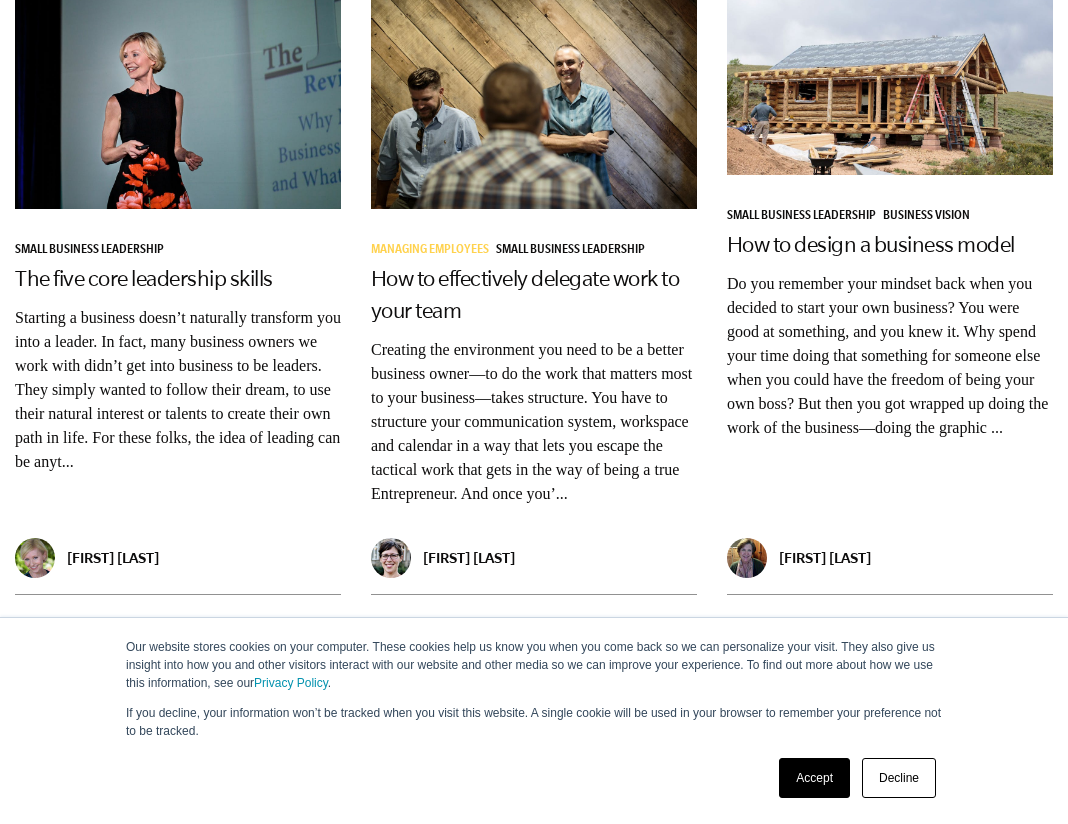 click on "Starting a business doesn’t naturally transform you into a leader. In fact, many business owners we work with didn’t get into business to be leaders. They simply wanted to follow their dream, to use their natural interest or talents to create their own path in life. For these folks, the idea of leading can be anyt..." at bounding box center (178, 390) 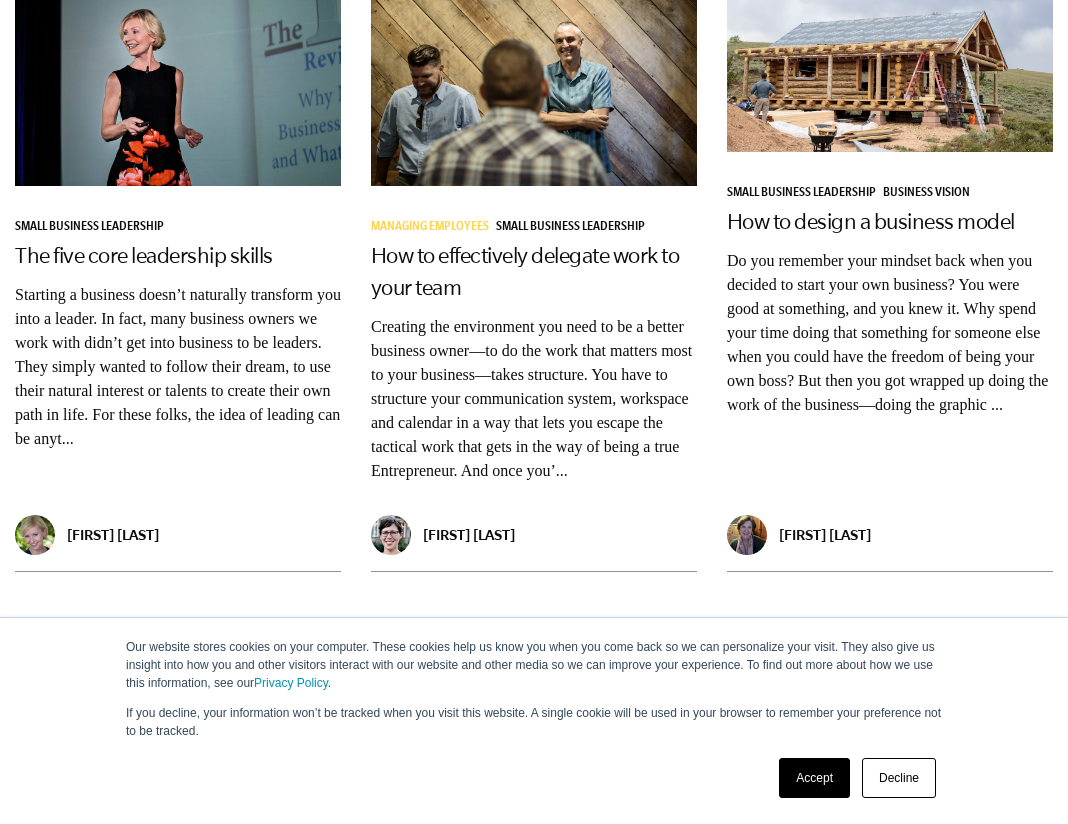 scroll, scrollTop: 3286, scrollLeft: 0, axis: vertical 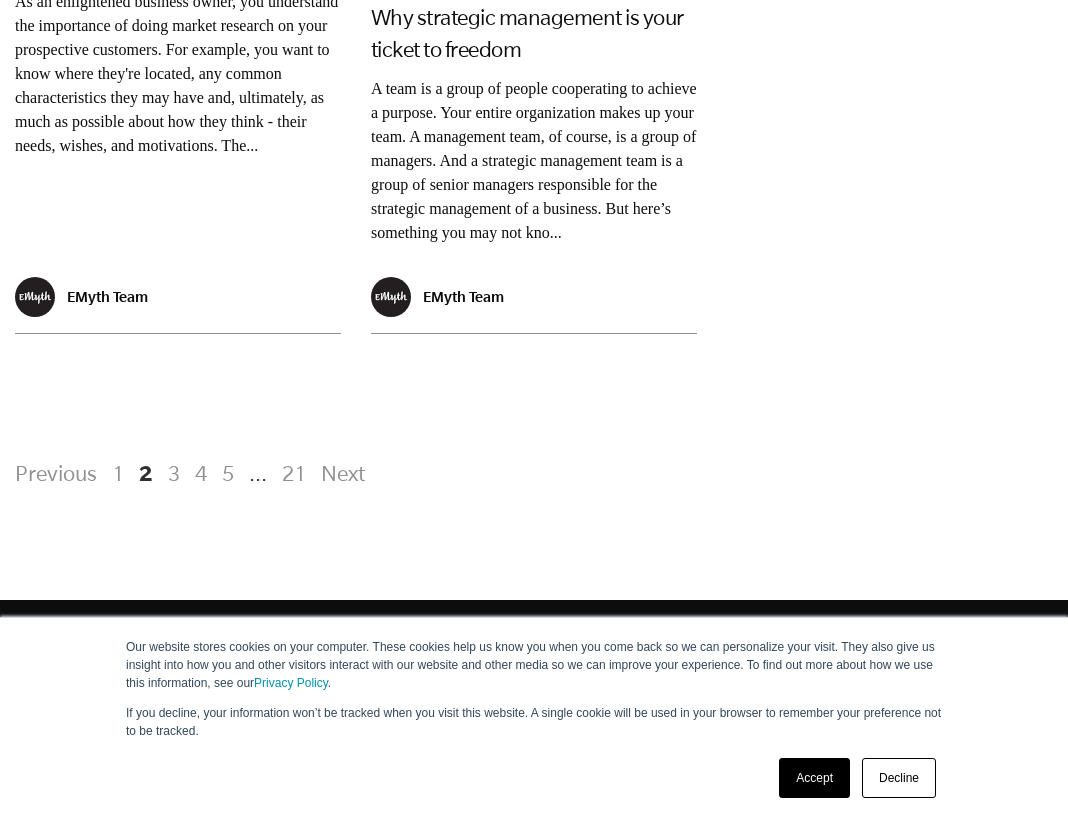 click on "Next" at bounding box center [340, 473] 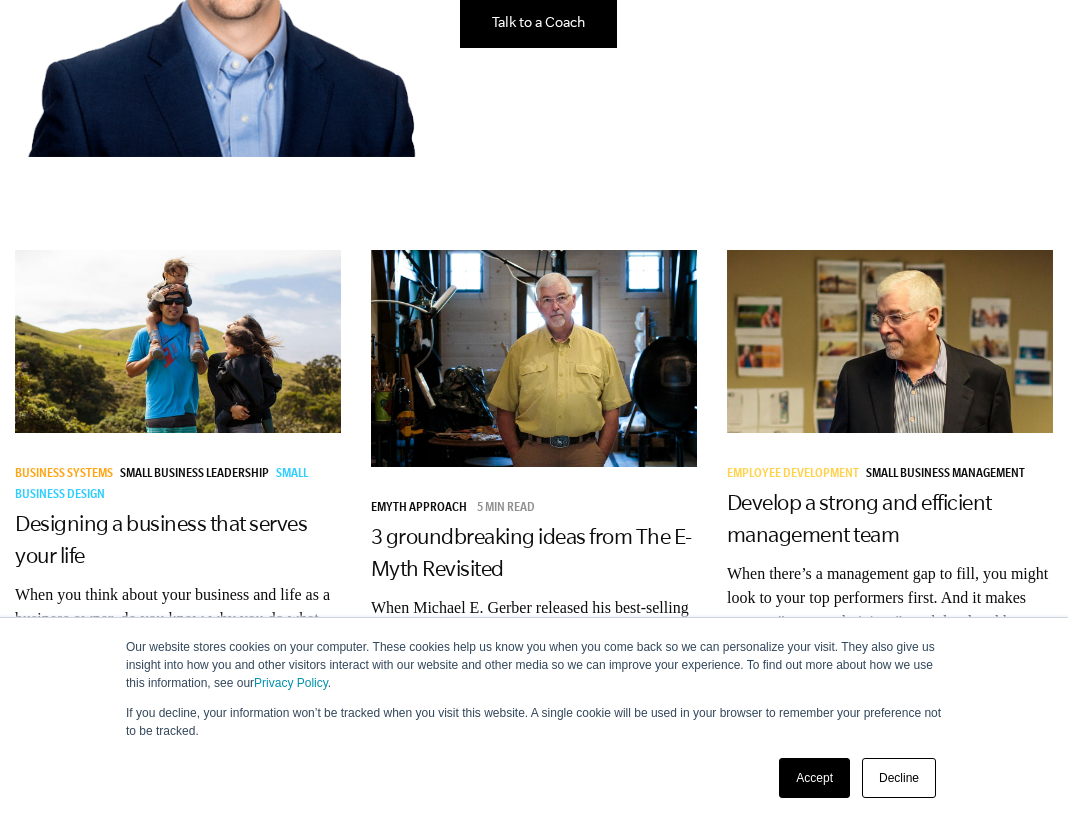 scroll, scrollTop: 356, scrollLeft: 0, axis: vertical 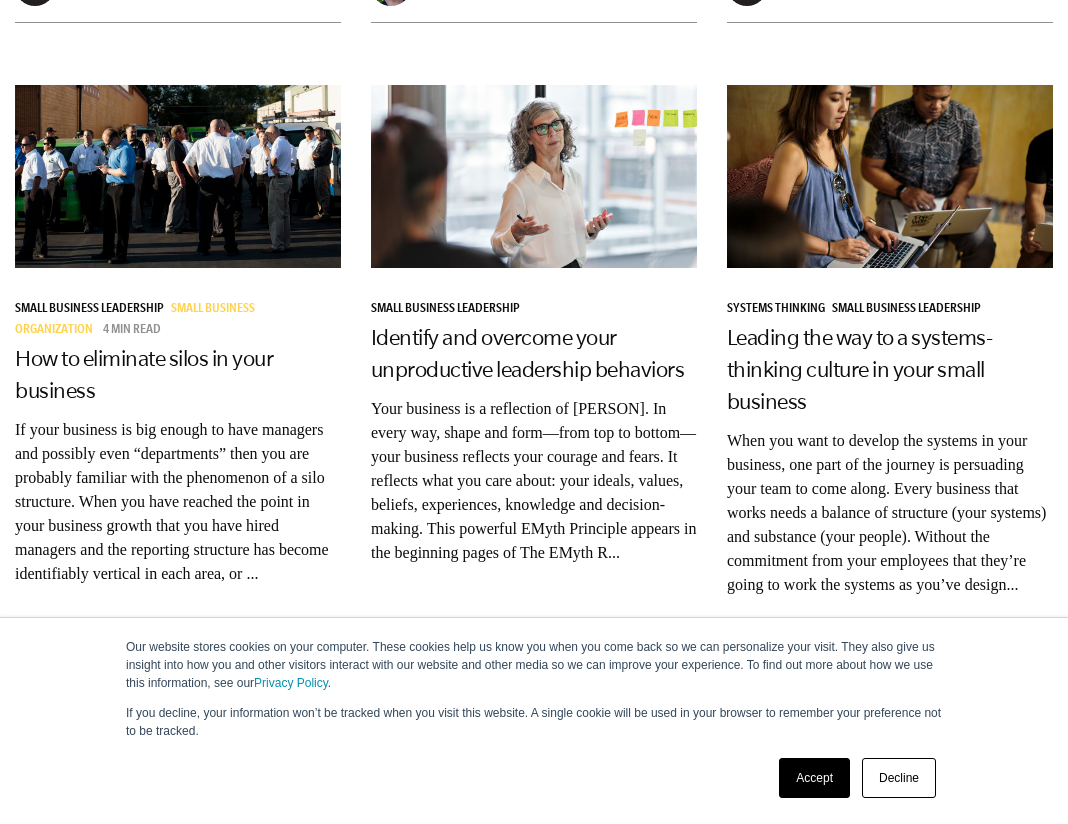click on "Small Business Leadership Small Business Organization
4 min read
How to eliminate silos in your business
If your business is big enough to have managers and possibly even “departments” then you are probably familiar with the phenomenon of a silo structure. When you have reached the point in your business growth that you have hired managers and the reporting structure has become identifiably vertical in each area, or ...
Jayne Speich" at bounding box center (178, 385) 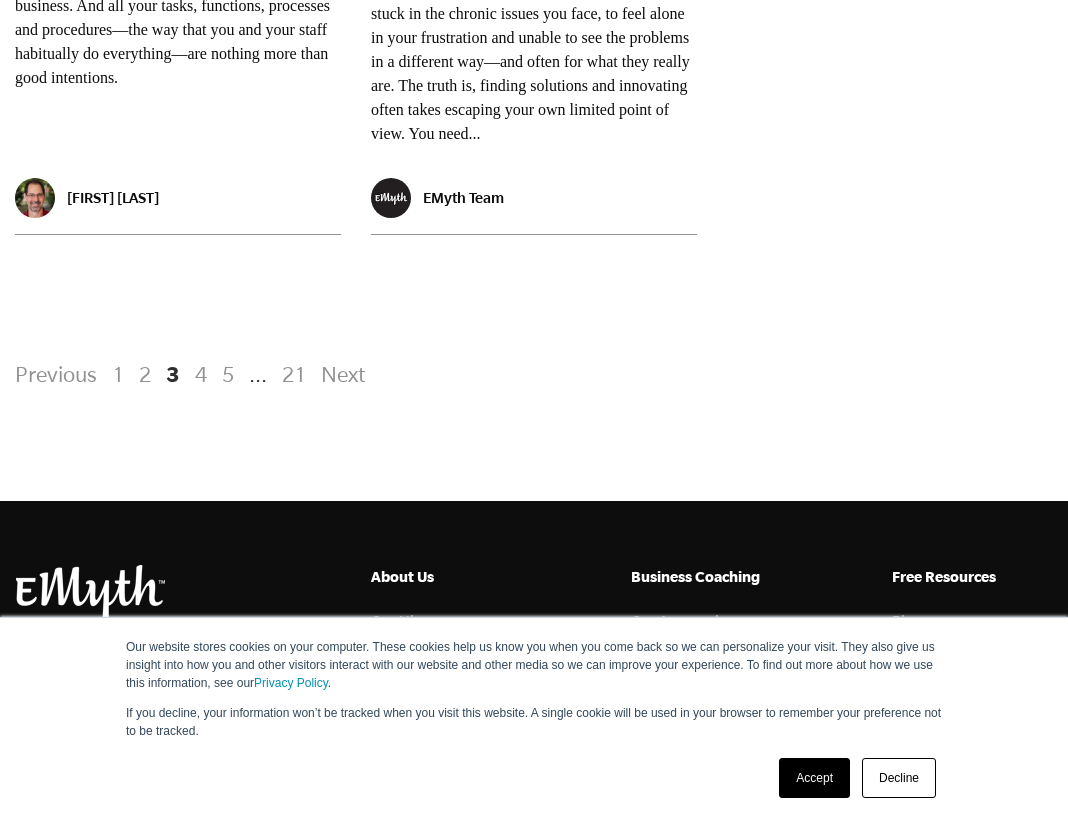 scroll, scrollTop: 4219, scrollLeft: 0, axis: vertical 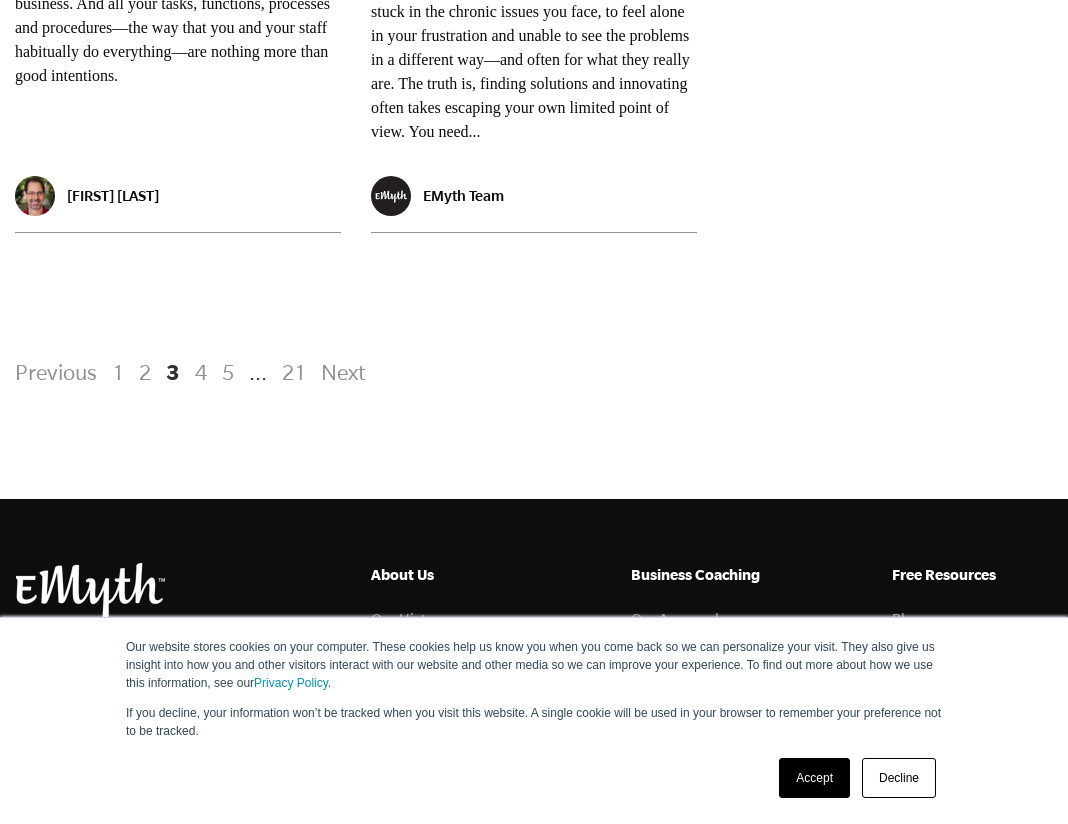 click on "Next" at bounding box center [340, 372] 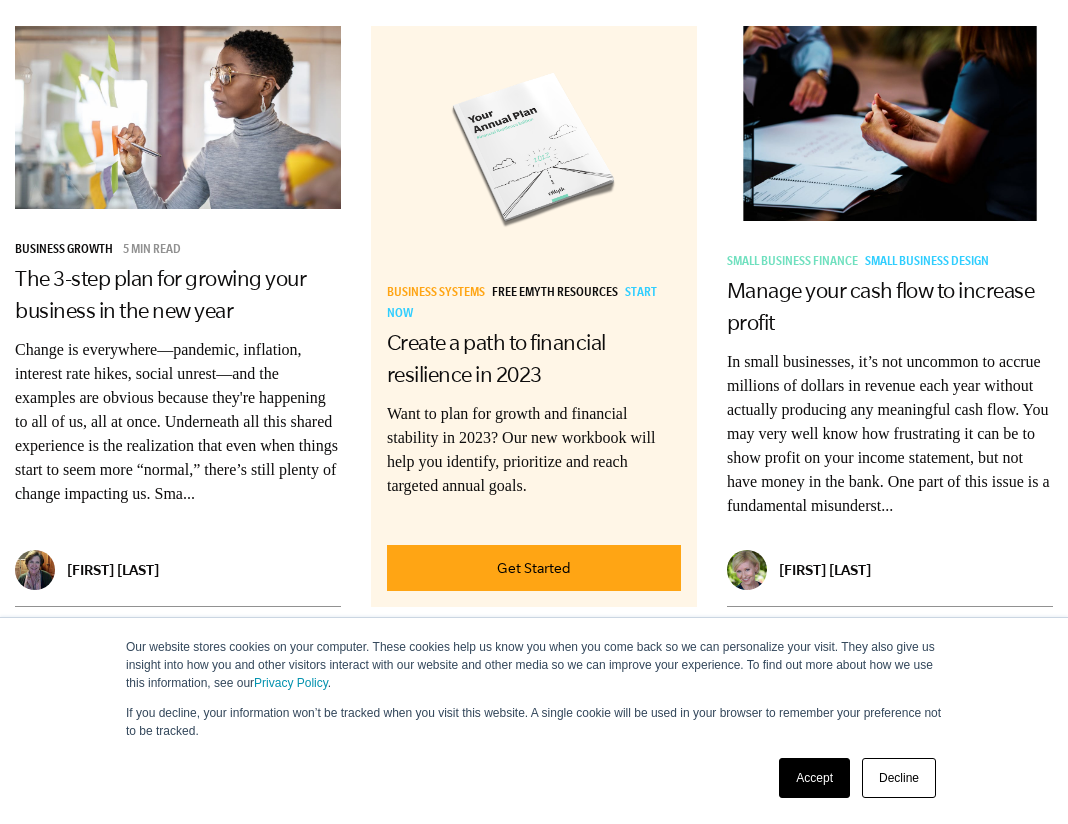 scroll, scrollTop: 2506, scrollLeft: 0, axis: vertical 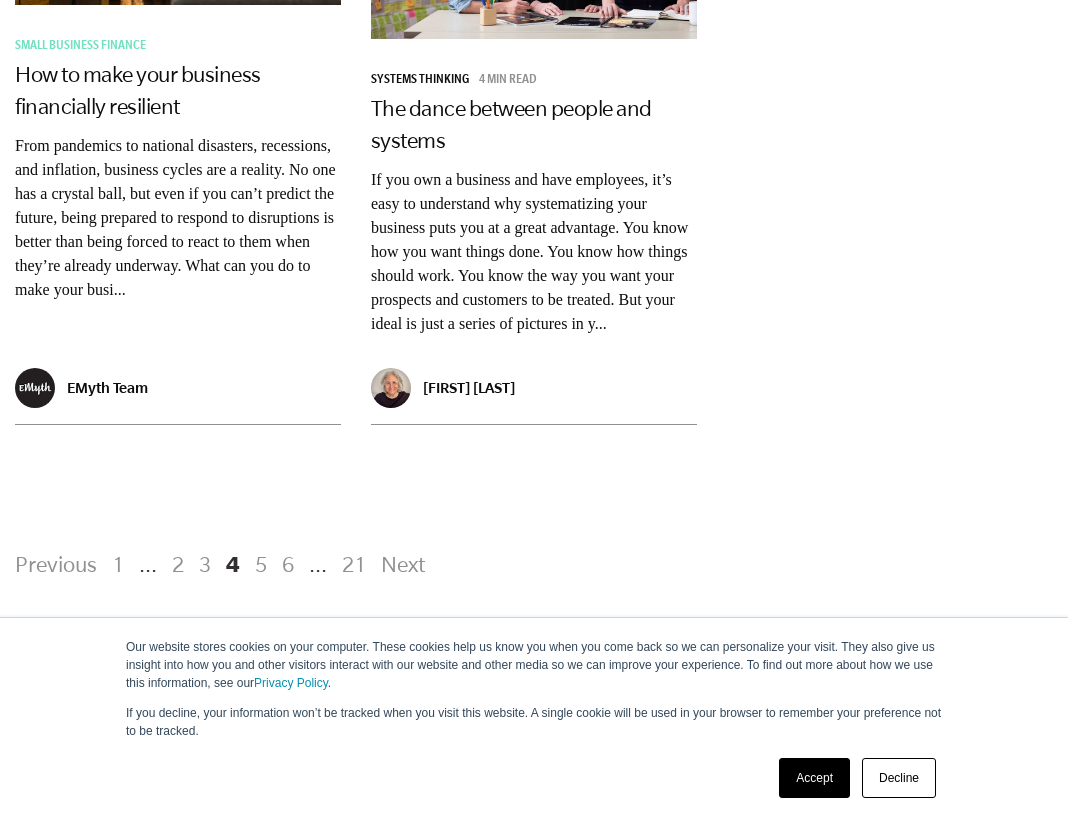 click on "Next" at bounding box center [400, 564] 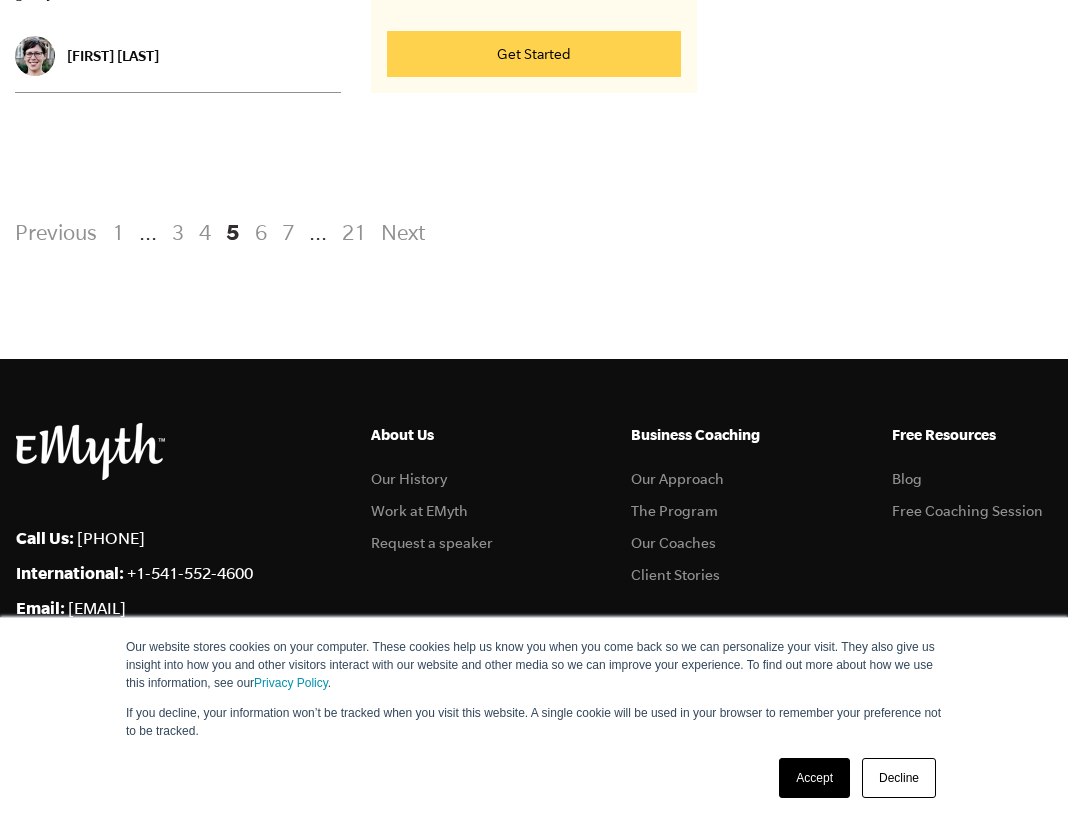 scroll, scrollTop: 4364, scrollLeft: 0, axis: vertical 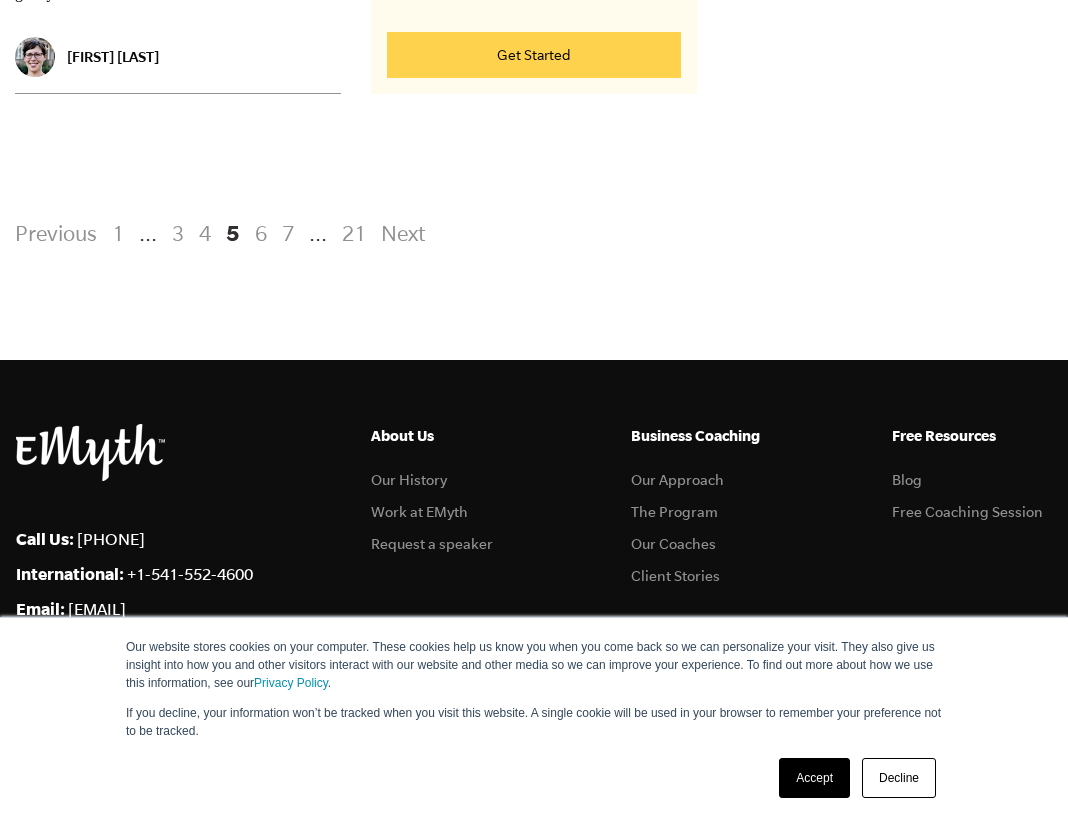 click on "Next" at bounding box center [400, 233] 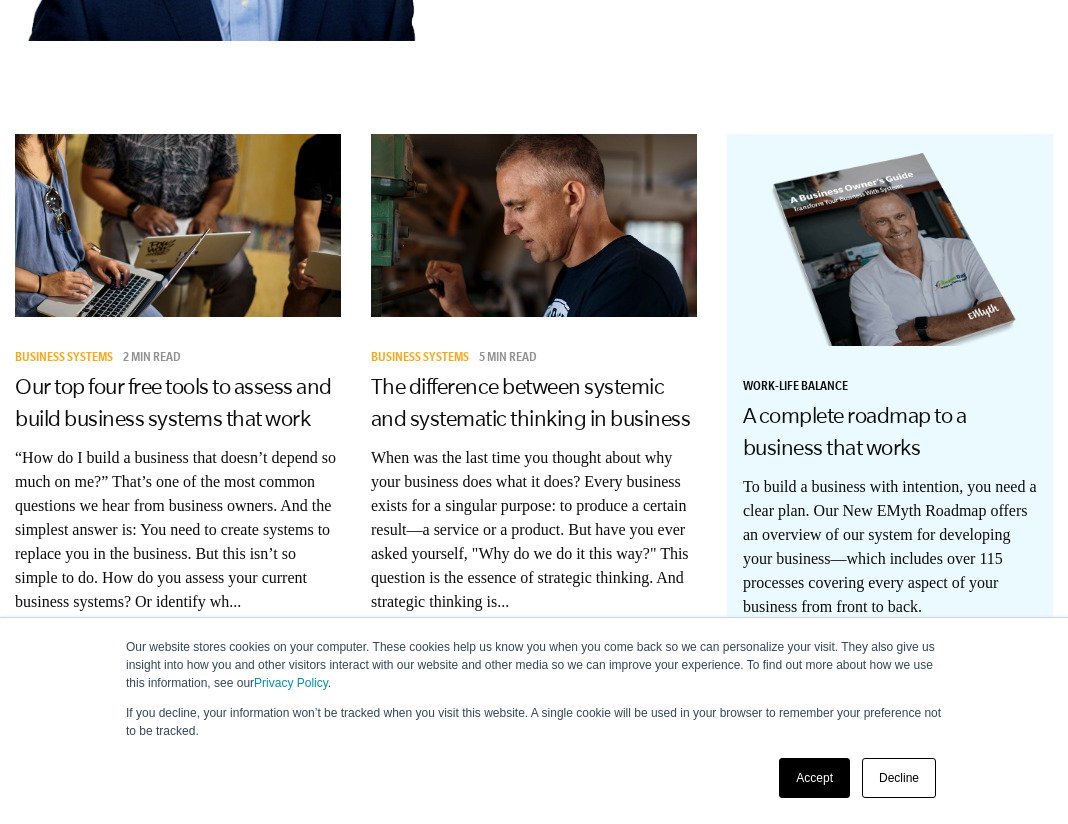 scroll, scrollTop: 472, scrollLeft: 0, axis: vertical 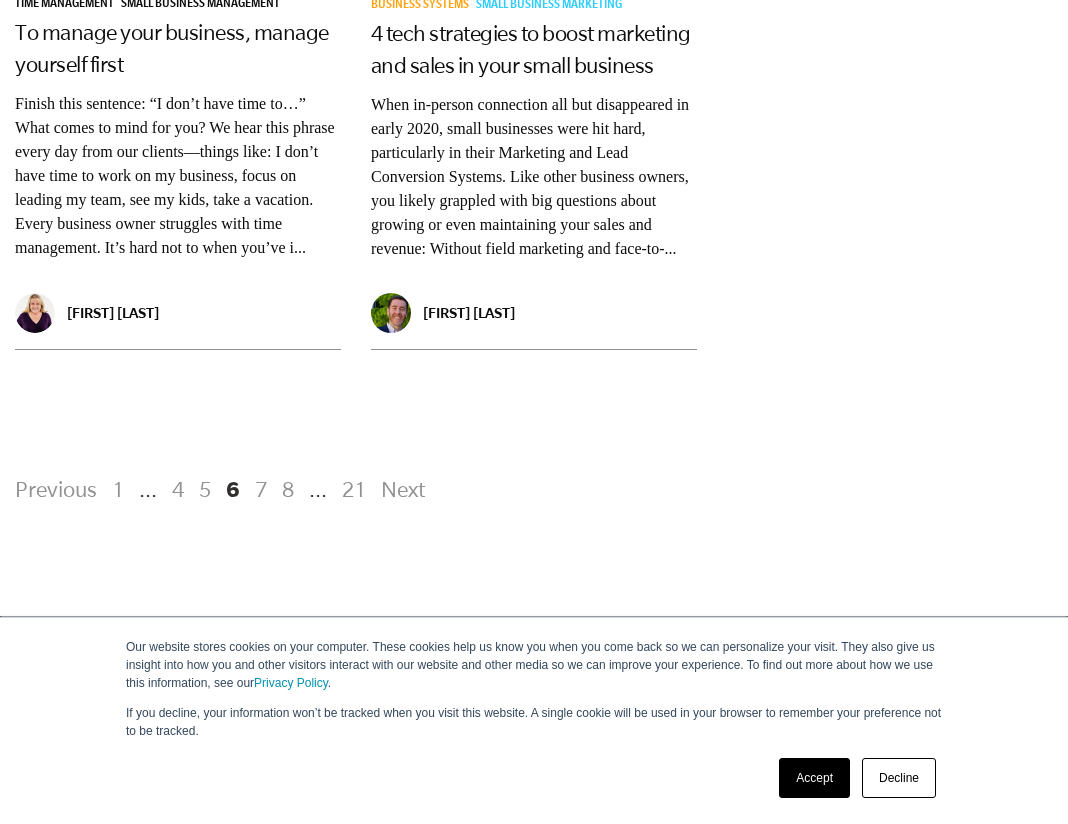 click on "Next" at bounding box center (400, 489) 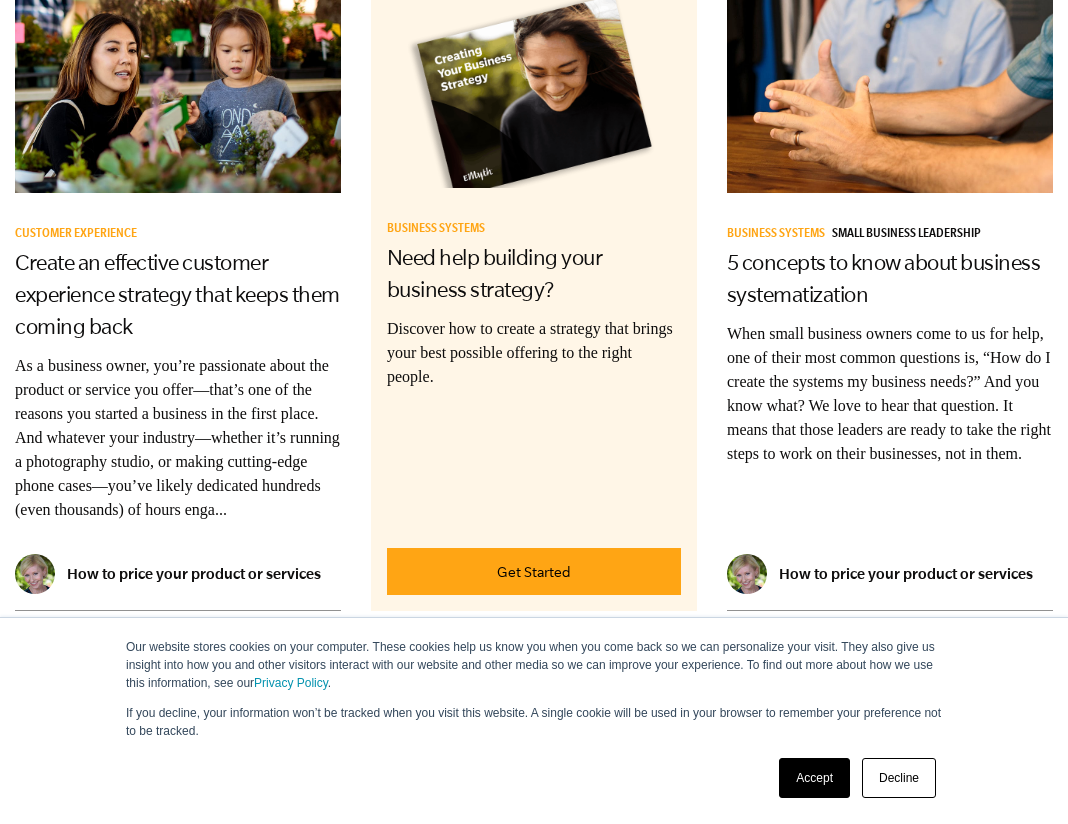 scroll, scrollTop: 2017, scrollLeft: 0, axis: vertical 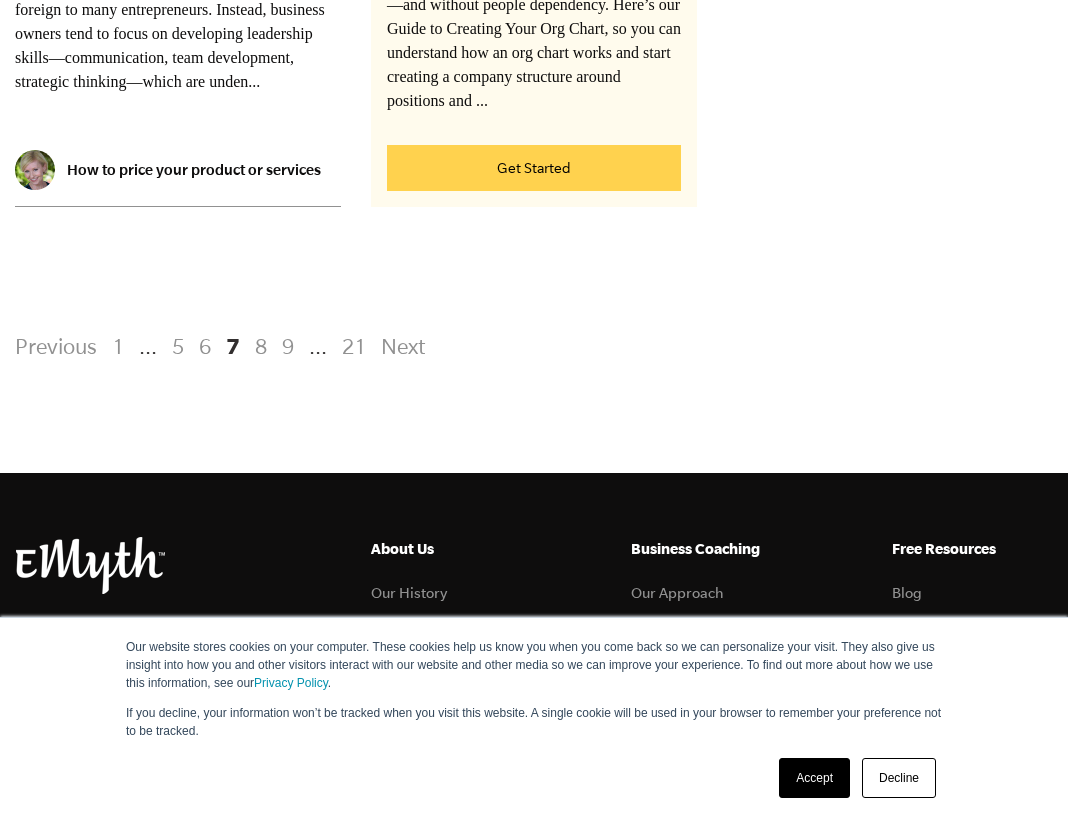 click on "Next" at bounding box center [400, 346] 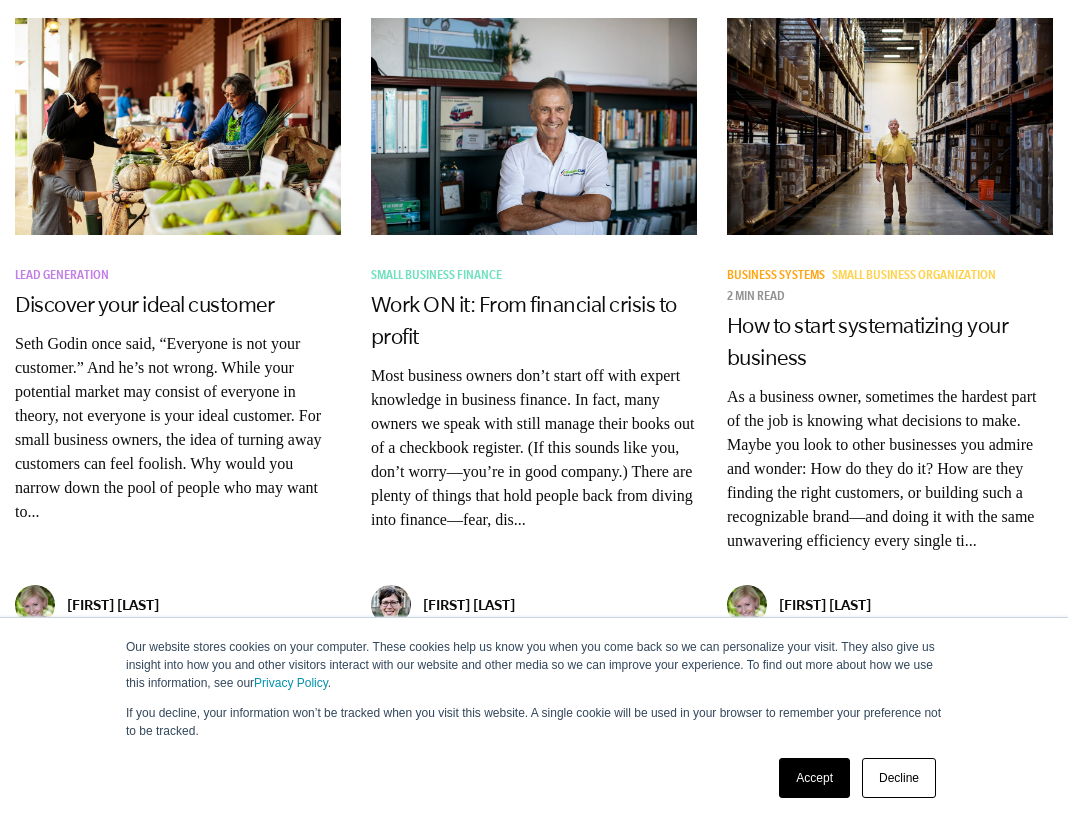 scroll, scrollTop: 1304, scrollLeft: 0, axis: vertical 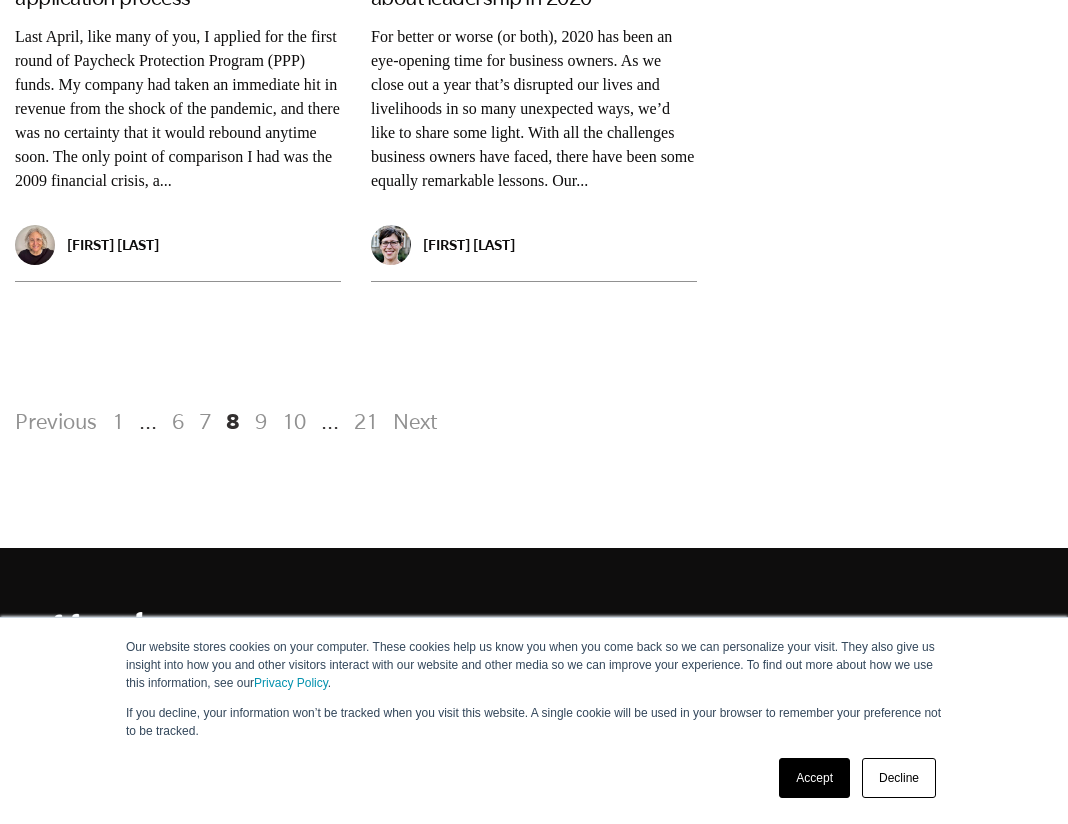 click on "Next" at bounding box center [412, 421] 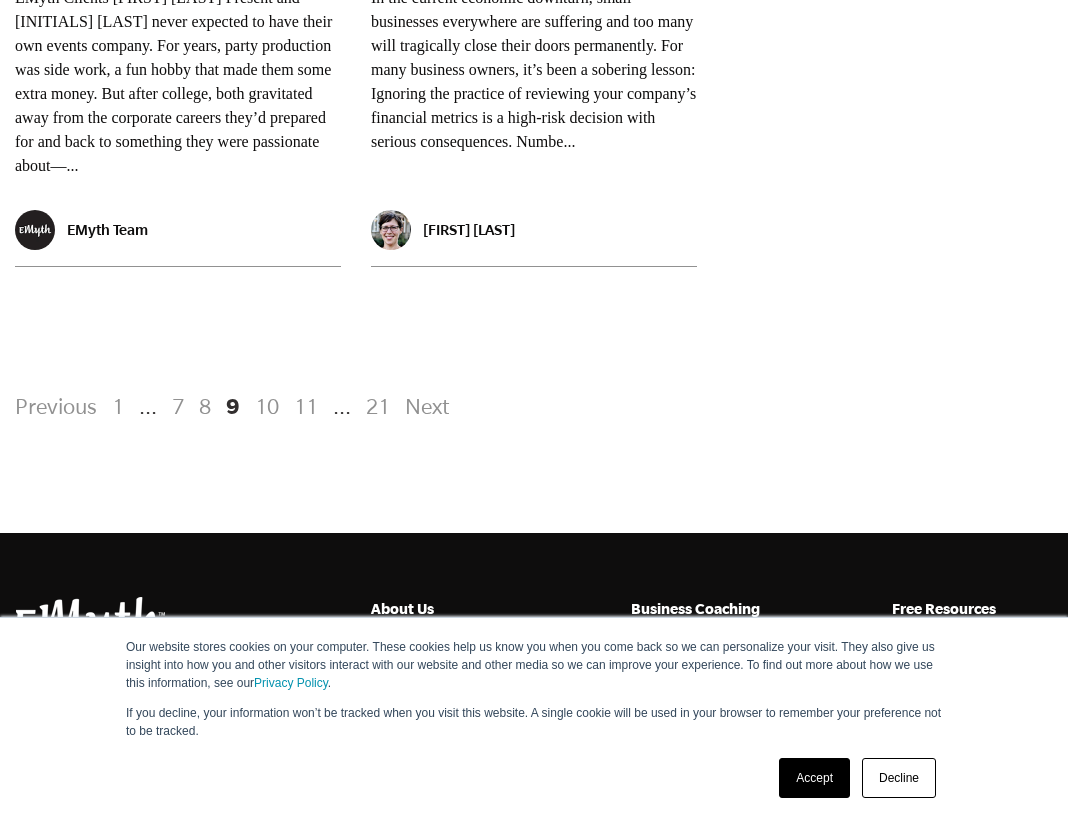 scroll, scrollTop: 4381, scrollLeft: 0, axis: vertical 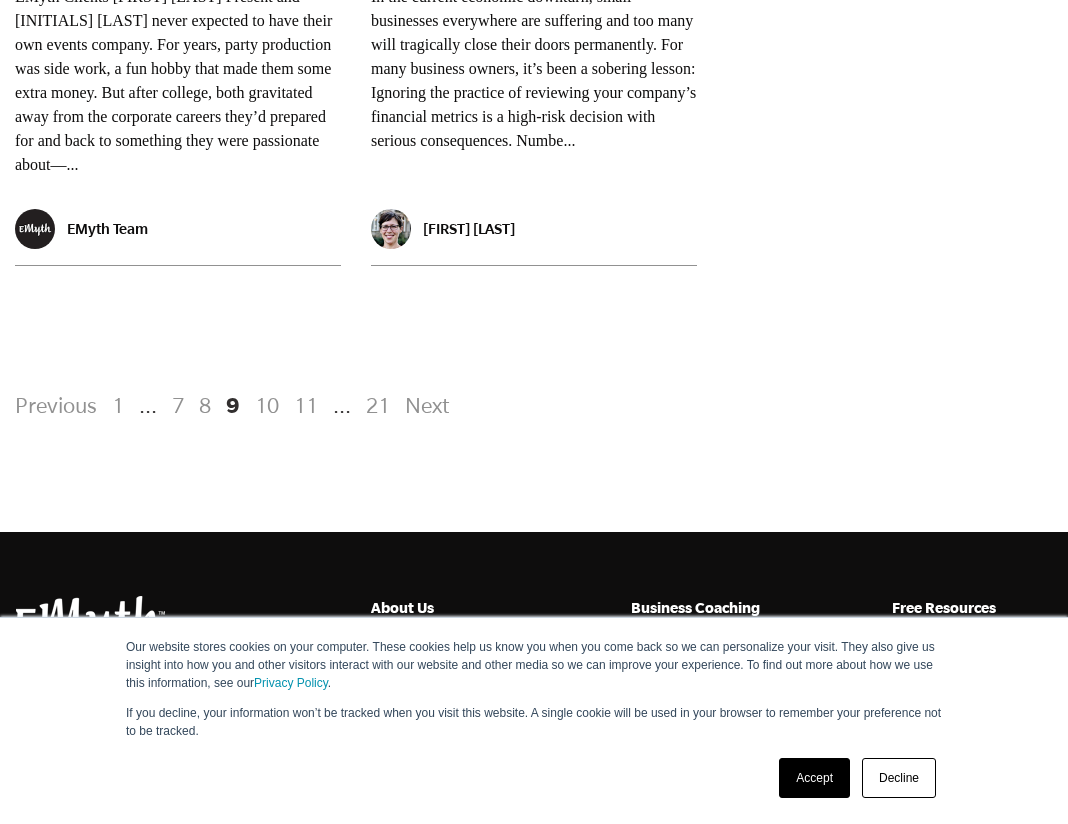 click on "Next" at bounding box center [424, 405] 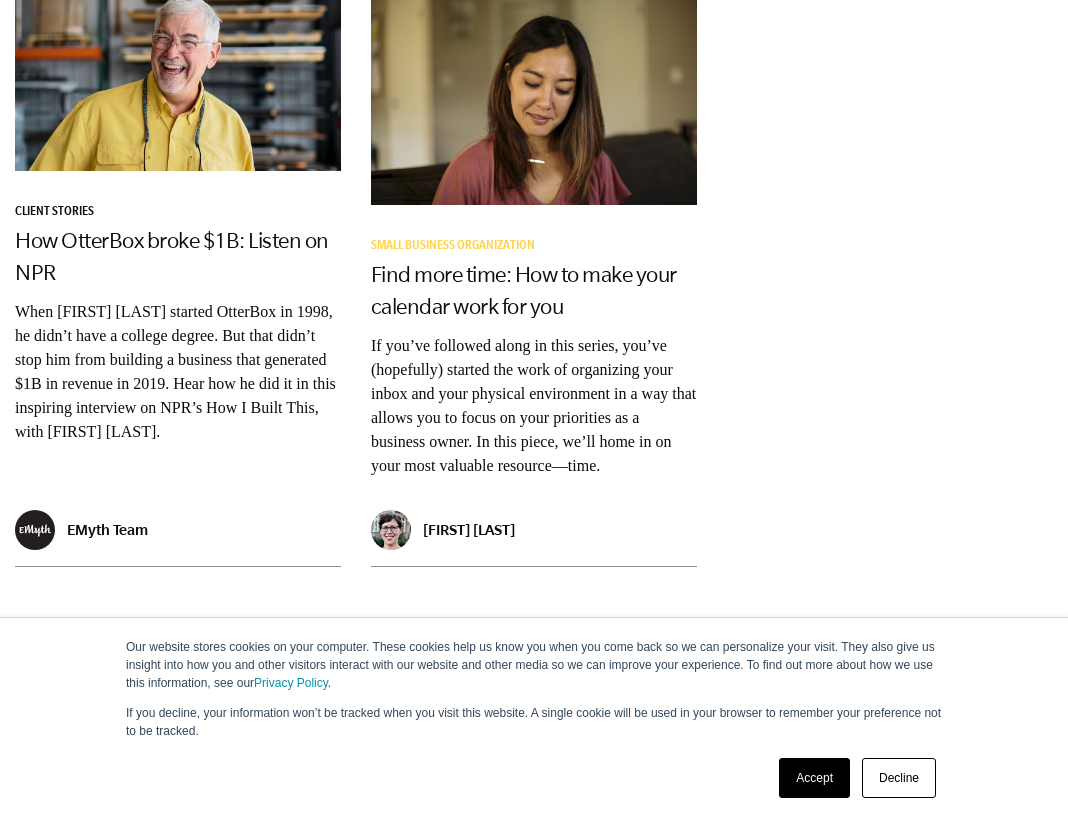 scroll, scrollTop: 4564, scrollLeft: 0, axis: vertical 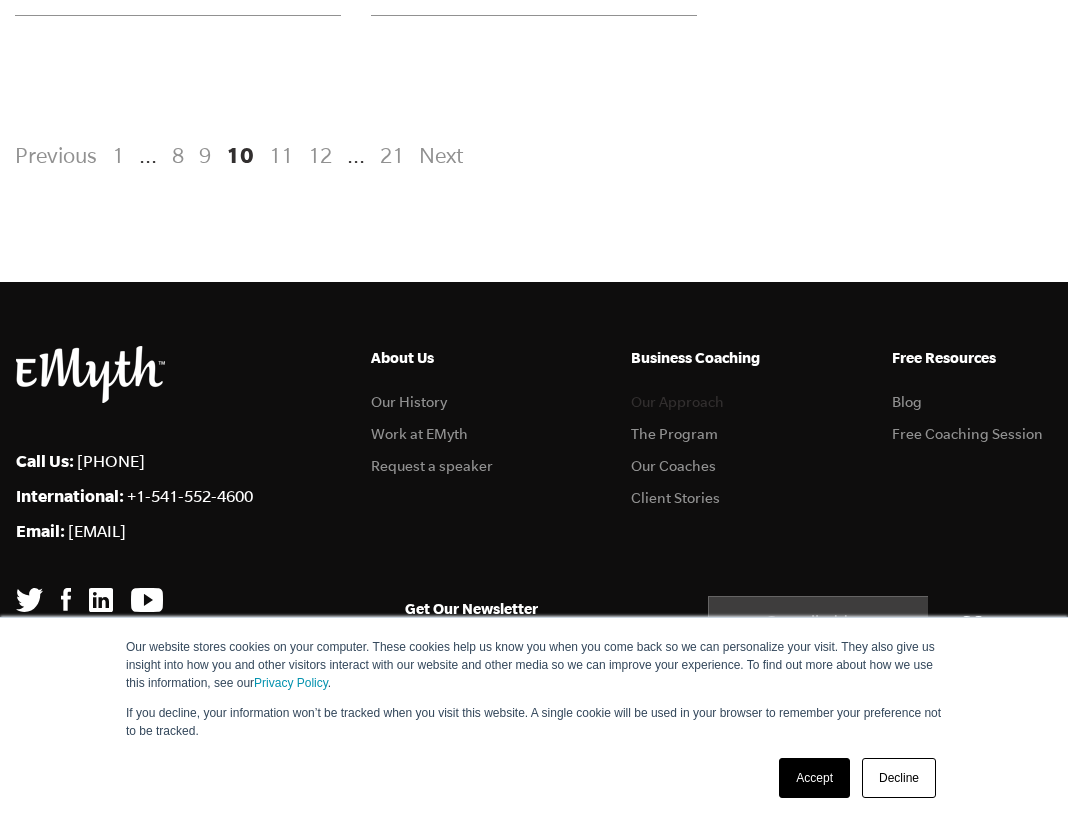 click on "Our Approach" at bounding box center (677, 402) 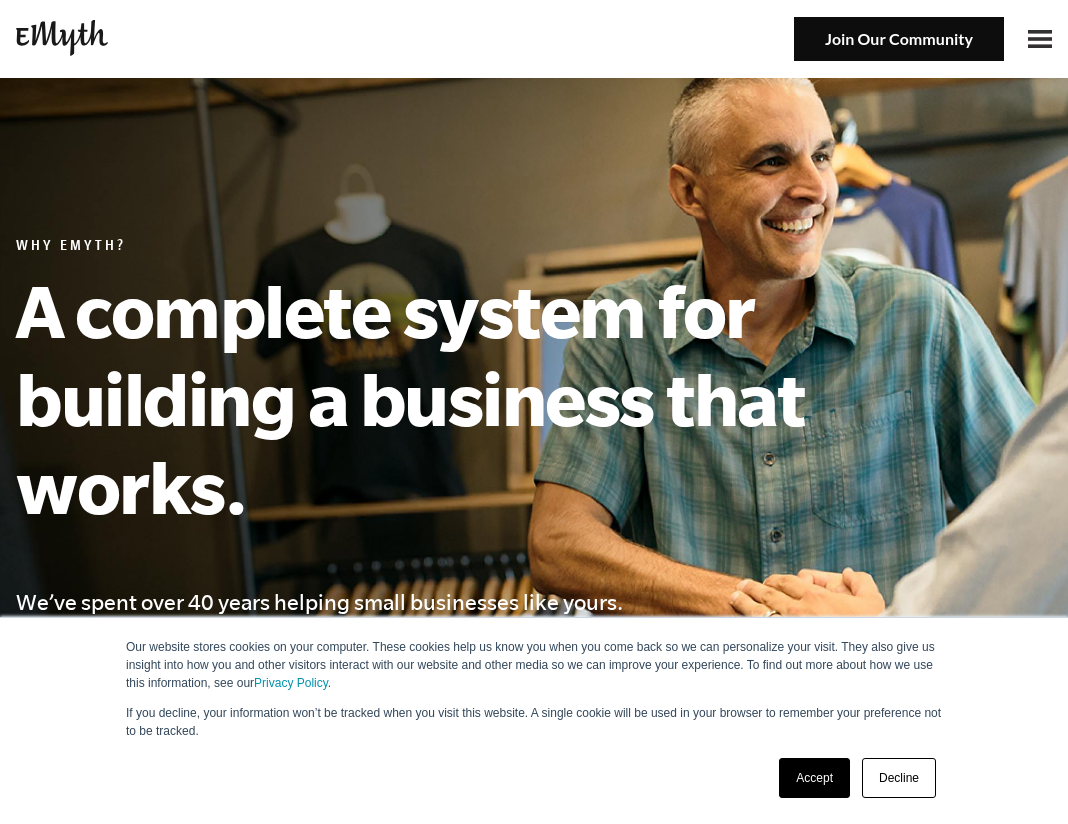 scroll, scrollTop: 0, scrollLeft: 0, axis: both 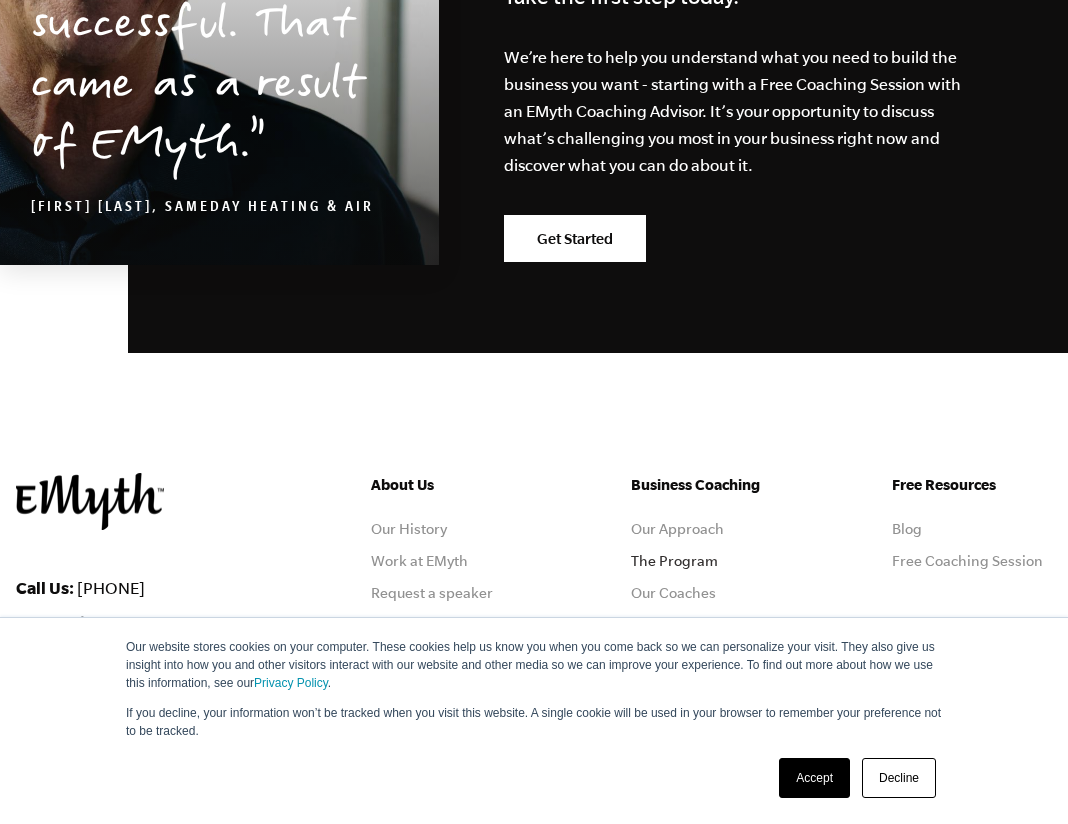 click on "The Program" at bounding box center (674, 561) 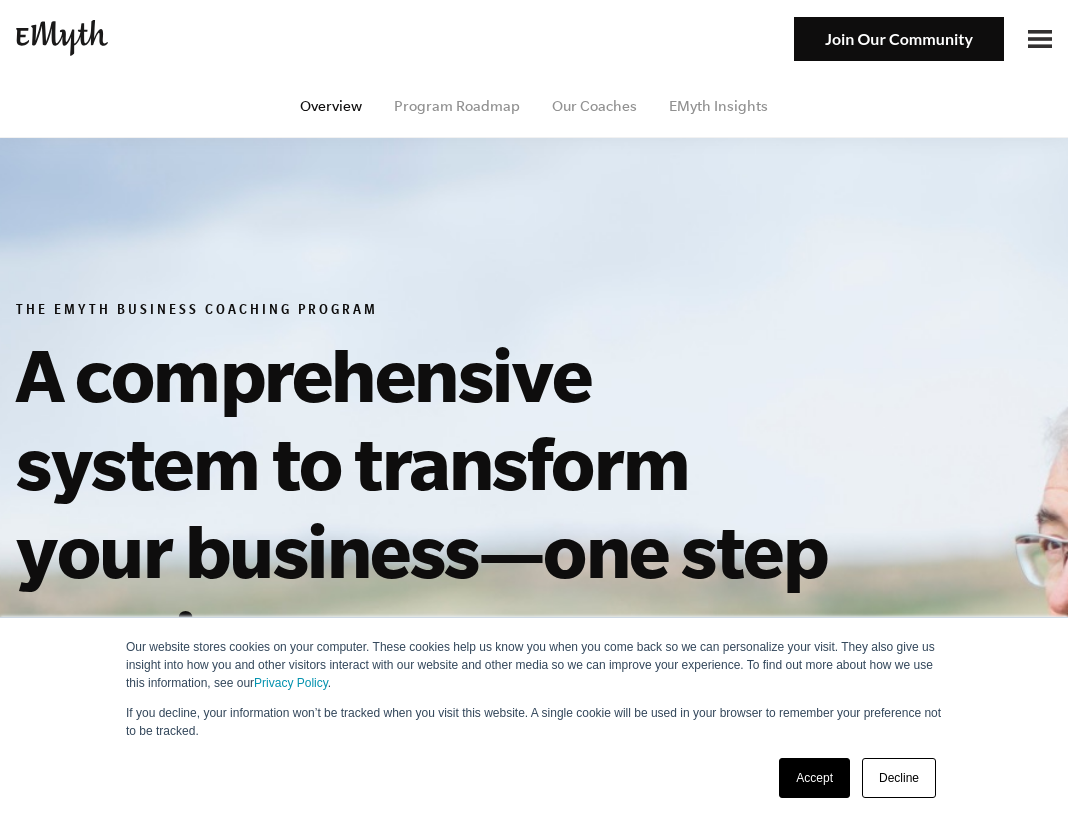 scroll, scrollTop: 155, scrollLeft: 0, axis: vertical 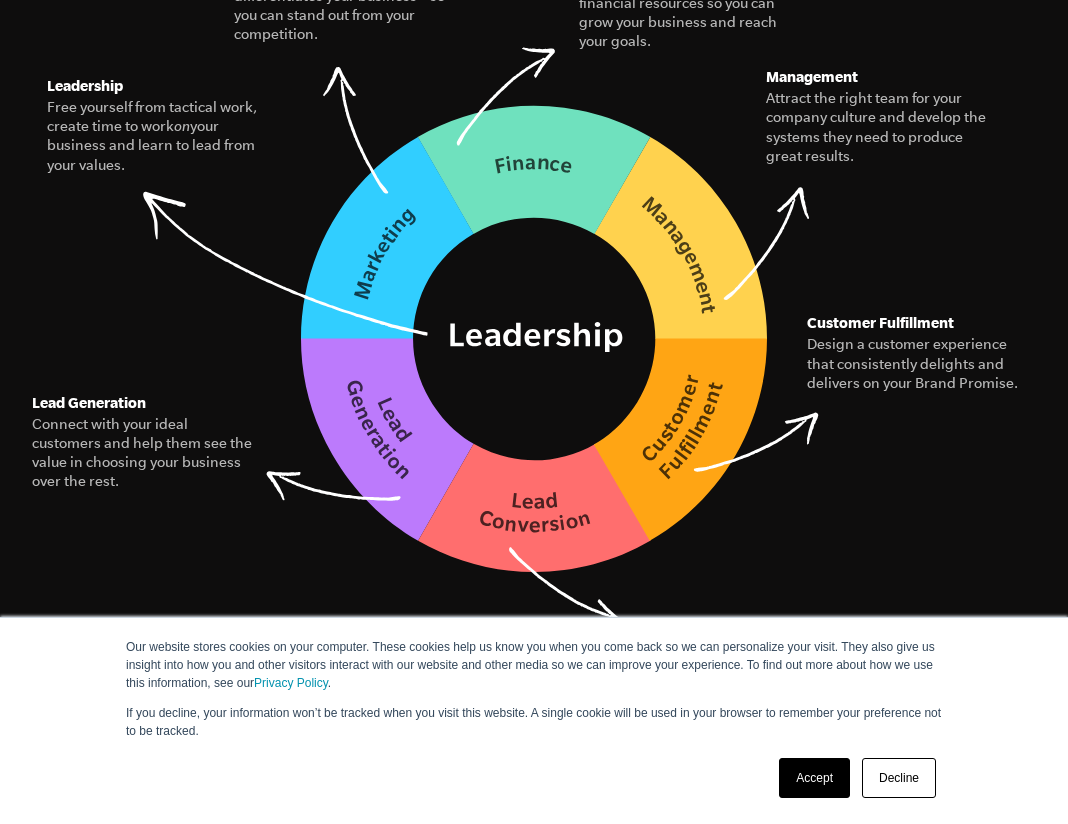 click on "Accept" at bounding box center [814, 778] 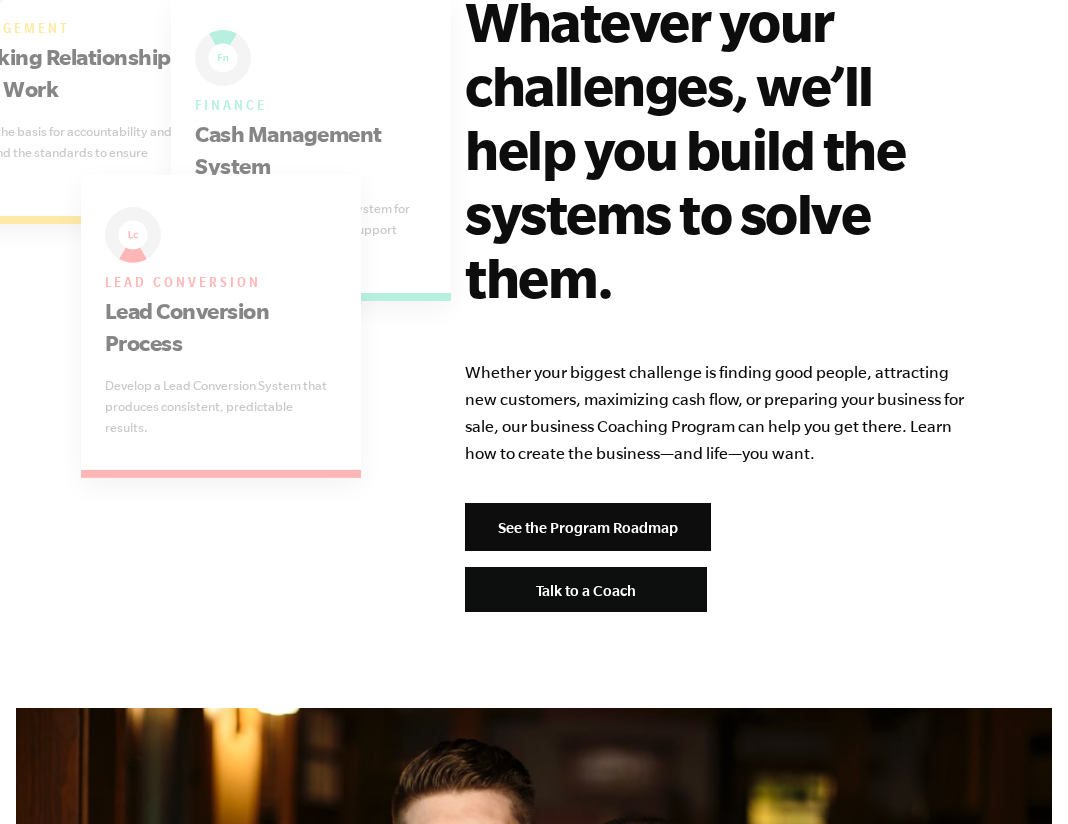 scroll, scrollTop: 4350, scrollLeft: 0, axis: vertical 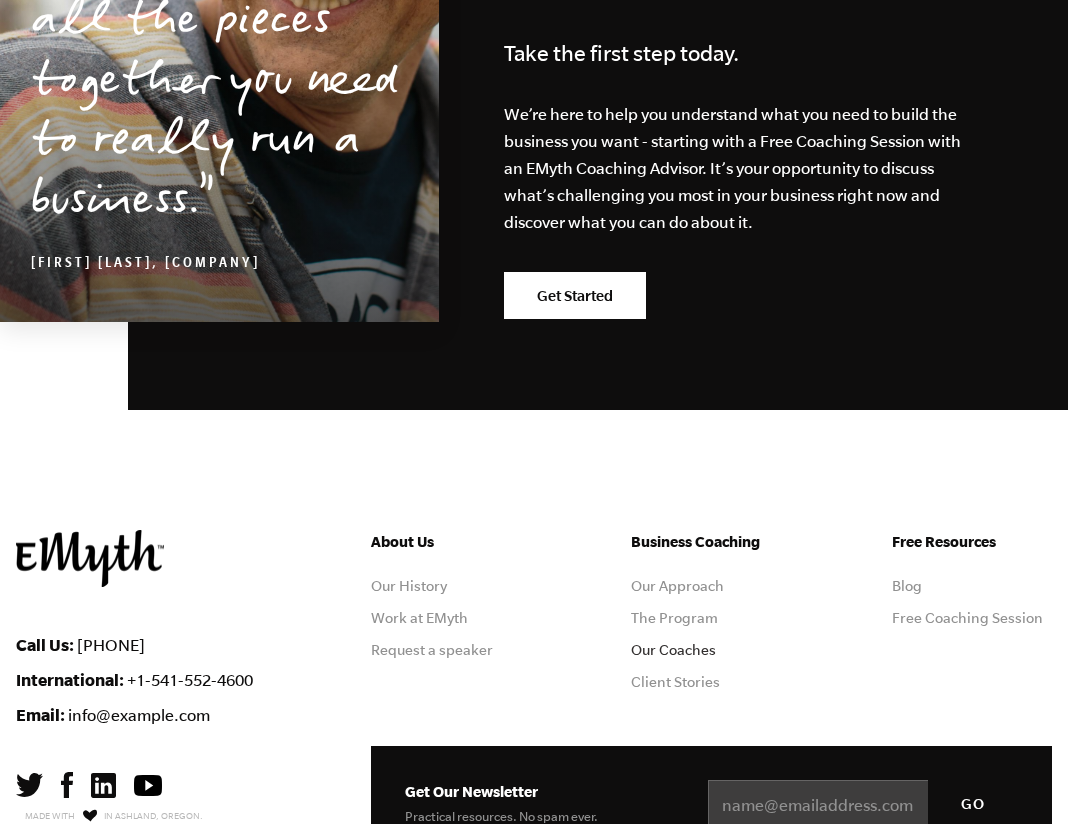 click on "Our Coaches" at bounding box center [673, 650] 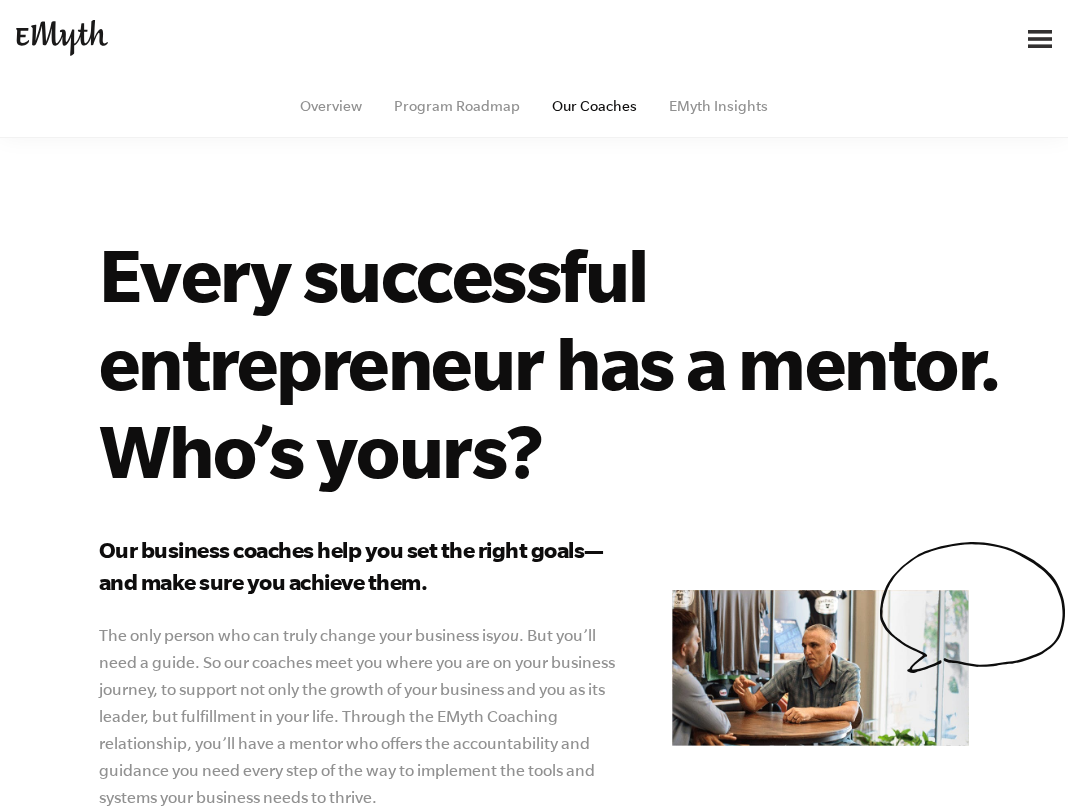 scroll, scrollTop: 0, scrollLeft: 0, axis: both 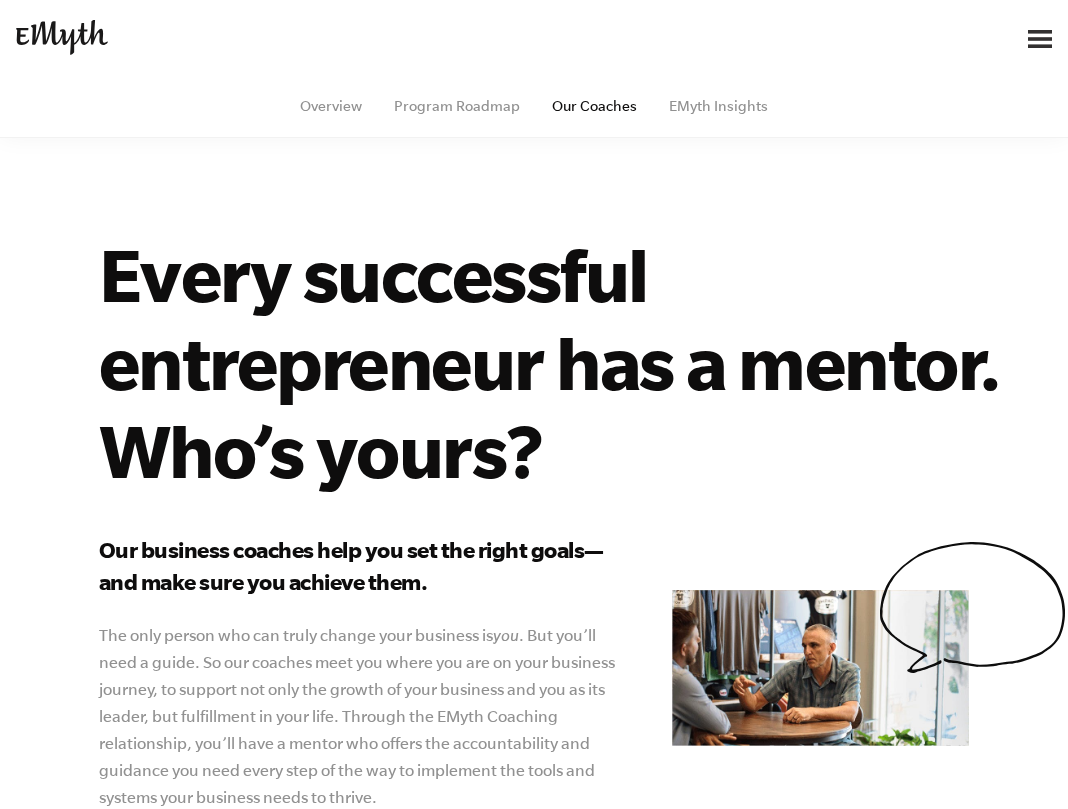 click at bounding box center (1040, 39) 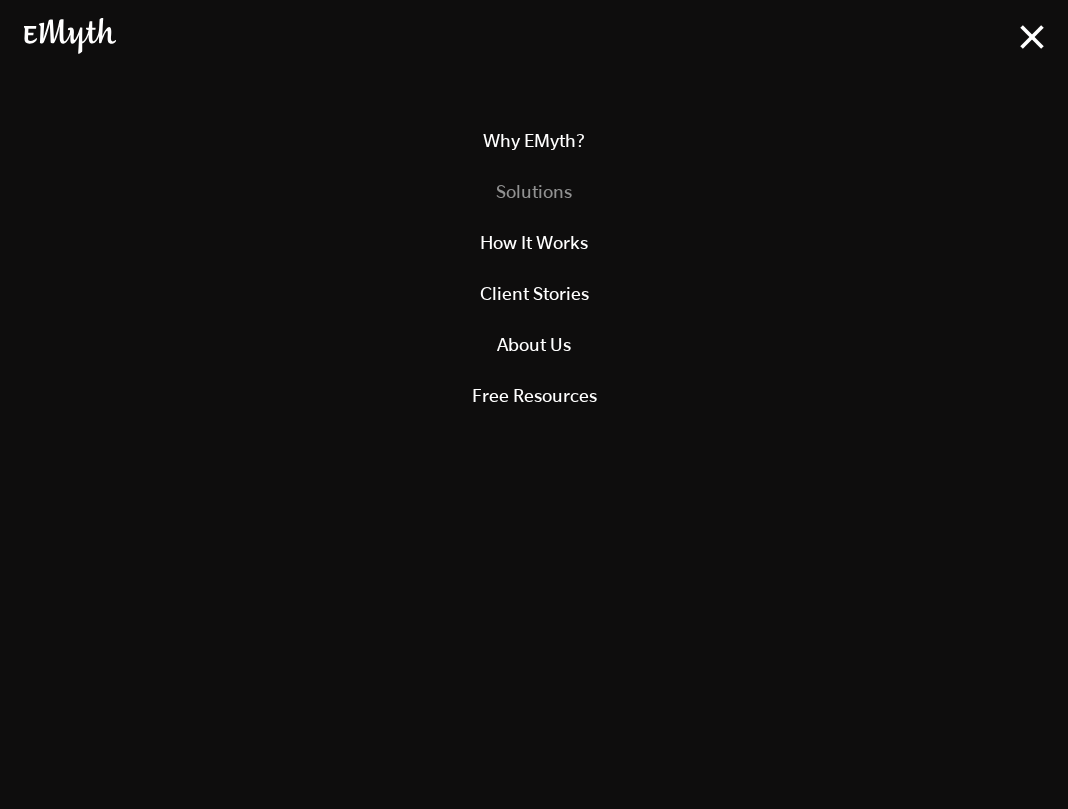 click on "Solutions" at bounding box center (534, 191) 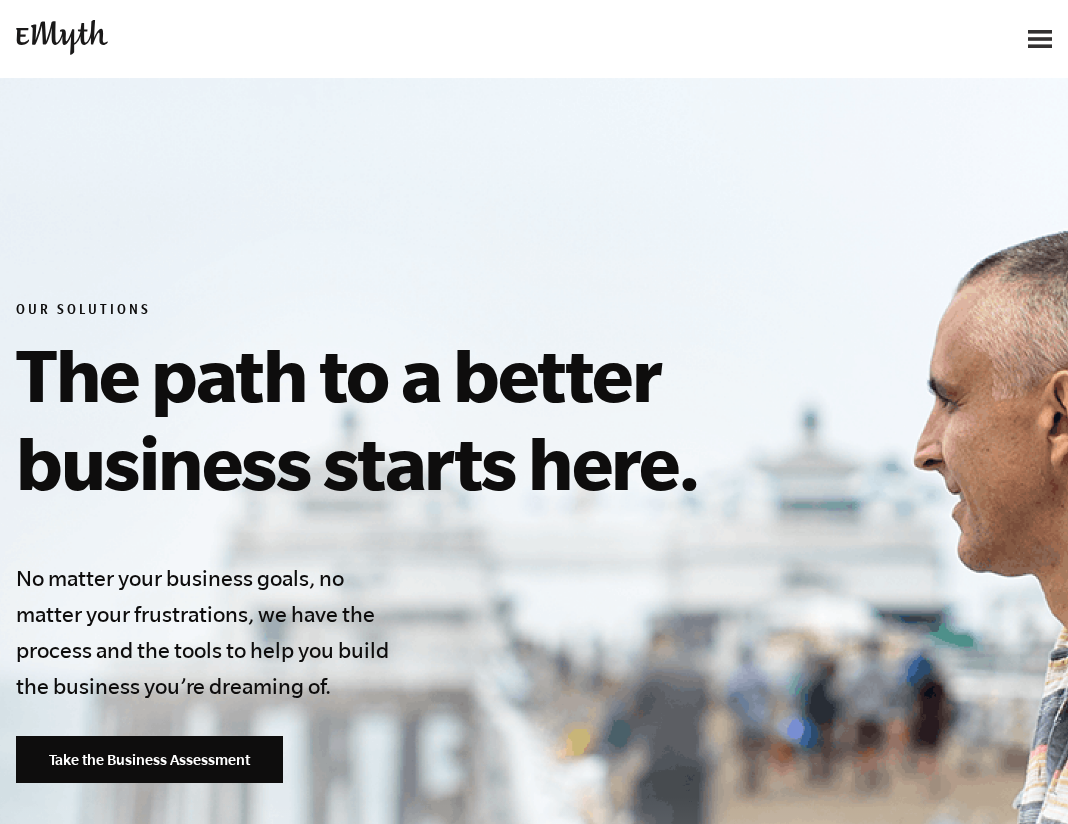 scroll, scrollTop: 0, scrollLeft: 0, axis: both 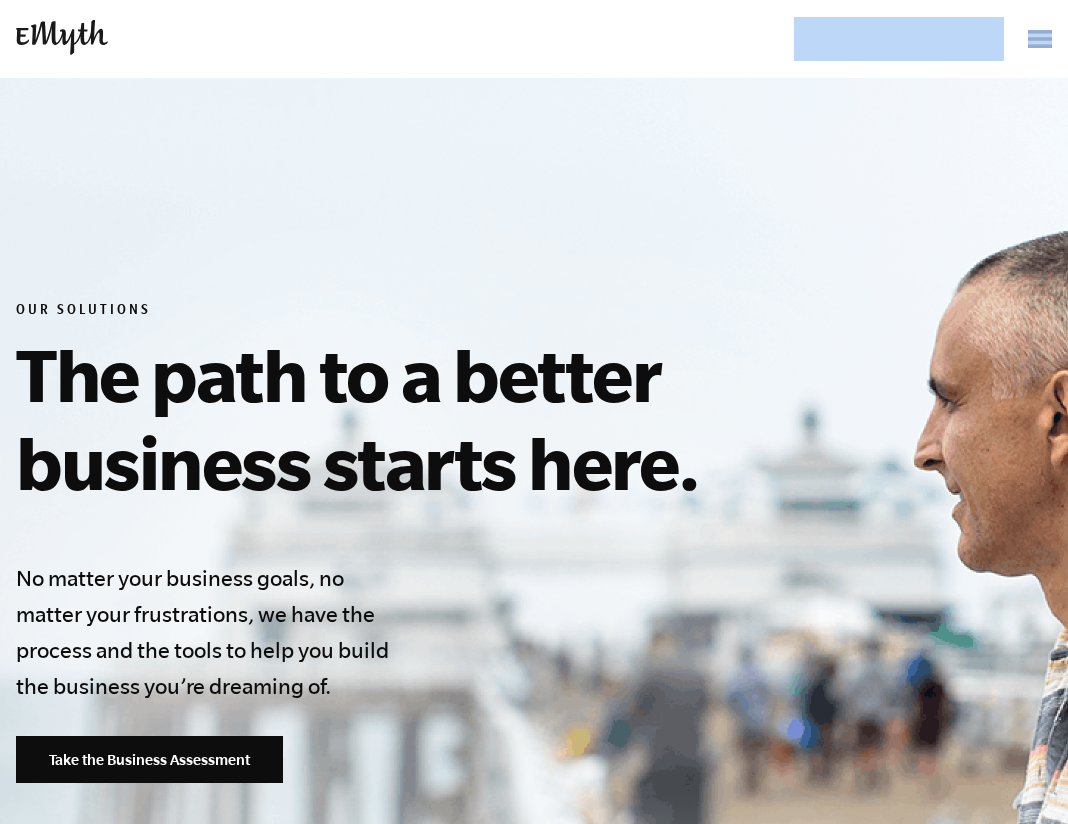 drag, startPoint x: 1013, startPoint y: 38, endPoint x: 1036, endPoint y: 44, distance: 23.769728 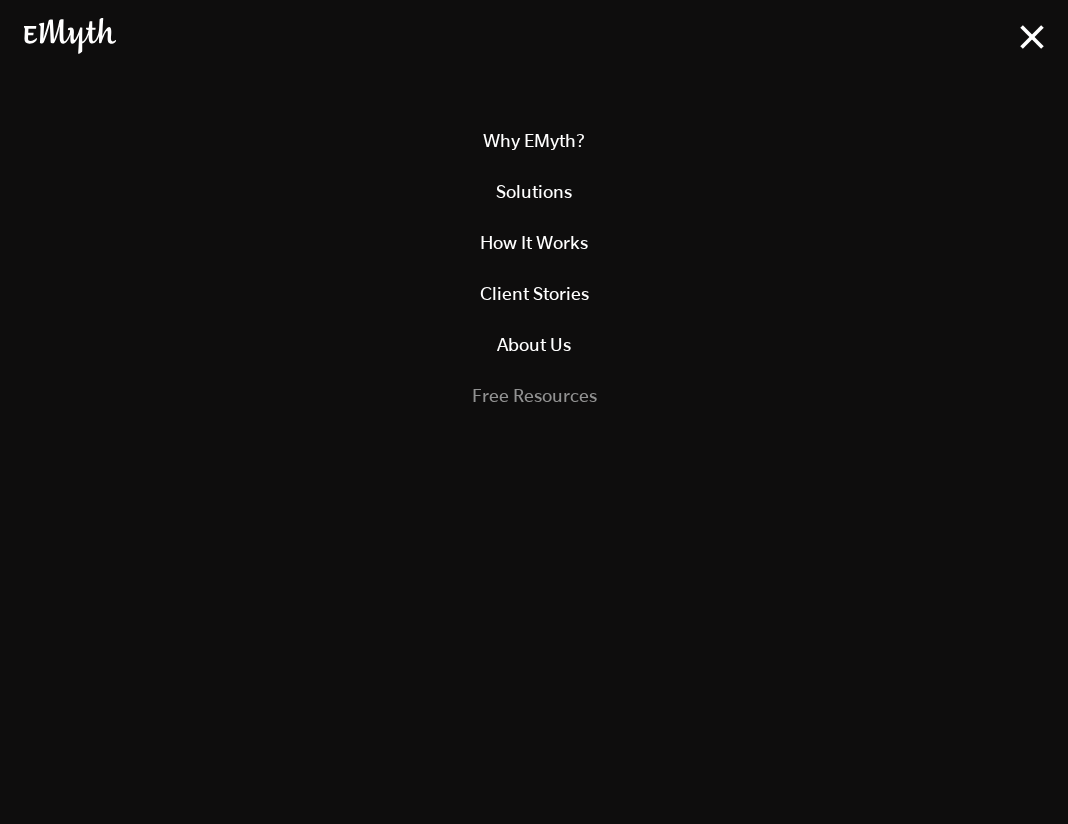 click on "Free Resources" at bounding box center [534, 395] 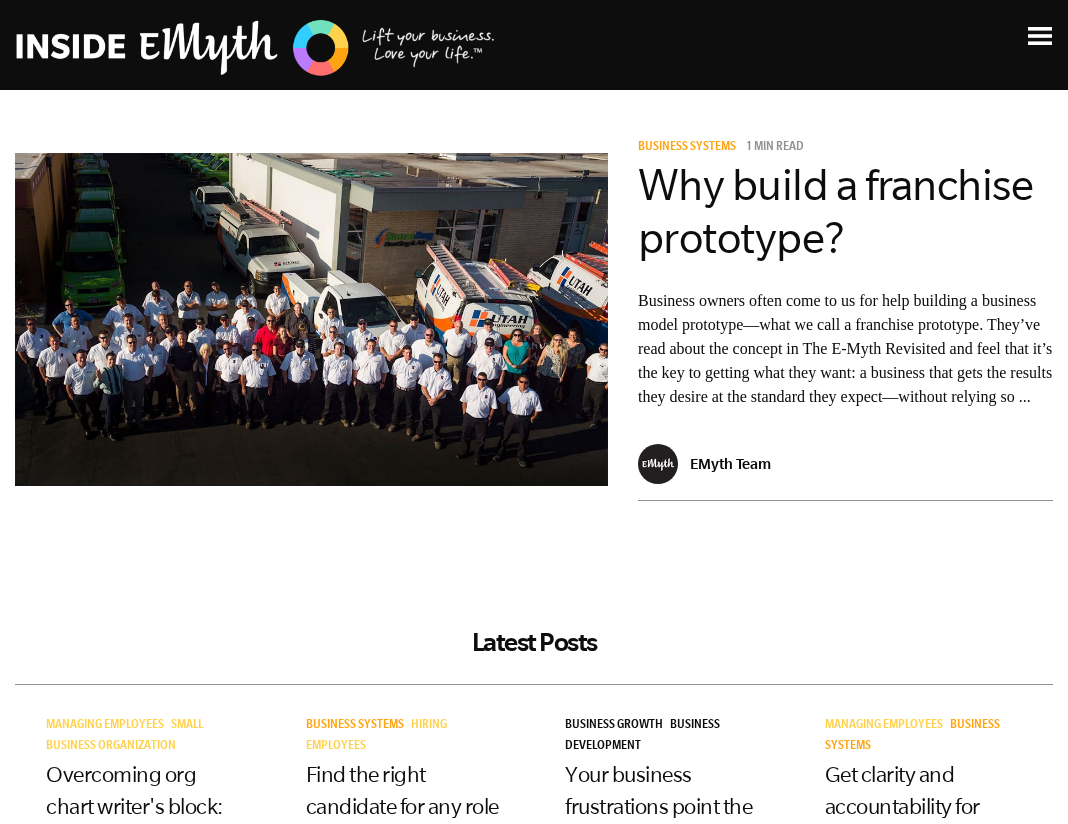 scroll, scrollTop: 0, scrollLeft: 0, axis: both 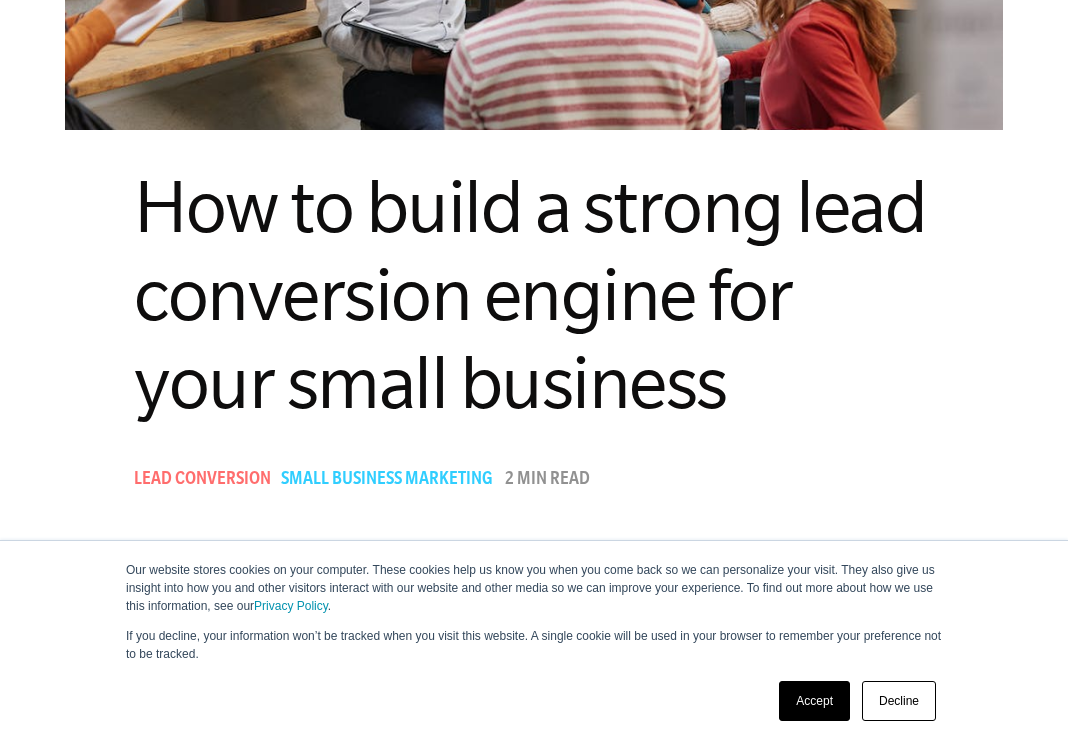click on "Accept" at bounding box center [814, 701] 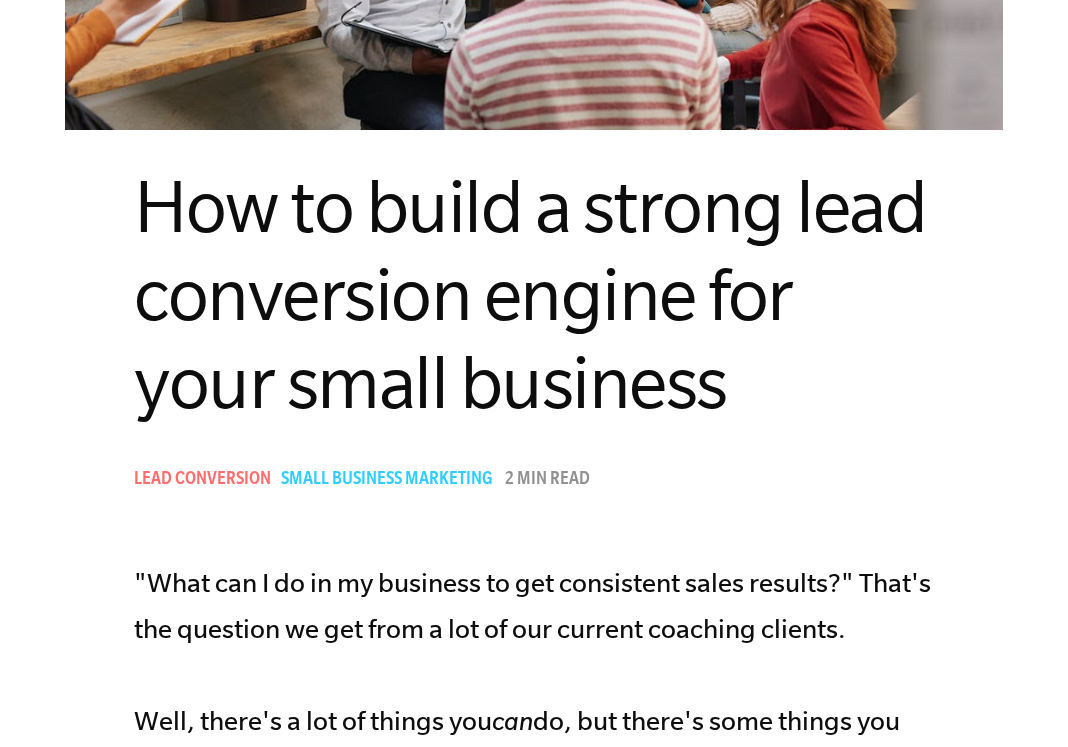 scroll, scrollTop: 0, scrollLeft: 0, axis: both 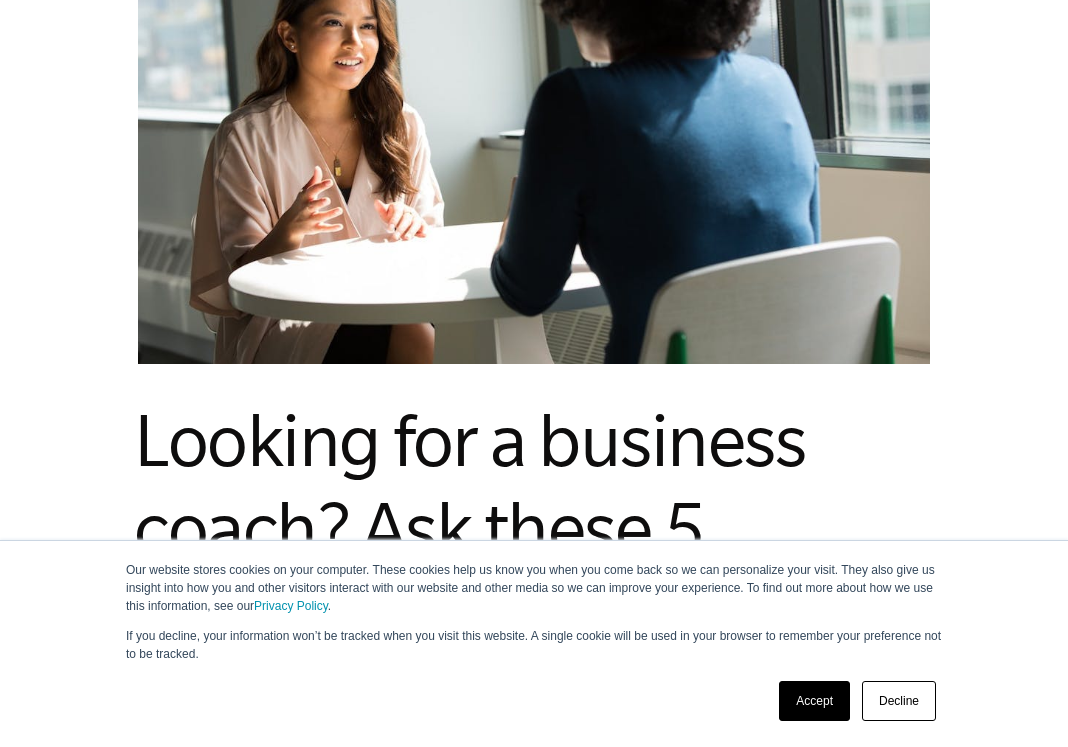 click on "Accept" at bounding box center (814, 701) 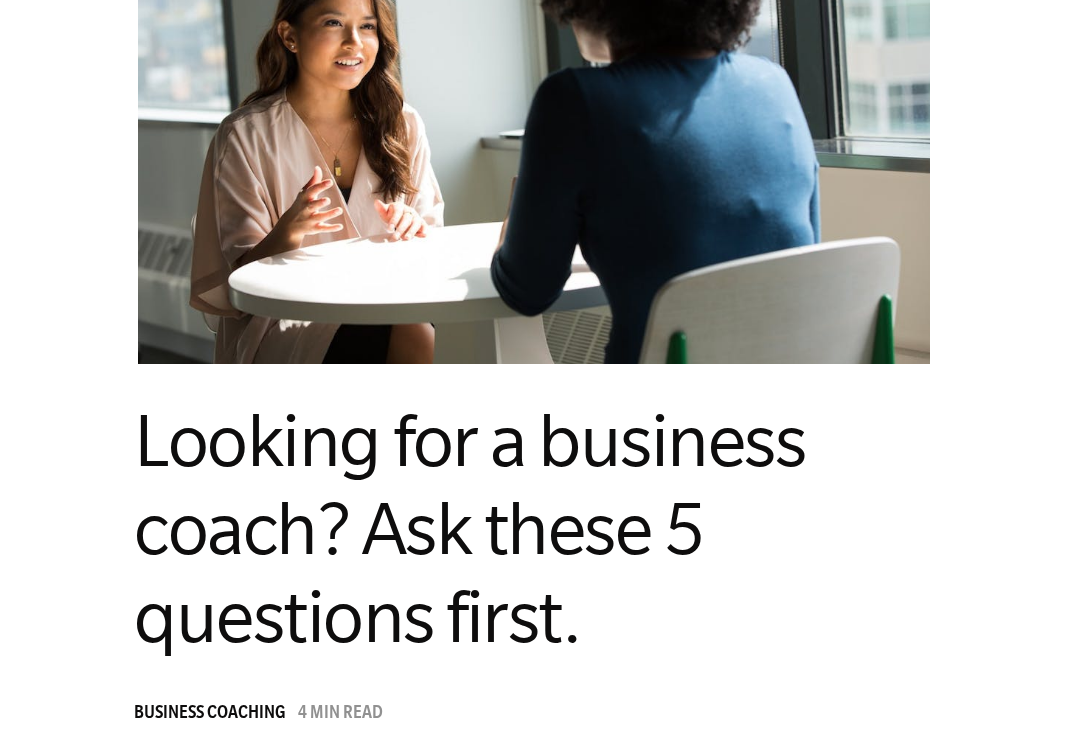 scroll, scrollTop: 0, scrollLeft: 0, axis: both 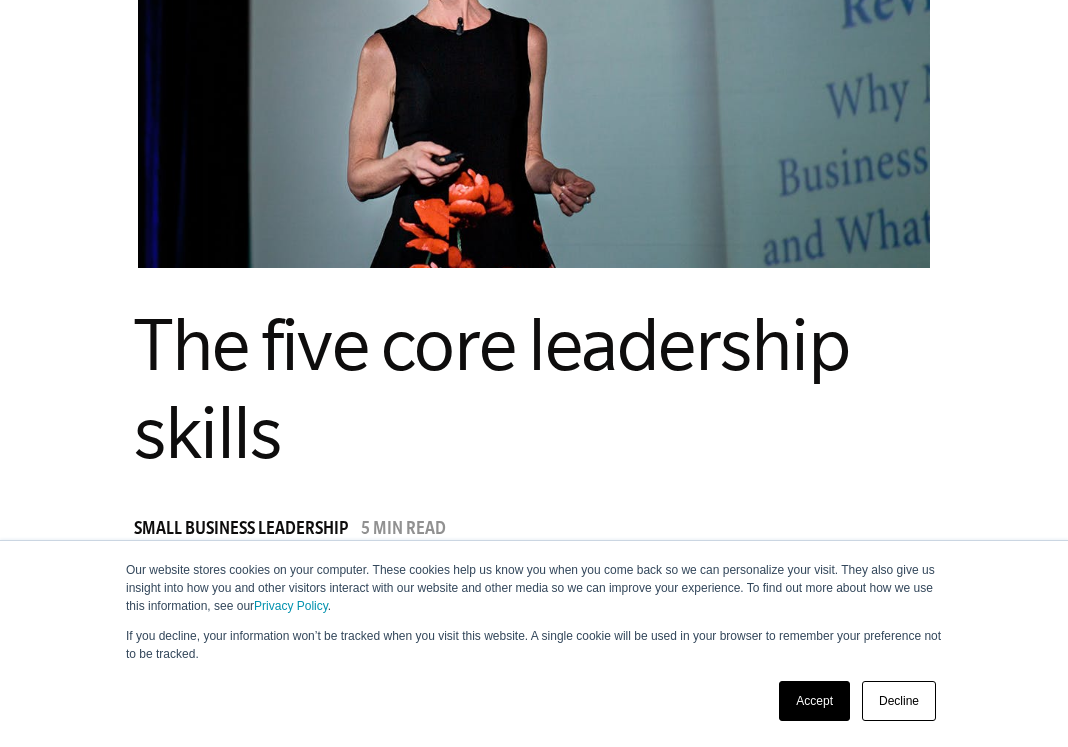 click on "Accept" at bounding box center (814, 701) 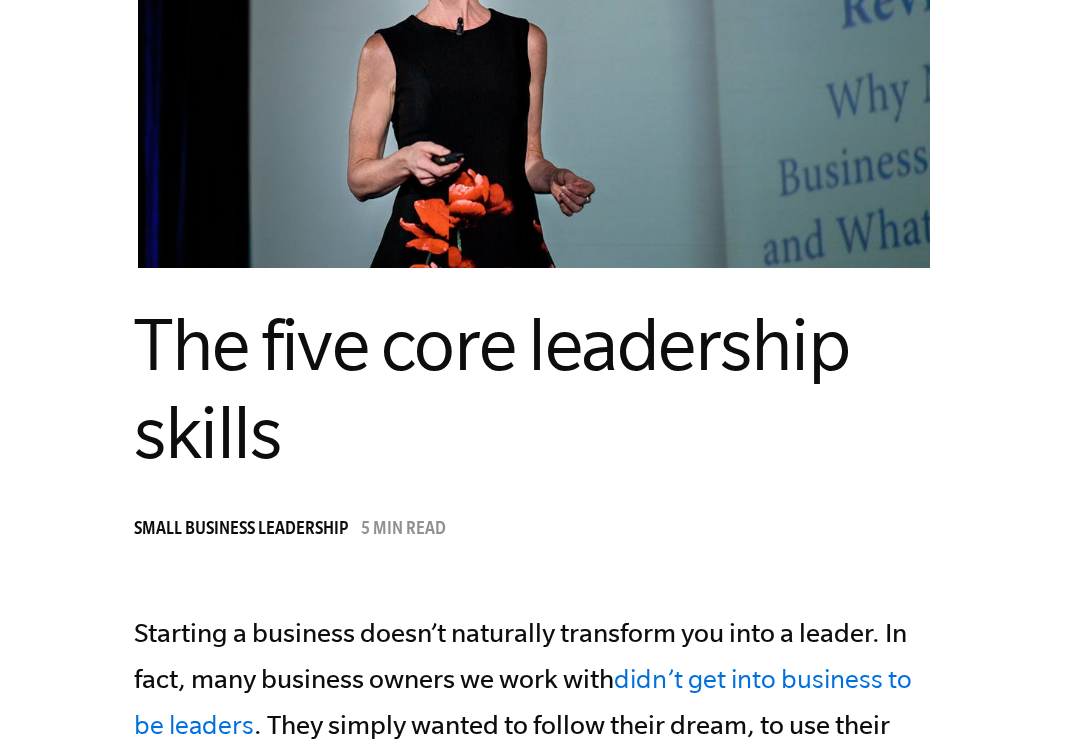 scroll, scrollTop: 0, scrollLeft: 0, axis: both 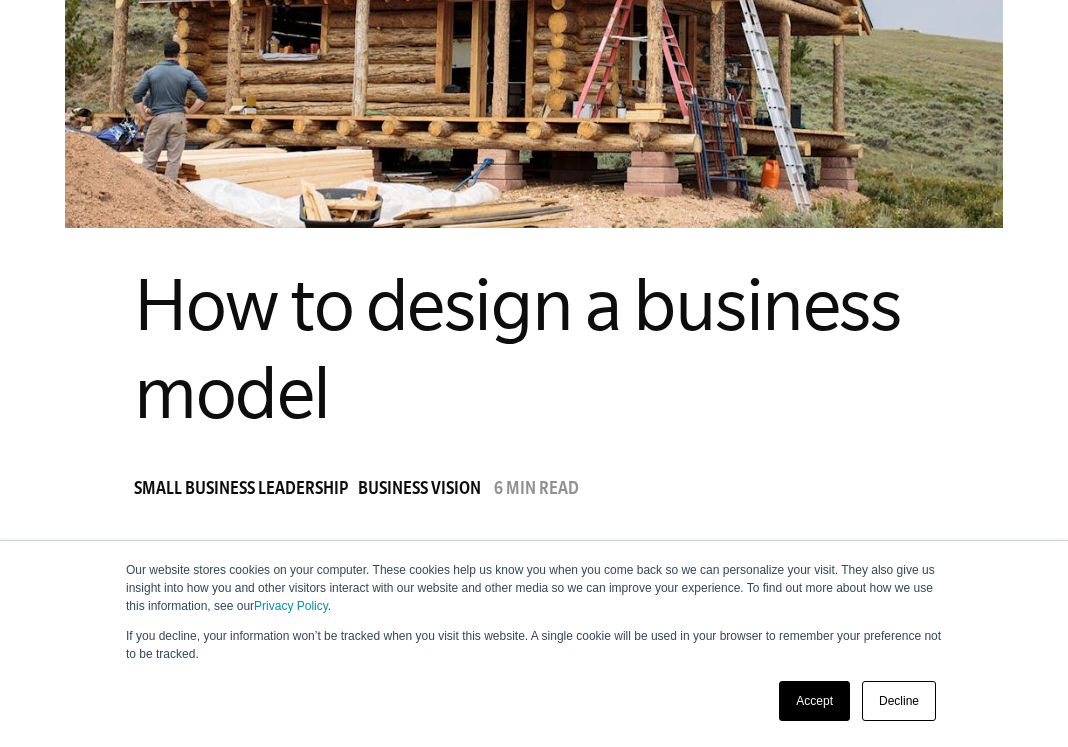 click on "Accept" at bounding box center [814, 701] 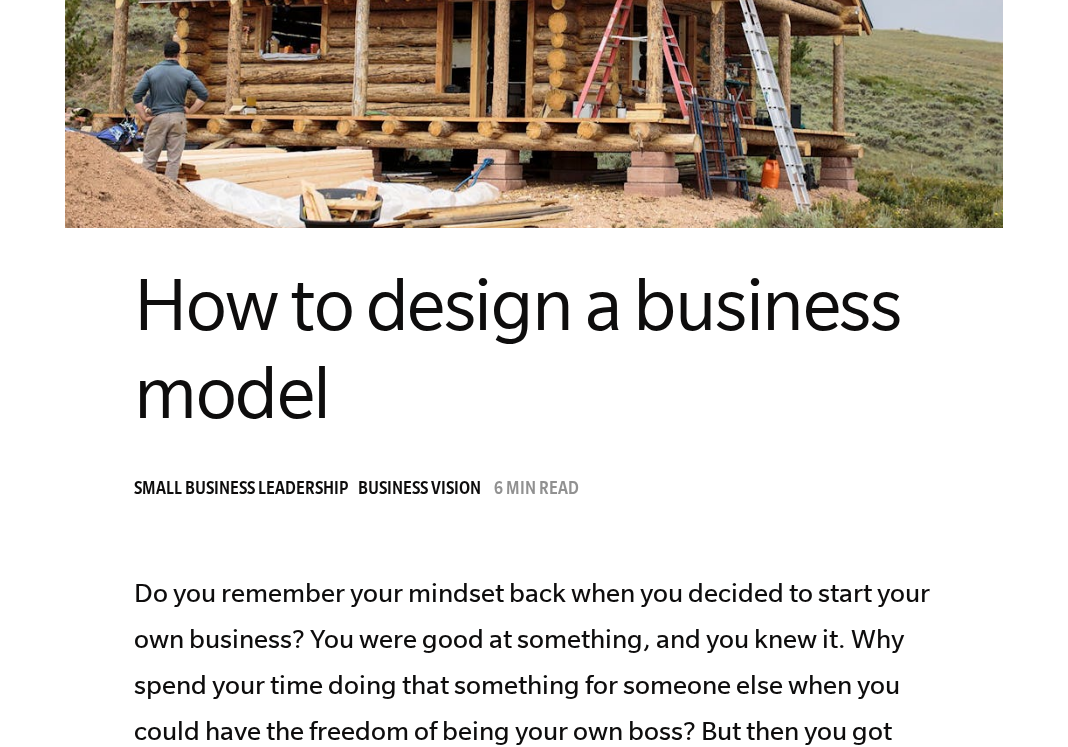 scroll, scrollTop: 0, scrollLeft: 0, axis: both 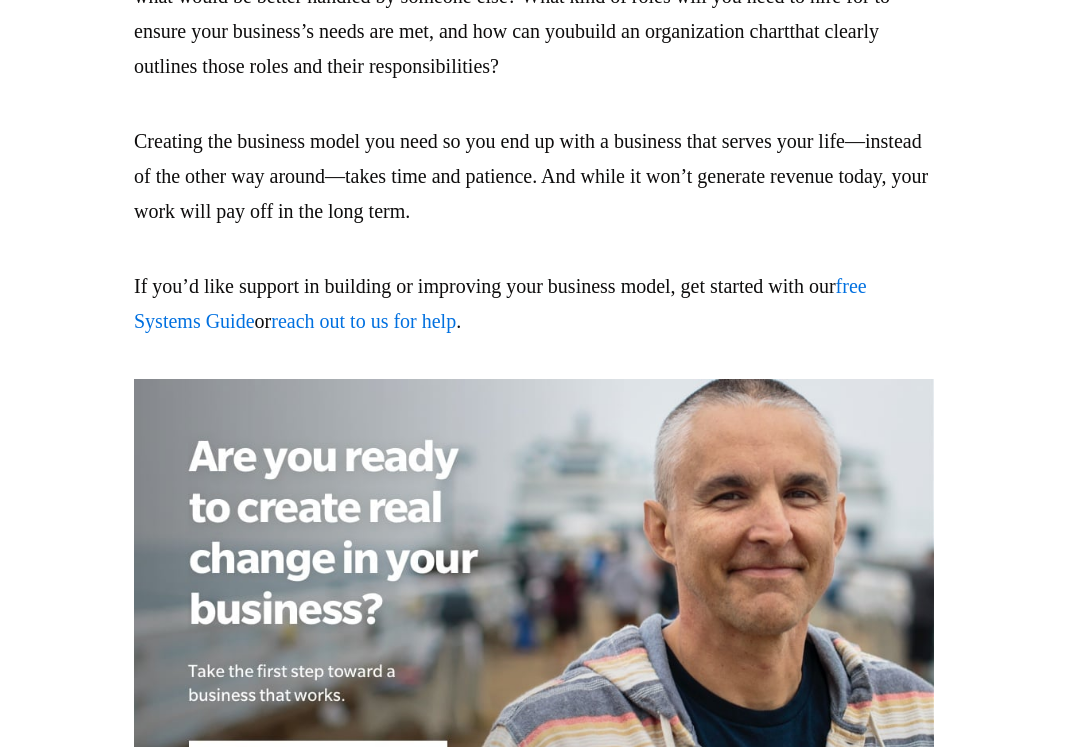 click on "free Systems Guide" at bounding box center (500, 303) 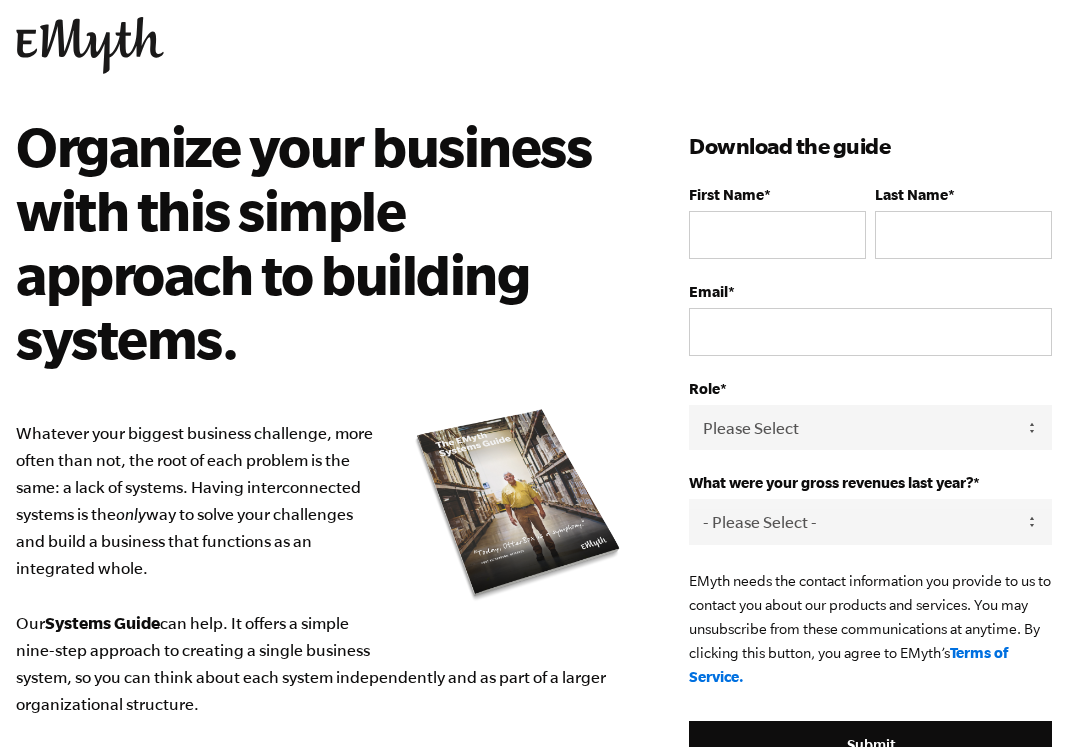 scroll, scrollTop: 85, scrollLeft: 0, axis: vertical 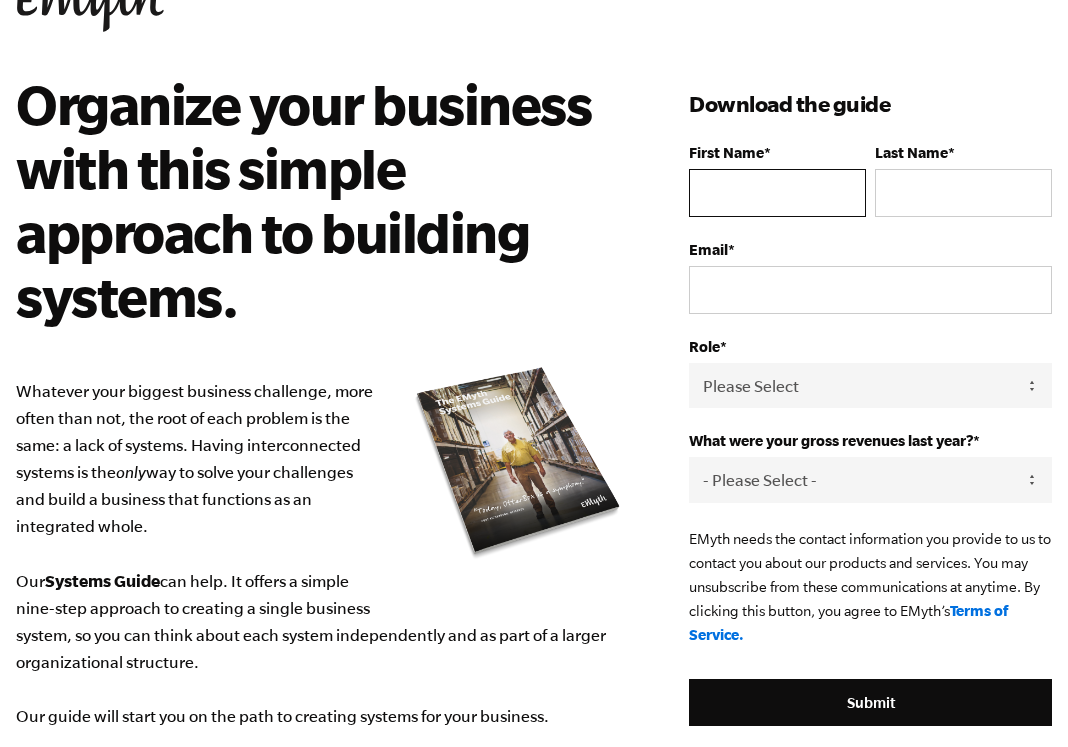 click on "First Name *" at bounding box center (777, 193) 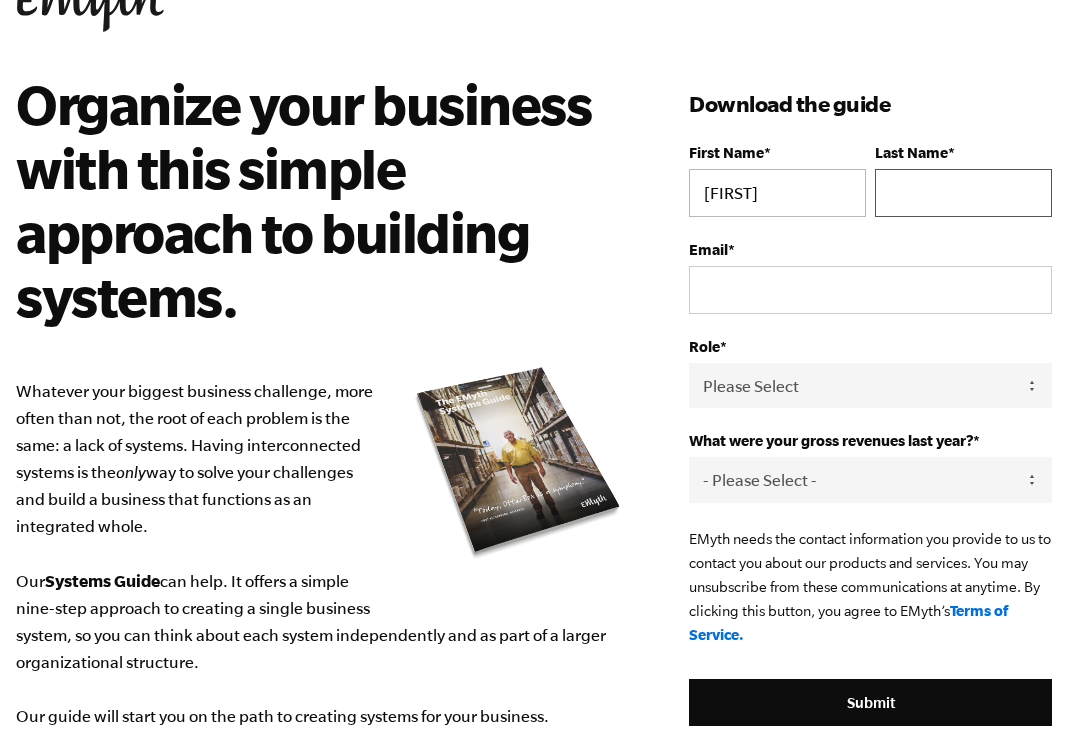 type on "Palmer" 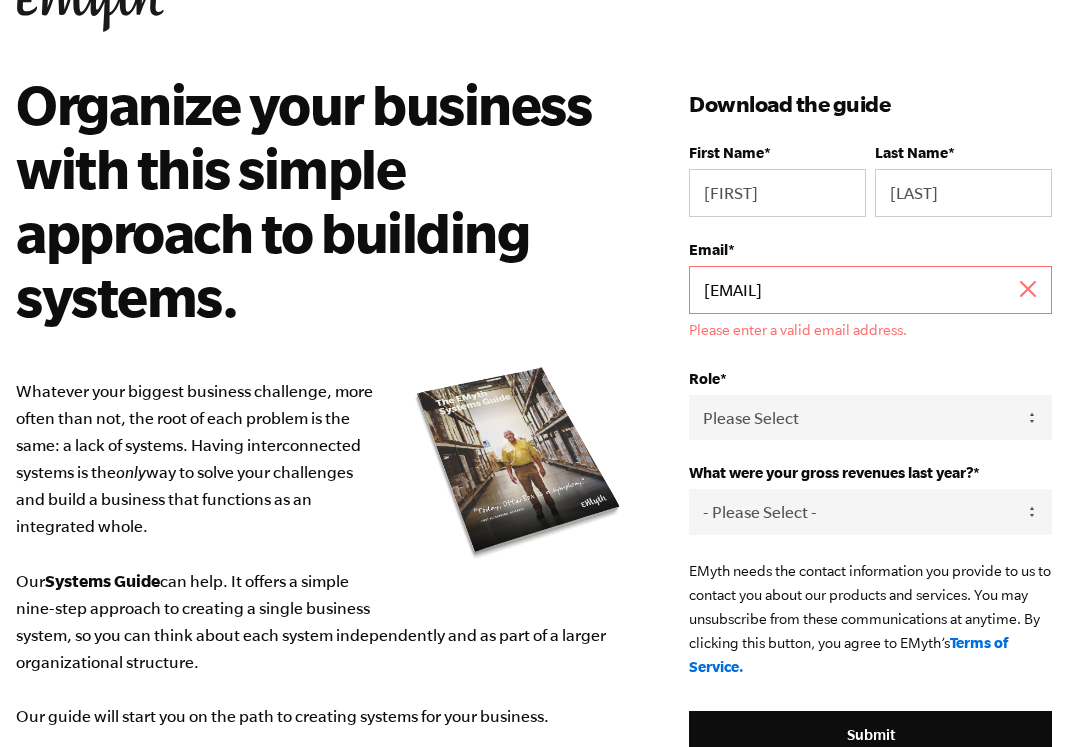 click on "sw3d.techdir@proton.com" at bounding box center (870, 290) 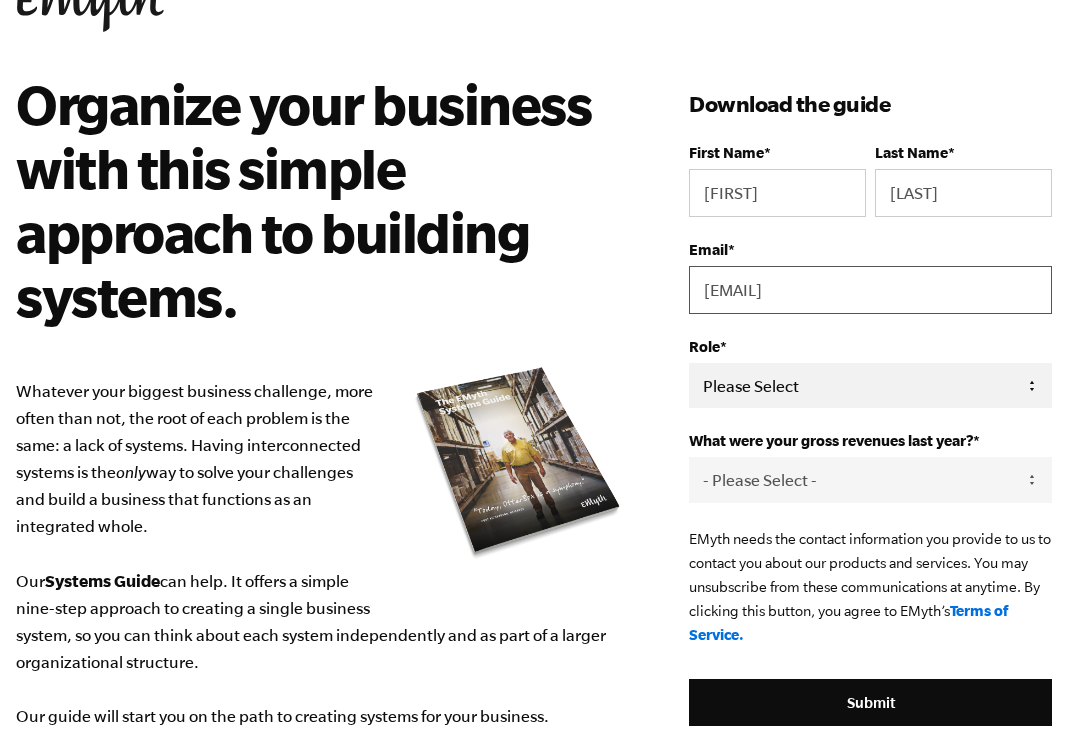 type on "sw3d.techdir@proton.me" 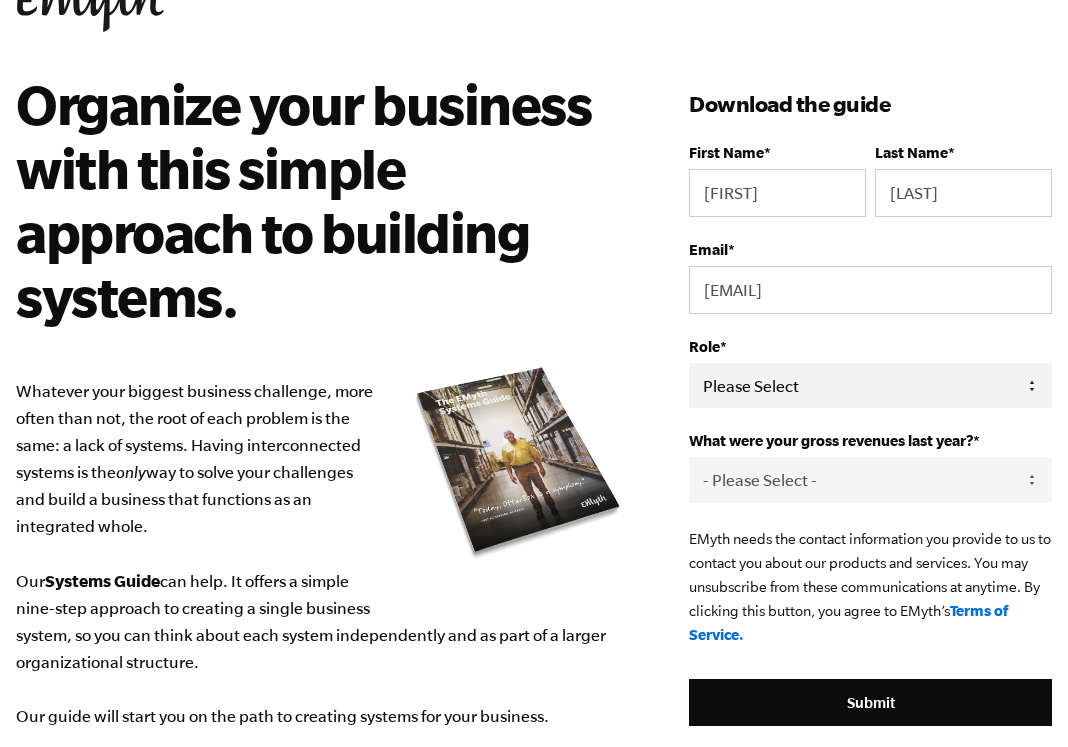 click on "Please Select Owner Partner / Co-Owner Executive Employee / Other" at bounding box center [870, 385] 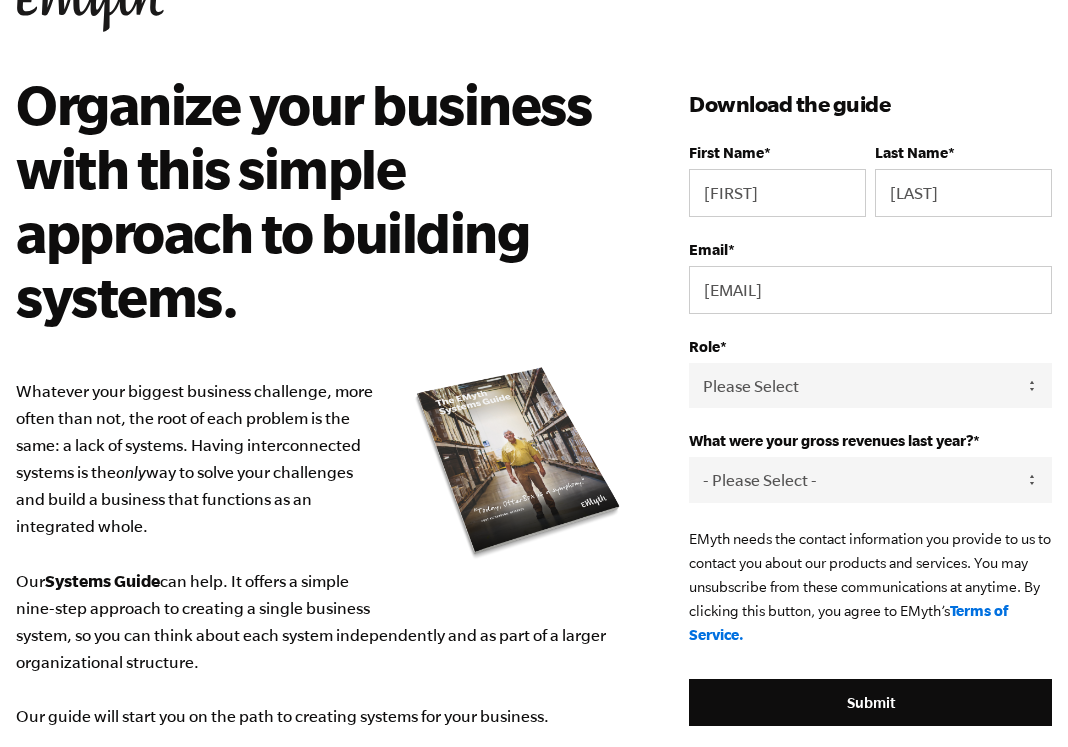 select on "Owner" 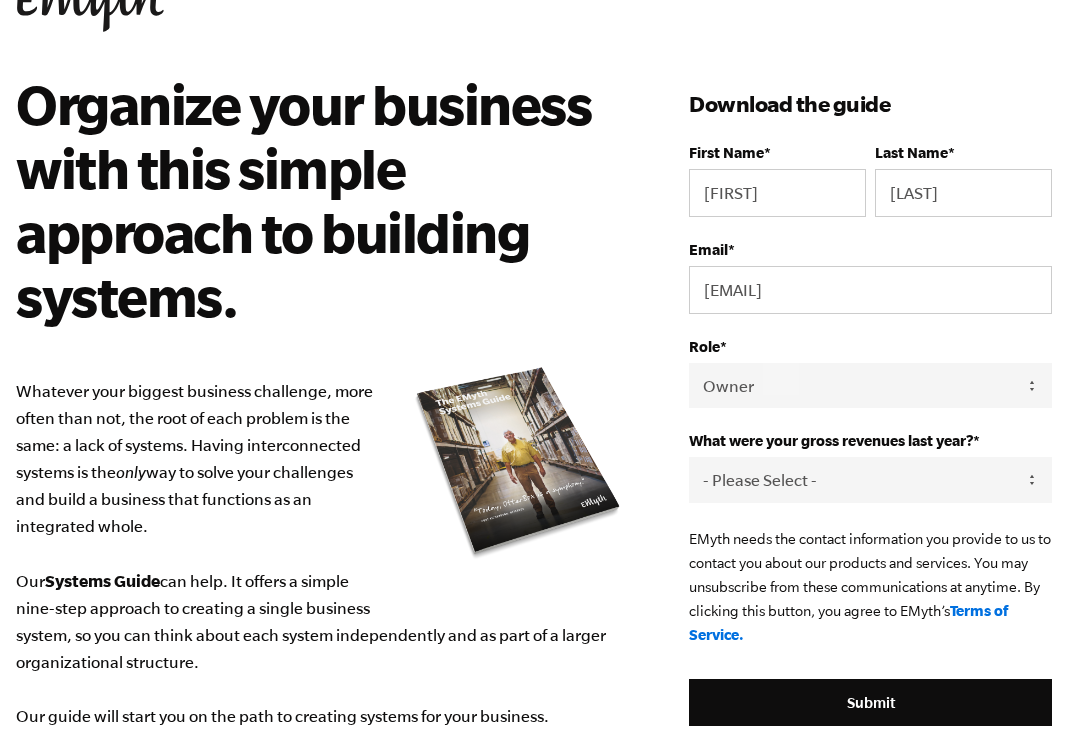 click on "Please Select Owner Partner / Co-Owner Executive Employee / Other" at bounding box center [870, 385] 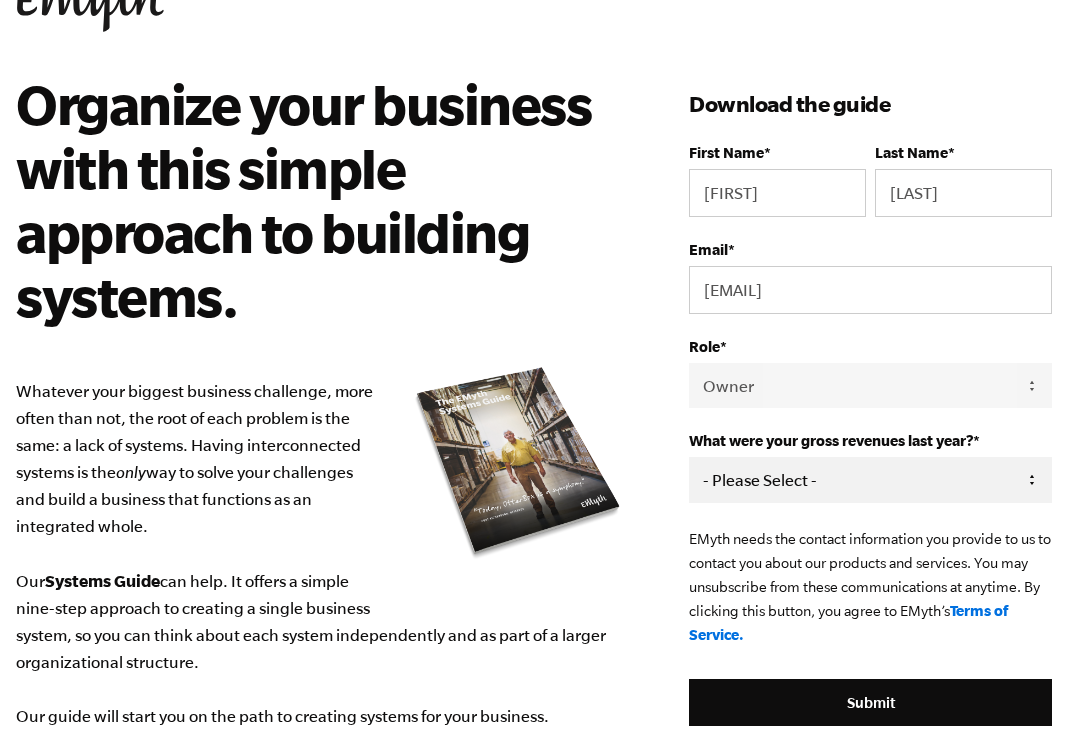 click on "- Please Select - 0-75K 76-150K 151-275K 276-500K 501-750K 751-1M 1-2.5M 2.5-5M 5-10M 10M+" at bounding box center (870, 479) 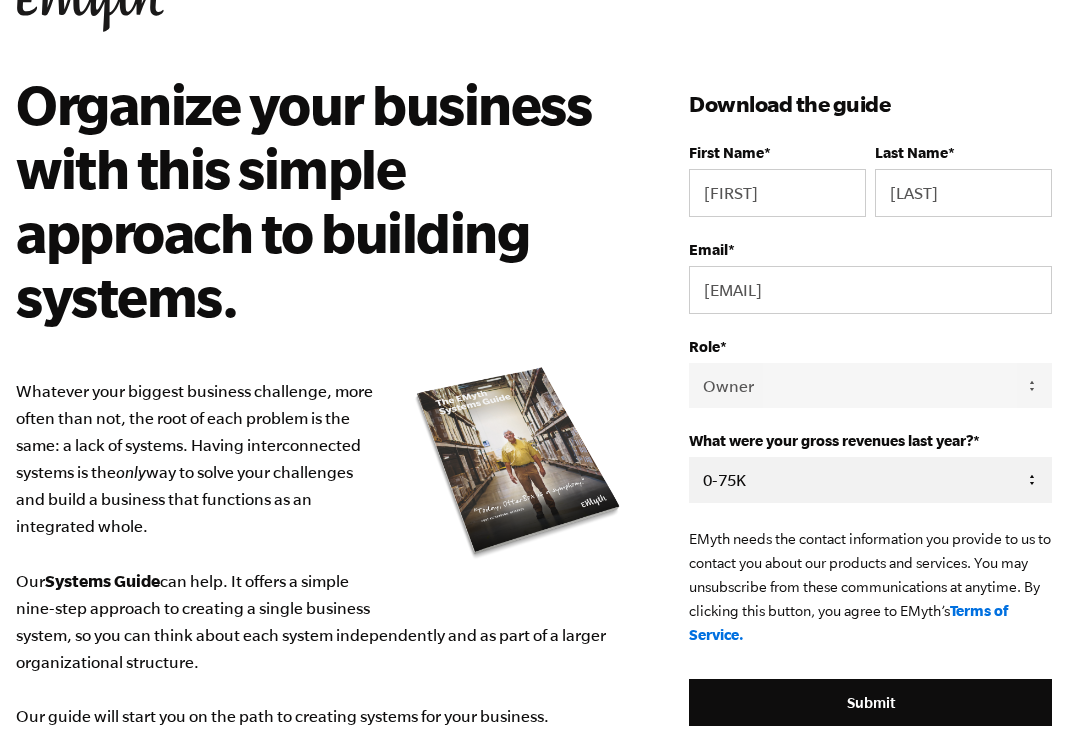 click on "- Please Select - 0-75K 76-150K 151-275K 276-500K 501-750K 751-1M 1-2.5M 2.5-5M 5-10M 10M+" at bounding box center [870, 479] 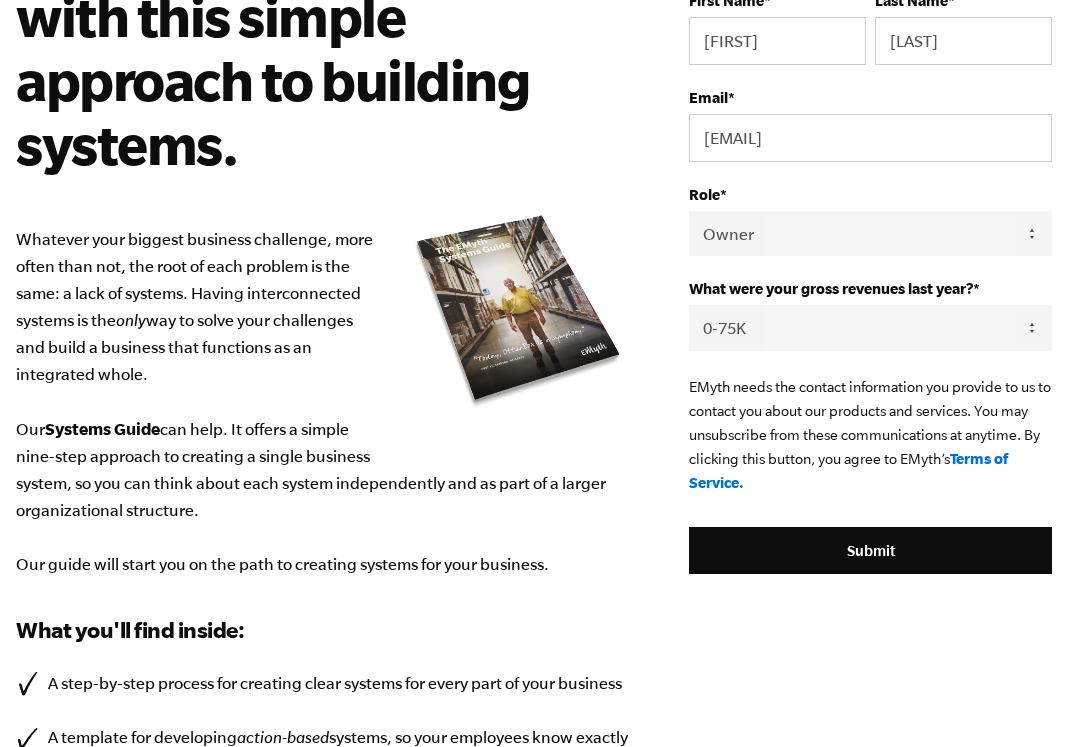 scroll, scrollTop: 240, scrollLeft: 0, axis: vertical 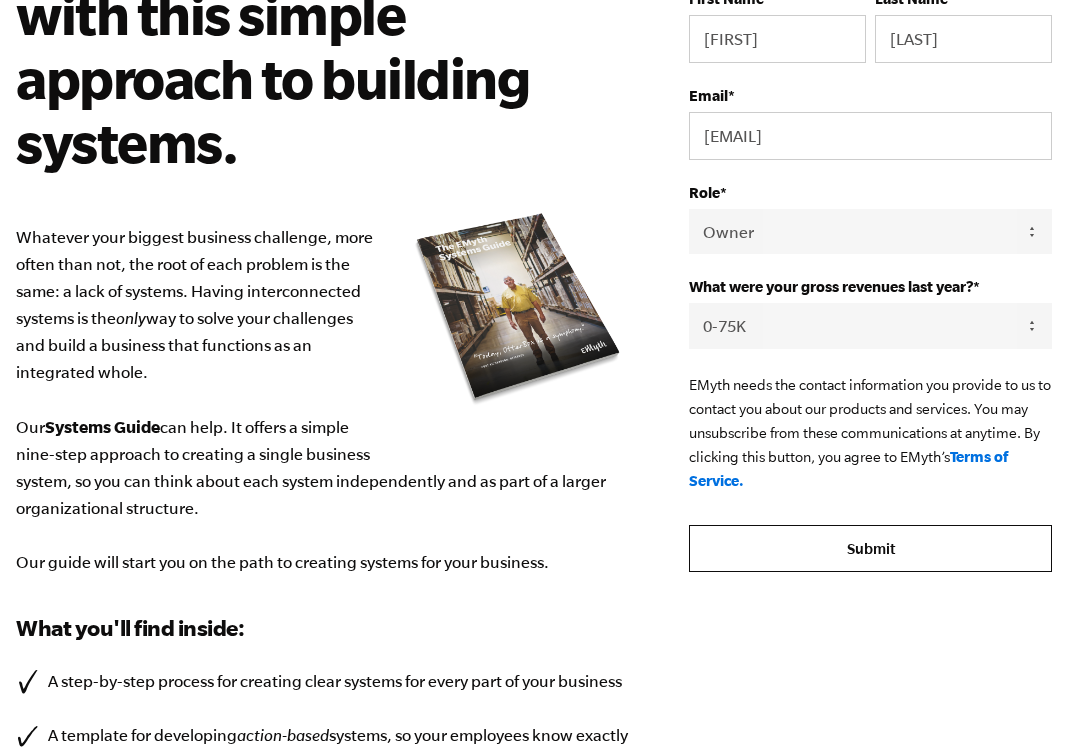 click on "Submit" at bounding box center [870, 549] 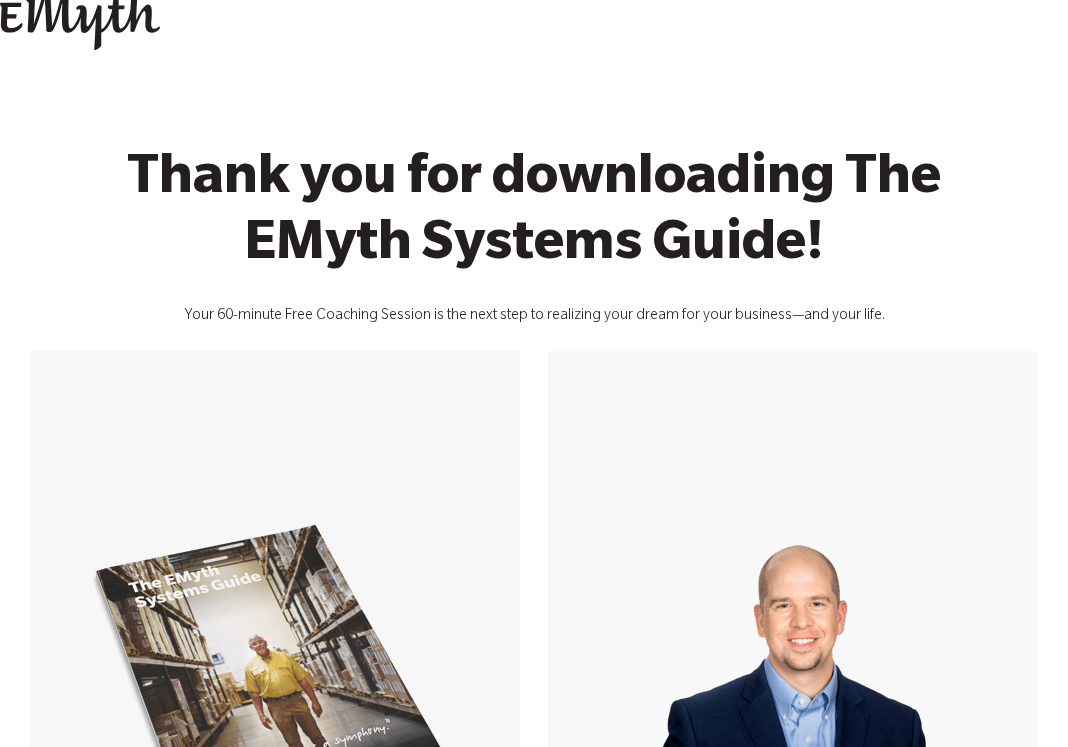 scroll, scrollTop: 0, scrollLeft: 0, axis: both 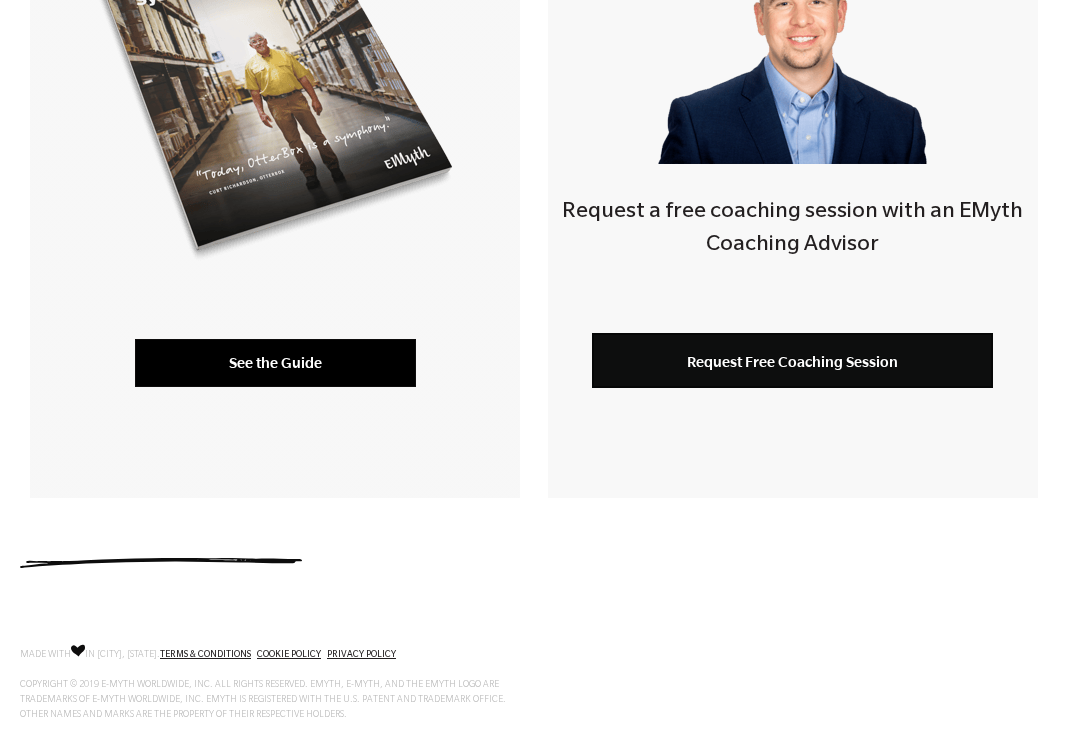 click on "See the Guide" at bounding box center (275, 363) 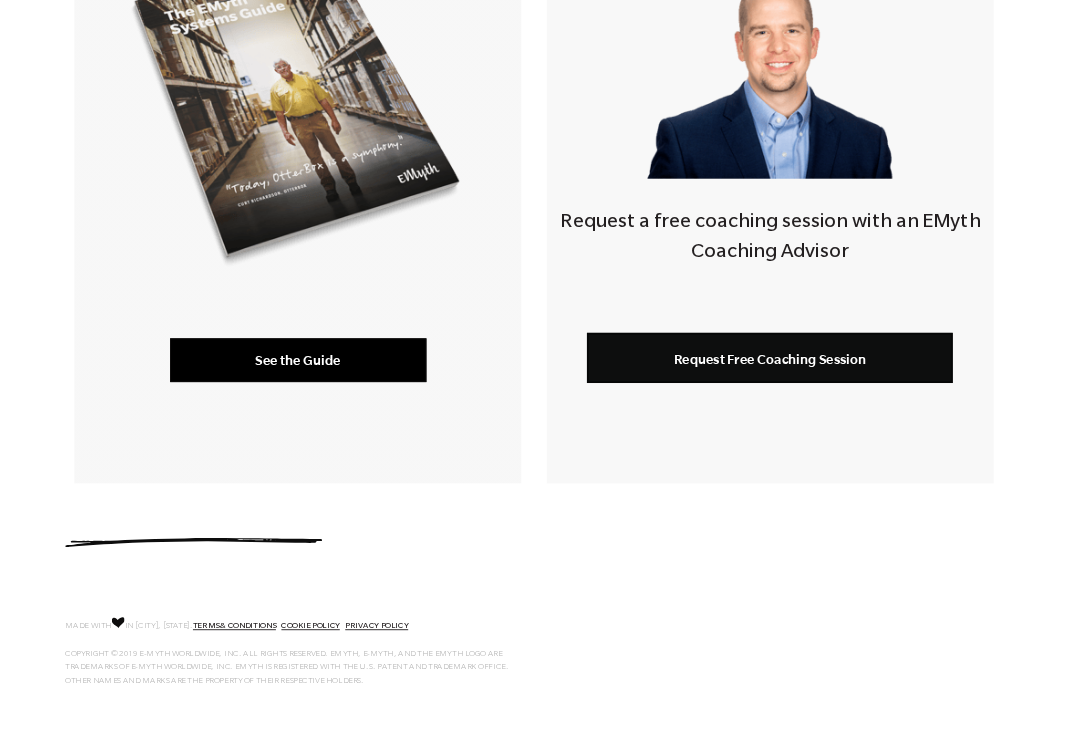 scroll, scrollTop: 647, scrollLeft: 0, axis: vertical 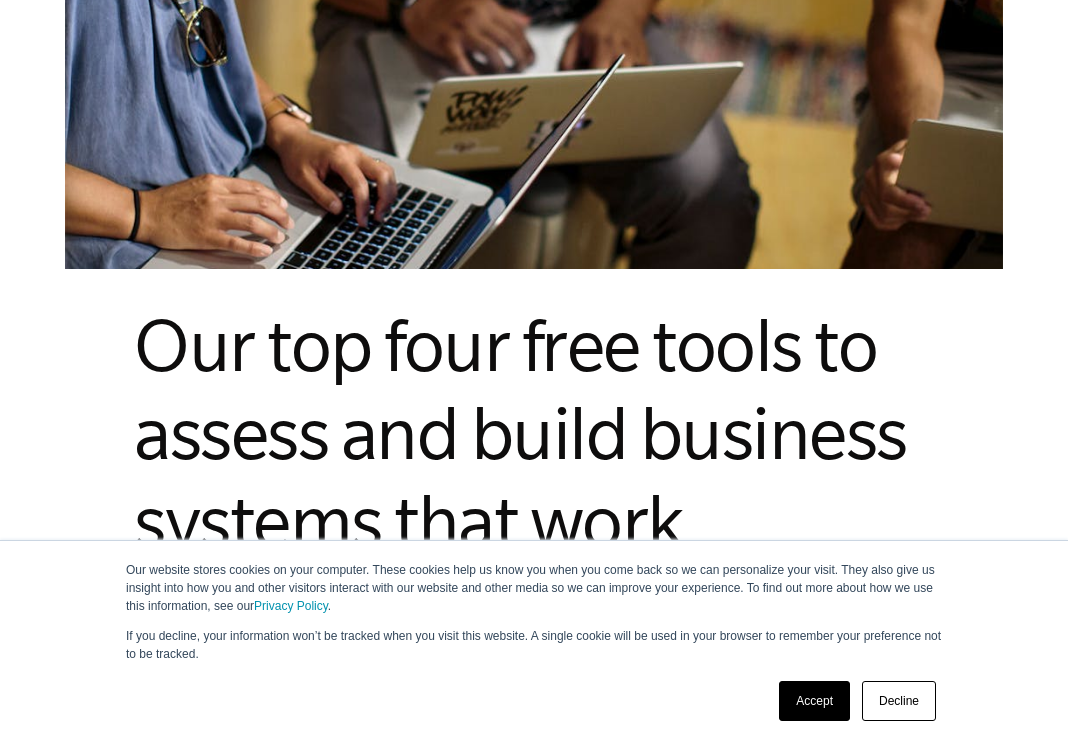 click on "Accept" at bounding box center (814, 701) 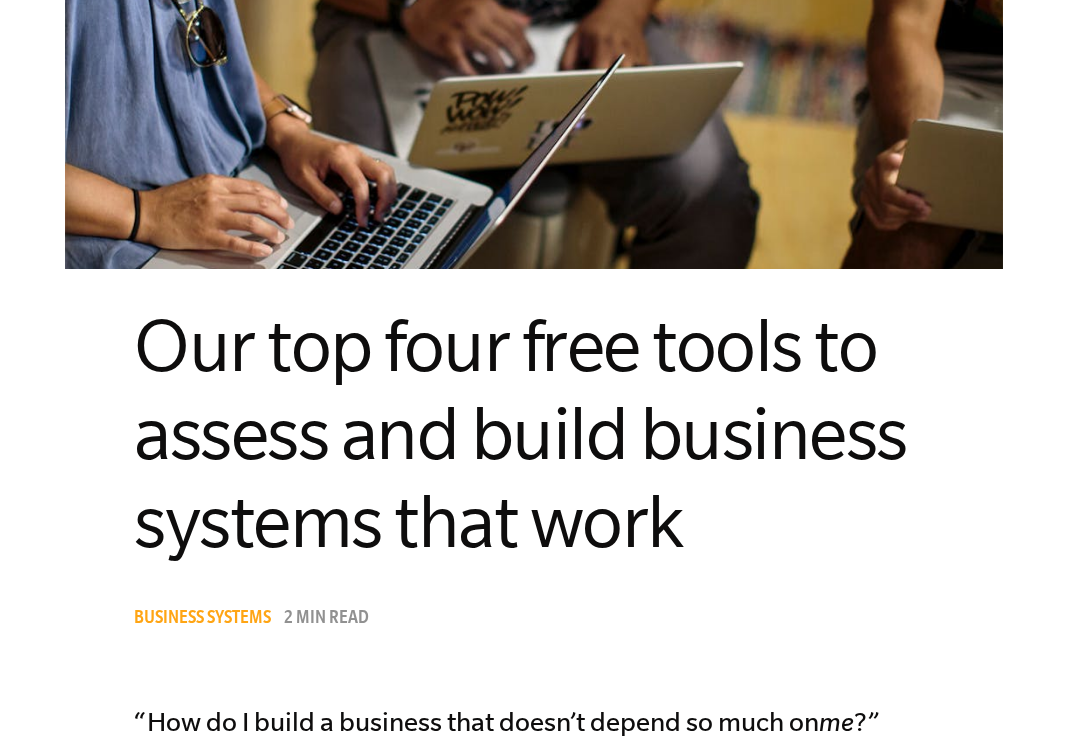 scroll, scrollTop: 0, scrollLeft: 0, axis: both 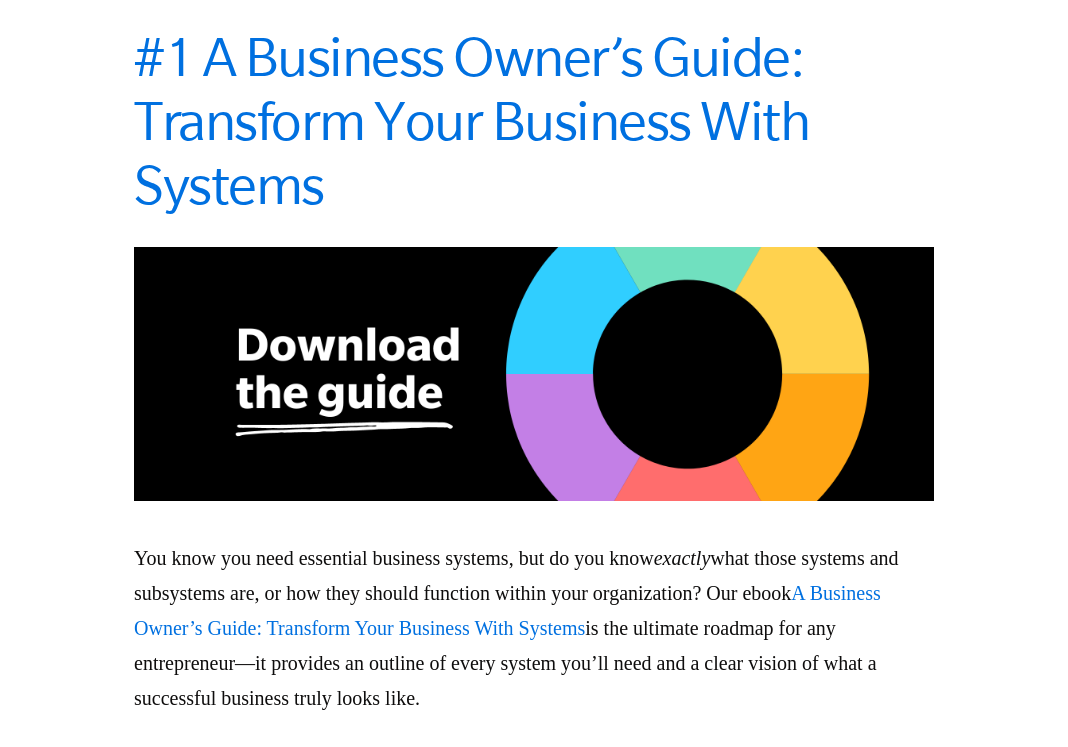 click at bounding box center (534, 374) 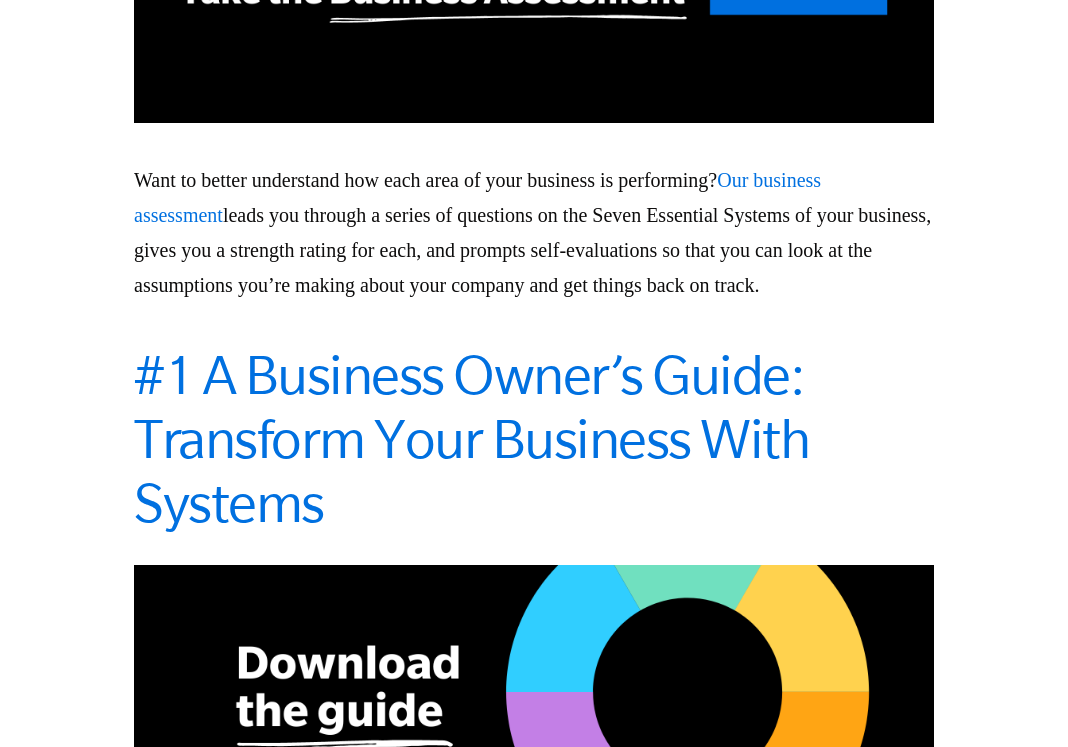 scroll, scrollTop: 3174, scrollLeft: 0, axis: vertical 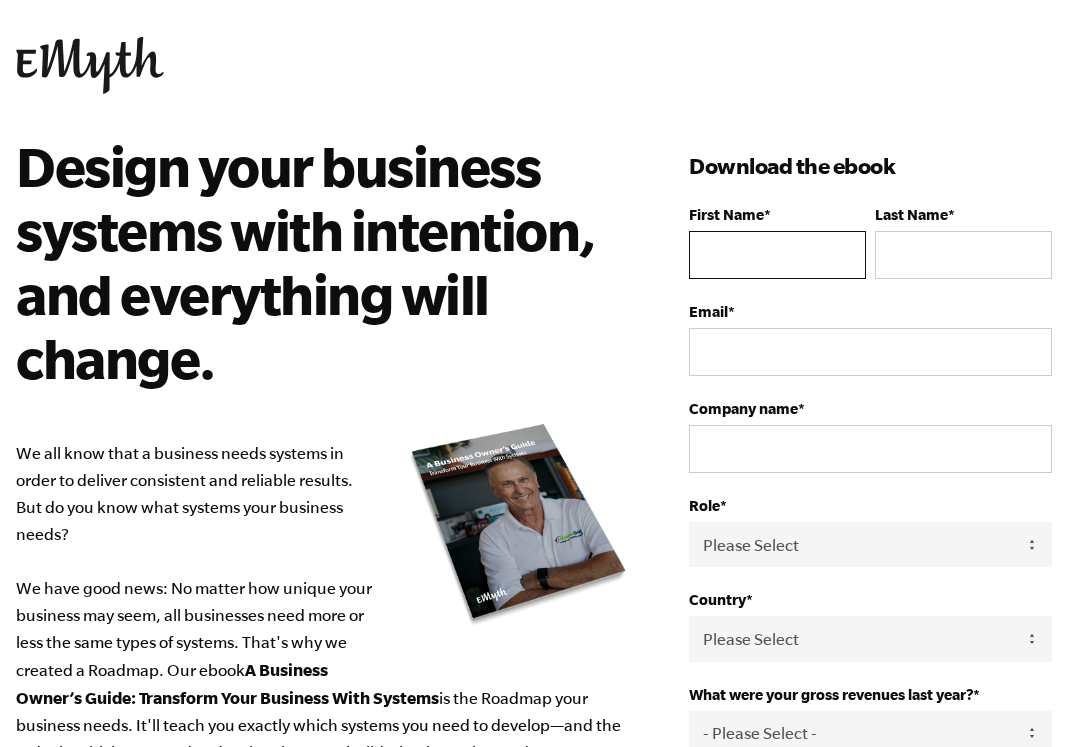 click on "First Name *" at bounding box center (777, 255) 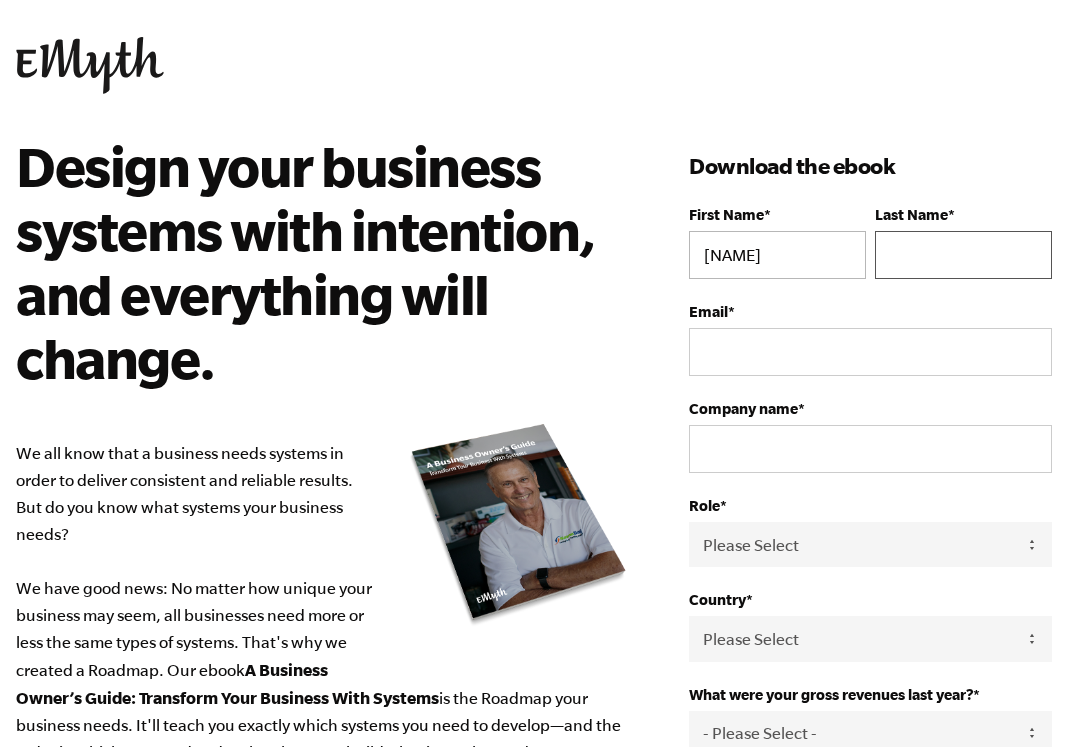 type on "[NAME]" 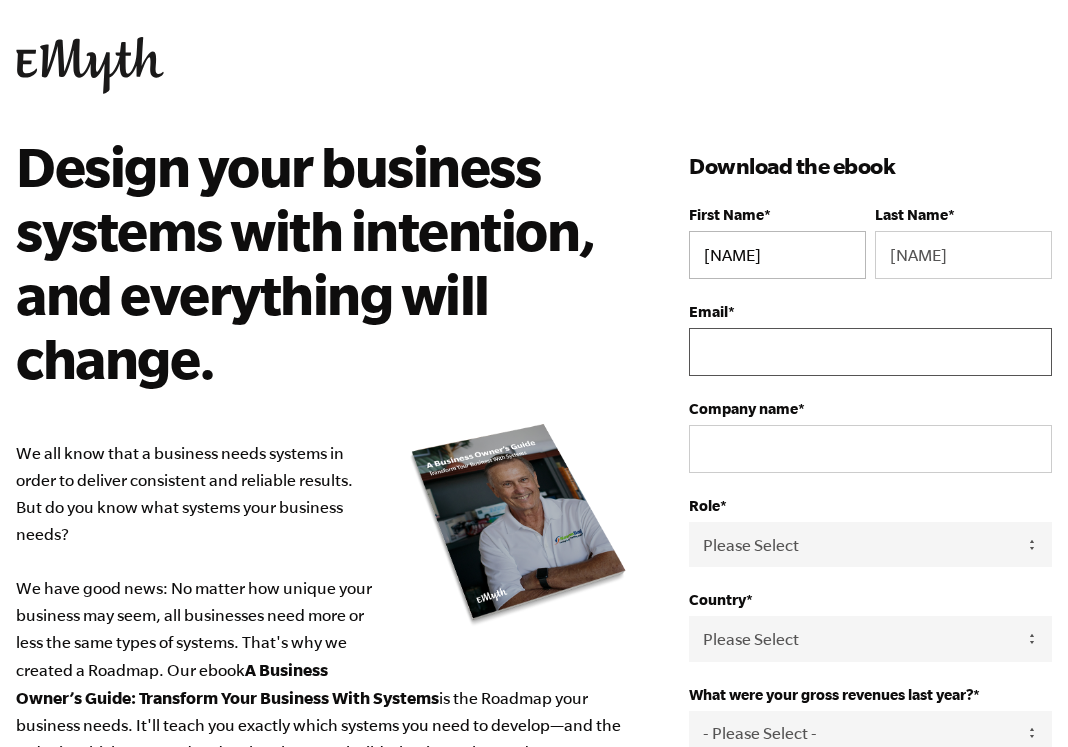type on "sw3d.techdir@[EMAIL]" 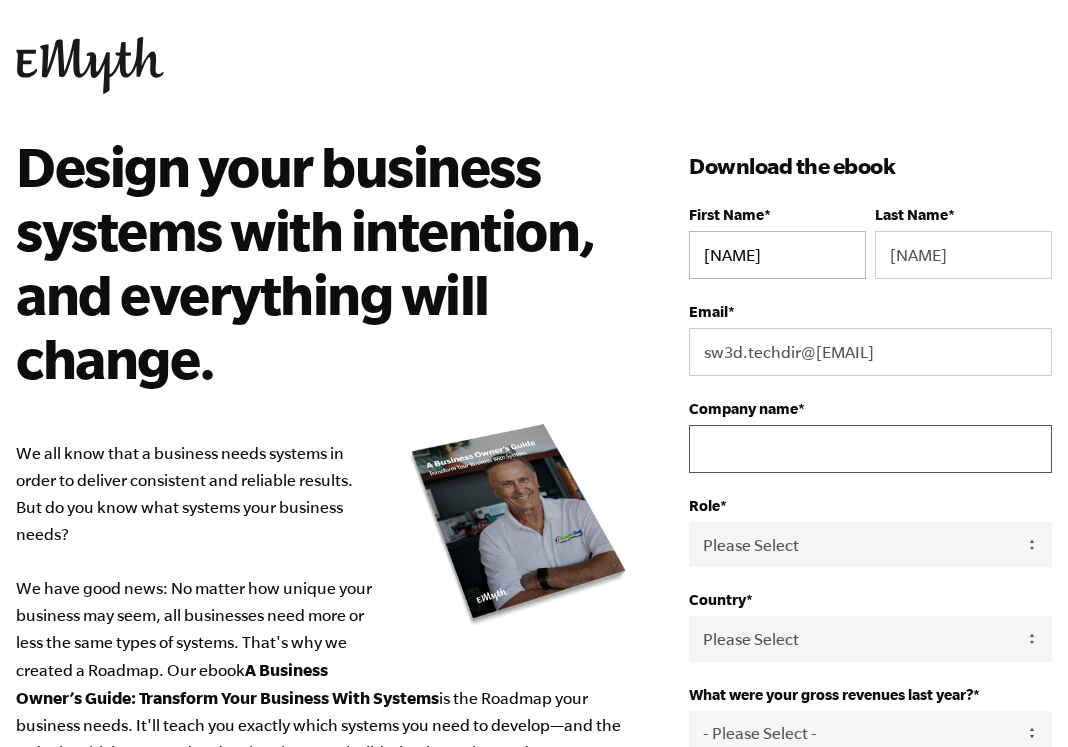 type on "ScanWerx3D LLC" 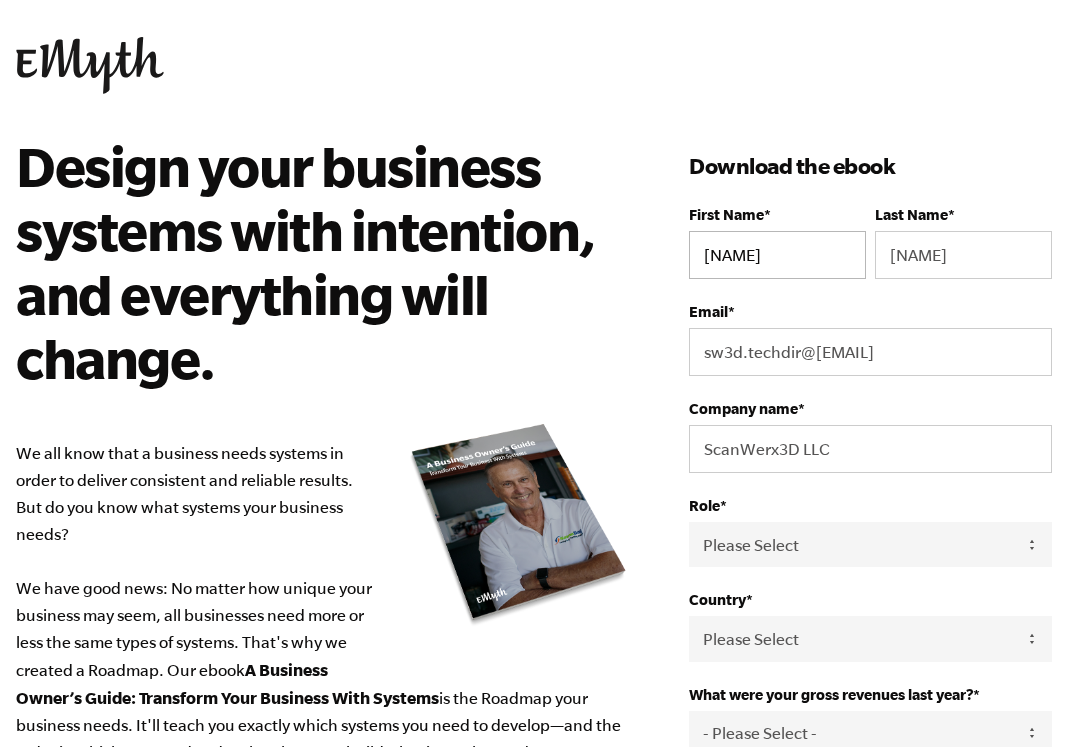select on "[COUNTRY]" 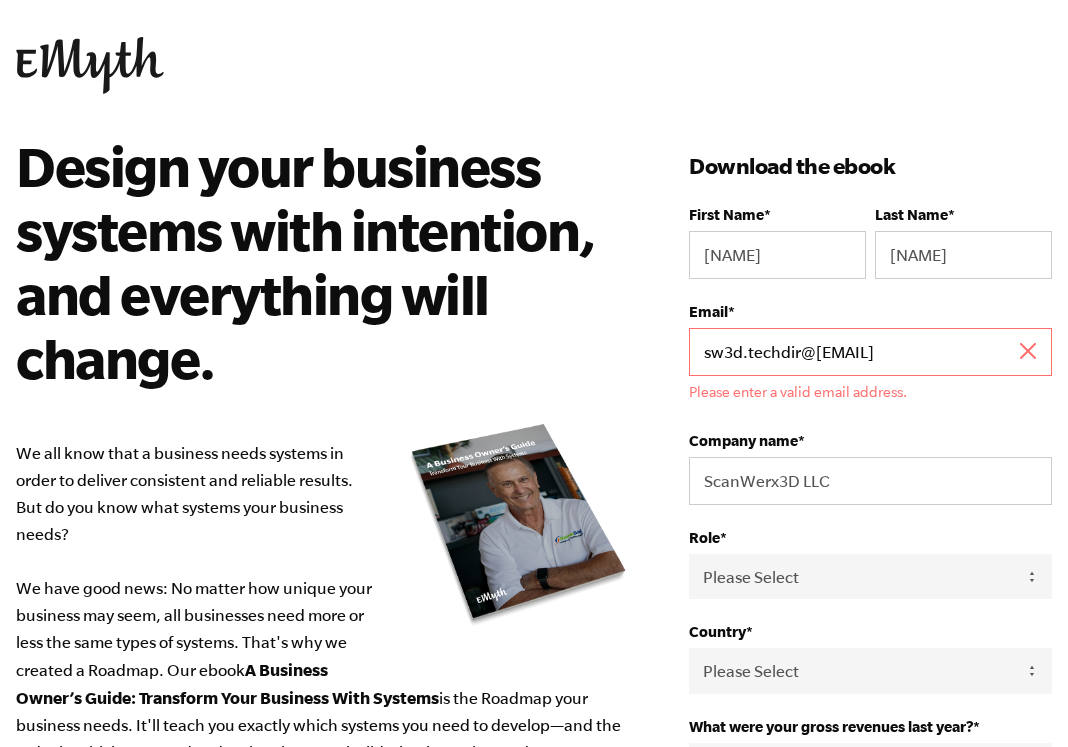 click on "sw3d.techdir@proton.com" at bounding box center (870, 352) 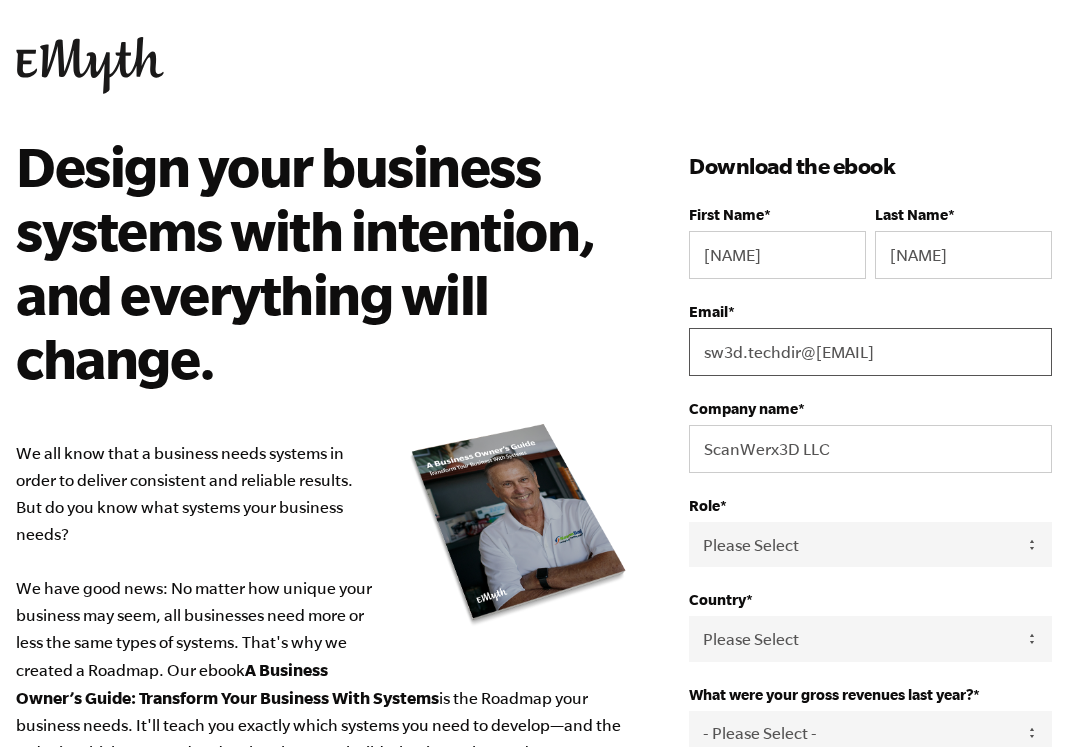 type on "sw3d.techdir@proton.me" 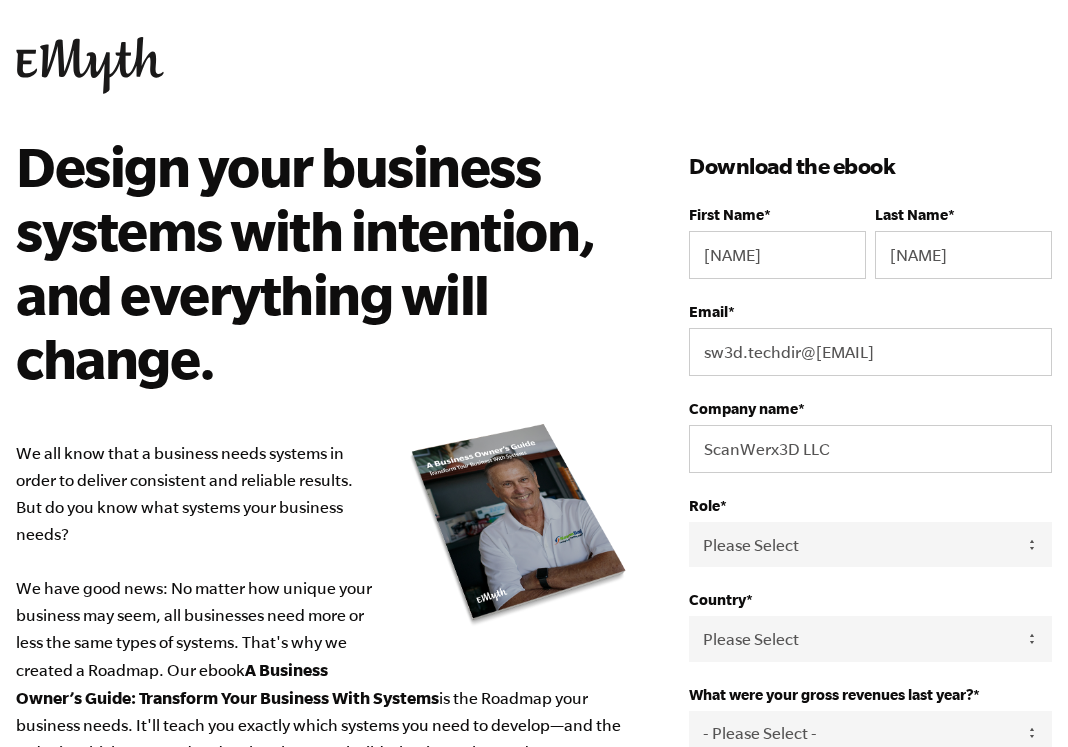 click on "Design your business systems with intention, and everything will change.
We all know that a business needs systems in order to deliver consistent and reliable results. But do you know what systems your business needs?
We have good news: No matter how unique your business may seem, all businesses need more or less the same types of systems. That's why we created a Roadmap. Our ebook  A Business Owner’s Guide: Transform Your Business With Systems  is the Roadmap your business needs. It'll teach you exactly which systems you need to develop—and the order in which you need to develop them—to build a business that  works .
Inside you'll find:
A complete outline of every system your business needs to run like a well-oiled machine
An overview of the “three stages” required to develop your business
A clear picture of what systems can do for your business" at bounding box center (352, 719) 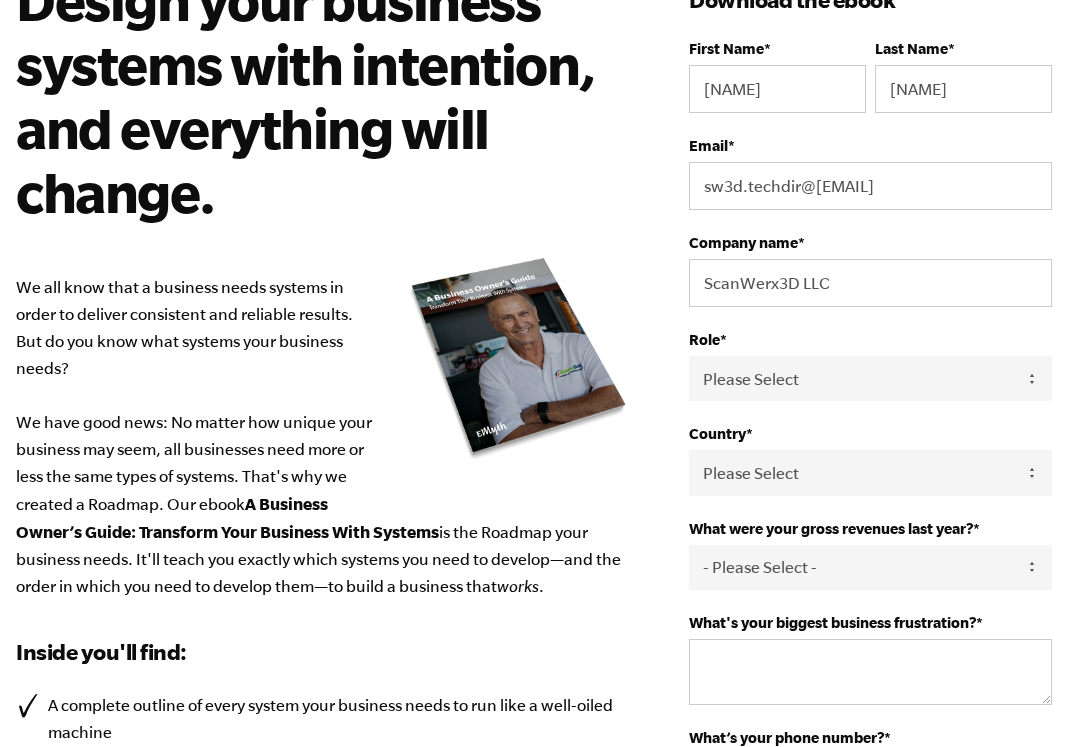 scroll, scrollTop: 194, scrollLeft: 0, axis: vertical 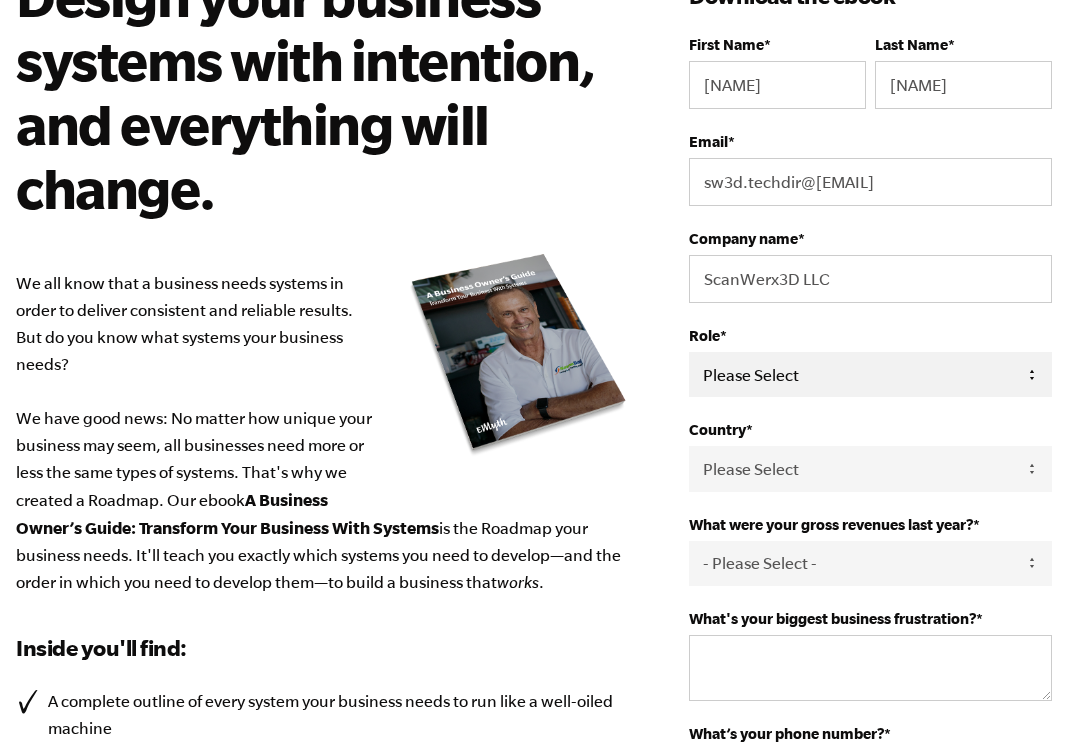click on "Please Select Owner Partner / Co-Owner Executive Employee / Other" at bounding box center (870, 374) 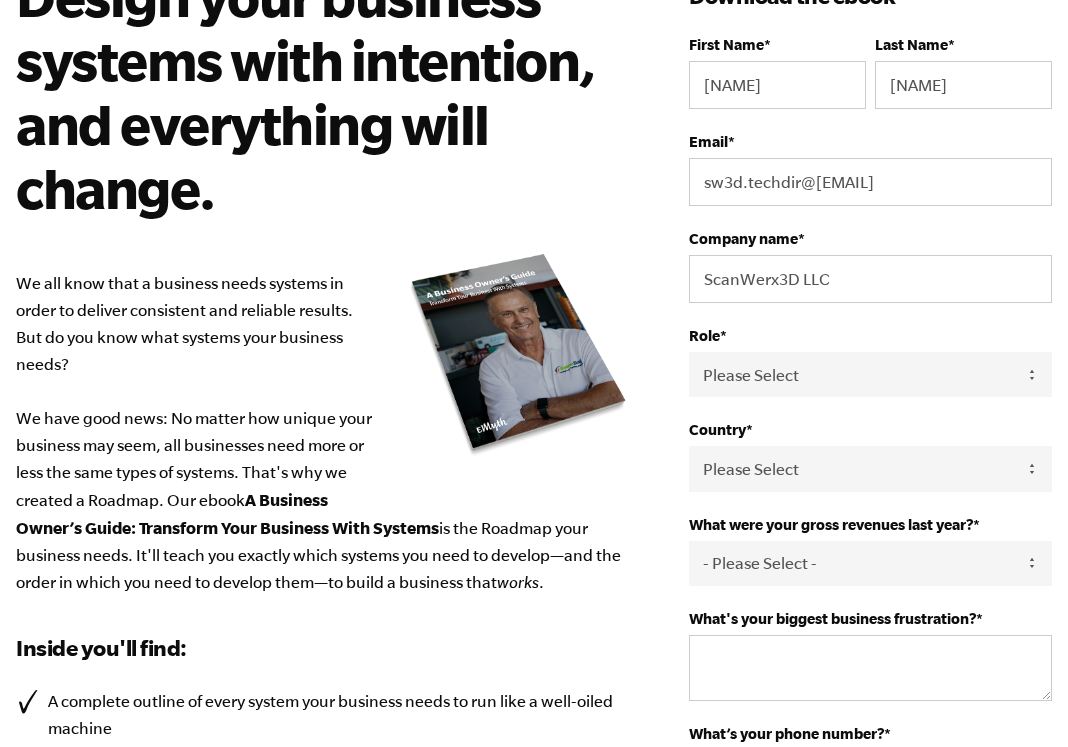 select on "Owner" 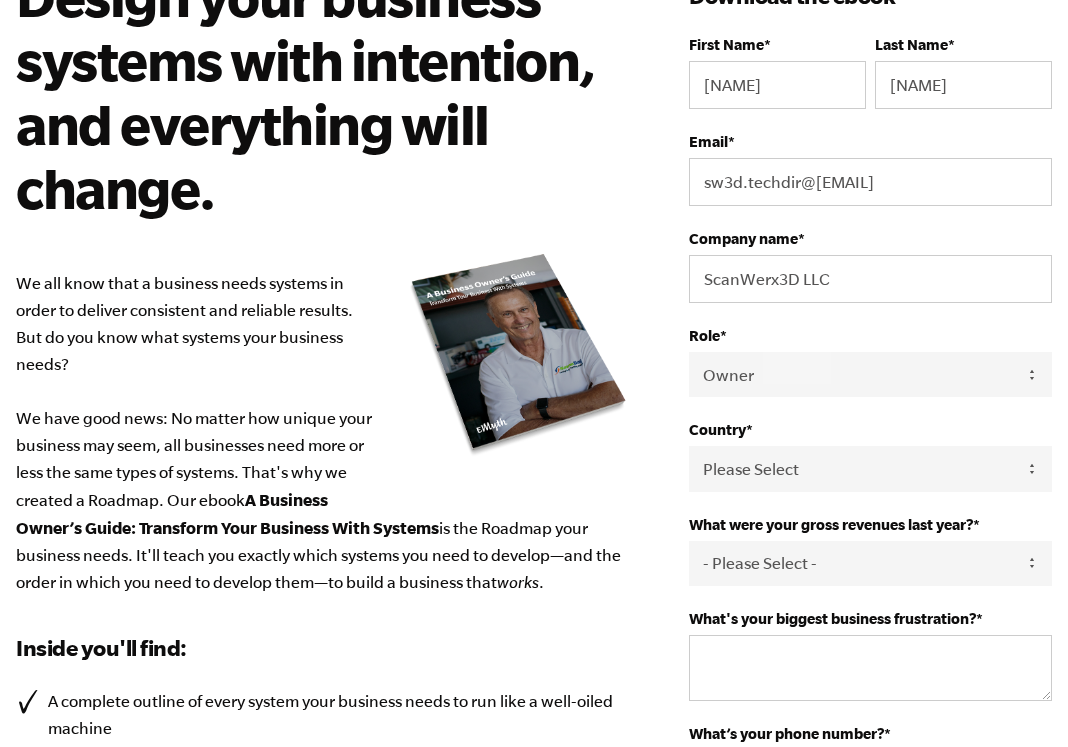click on "Please Select Owner Partner / Co-Owner Executive Employee / Other" at bounding box center (870, 374) 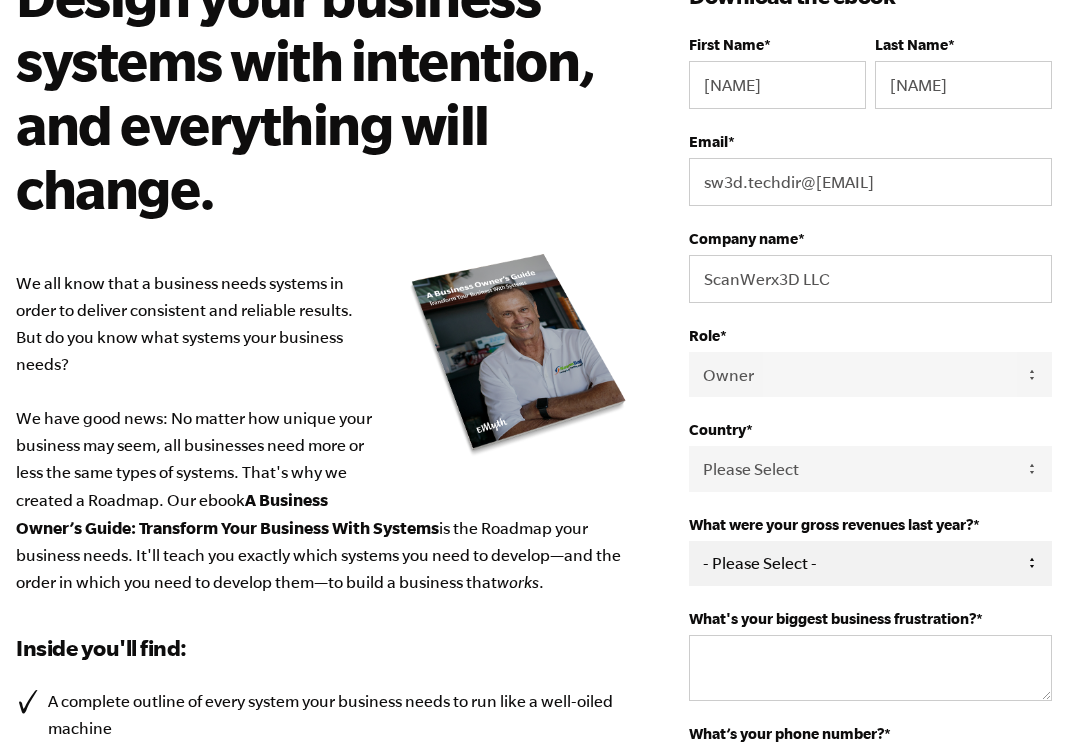 click on "- Please Select - 0-75K 76-150K 151-275K 276-500K 501-750K 751-1M 1-2.5M 2.5-5M 5-10M 10M+" at bounding box center (870, 563) 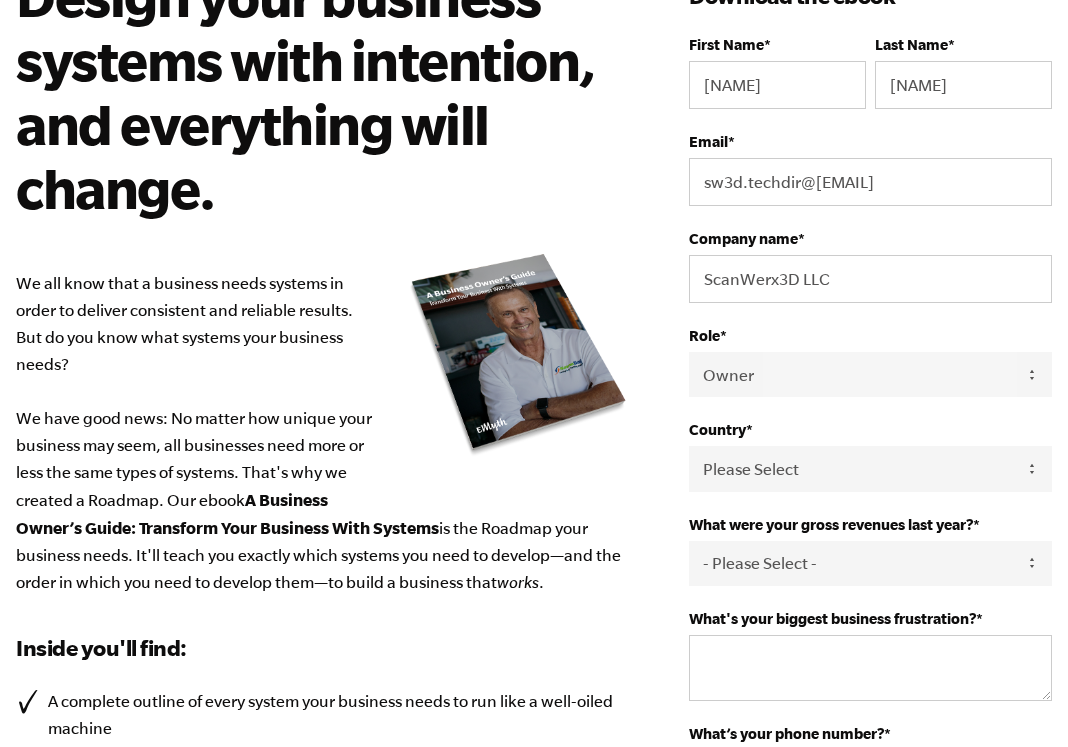 select on "0-75K" 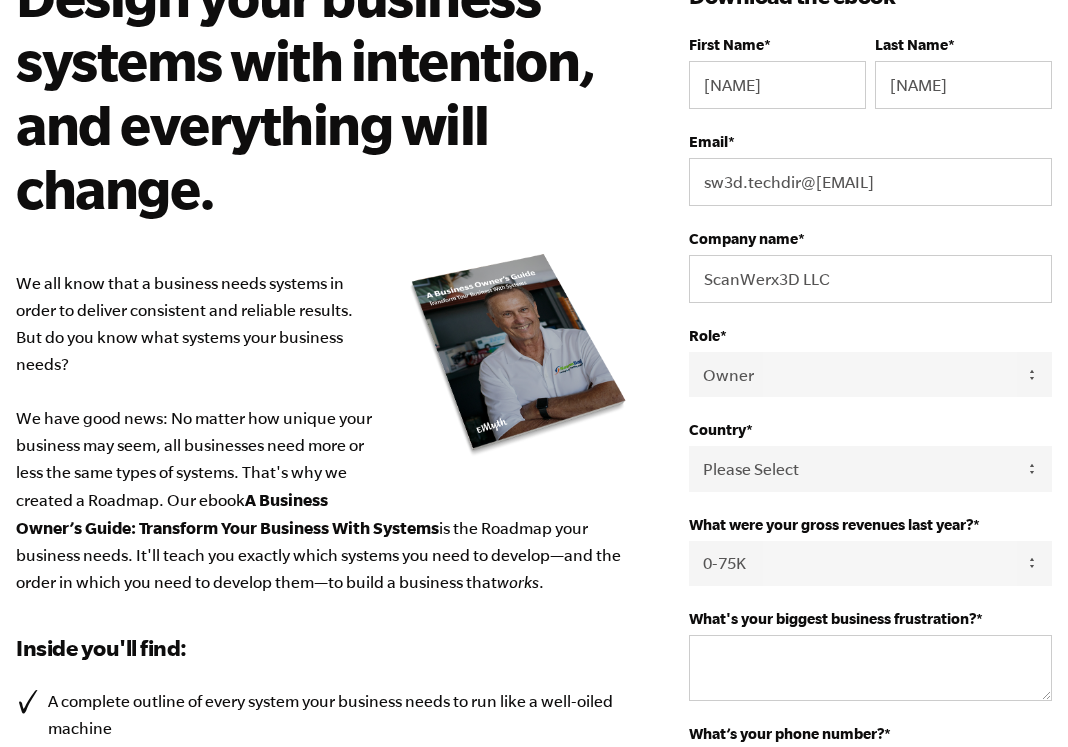 click on "- Please Select - 0-75K 76-150K 151-275K 276-500K 501-750K 751-1M 1-2.5M 2.5-5M 5-10M 10M+" at bounding box center [870, 563] 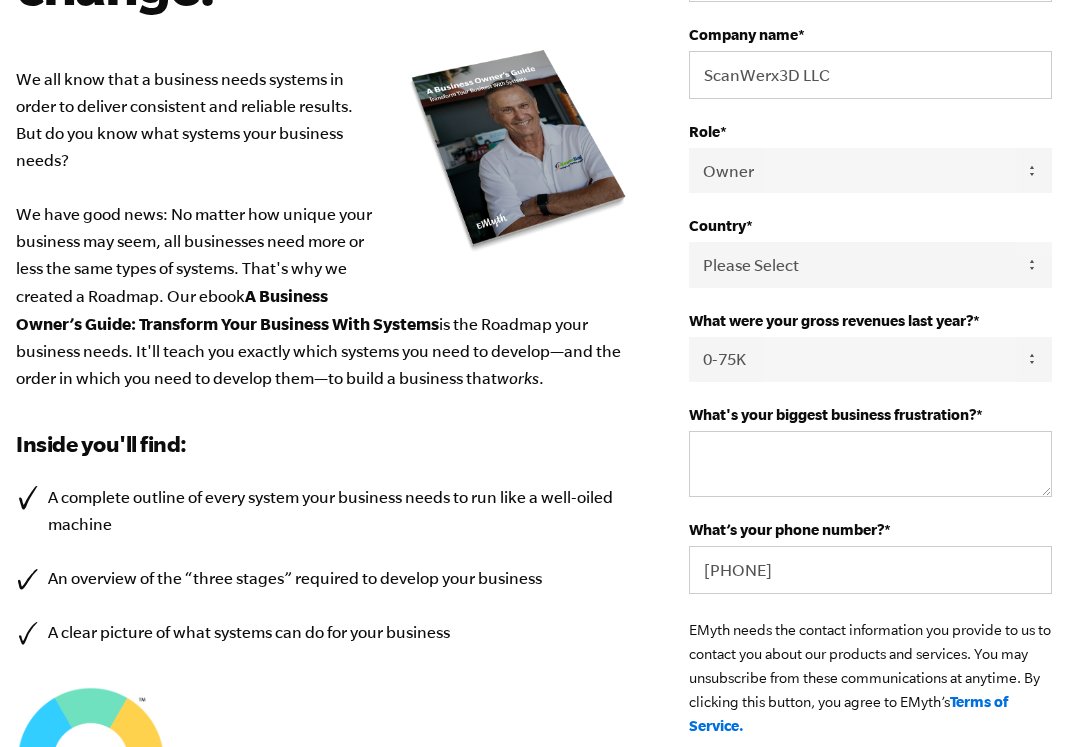 scroll, scrollTop: 405, scrollLeft: 0, axis: vertical 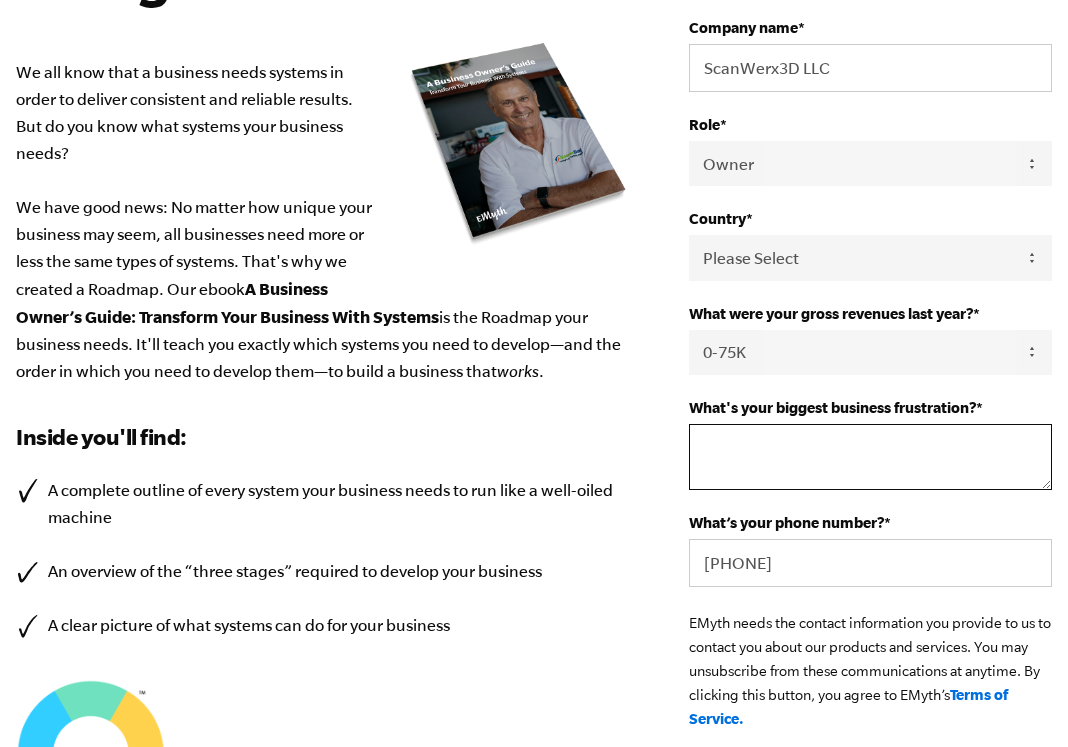 click on "What's your biggest business frustration? *" at bounding box center (870, 457) 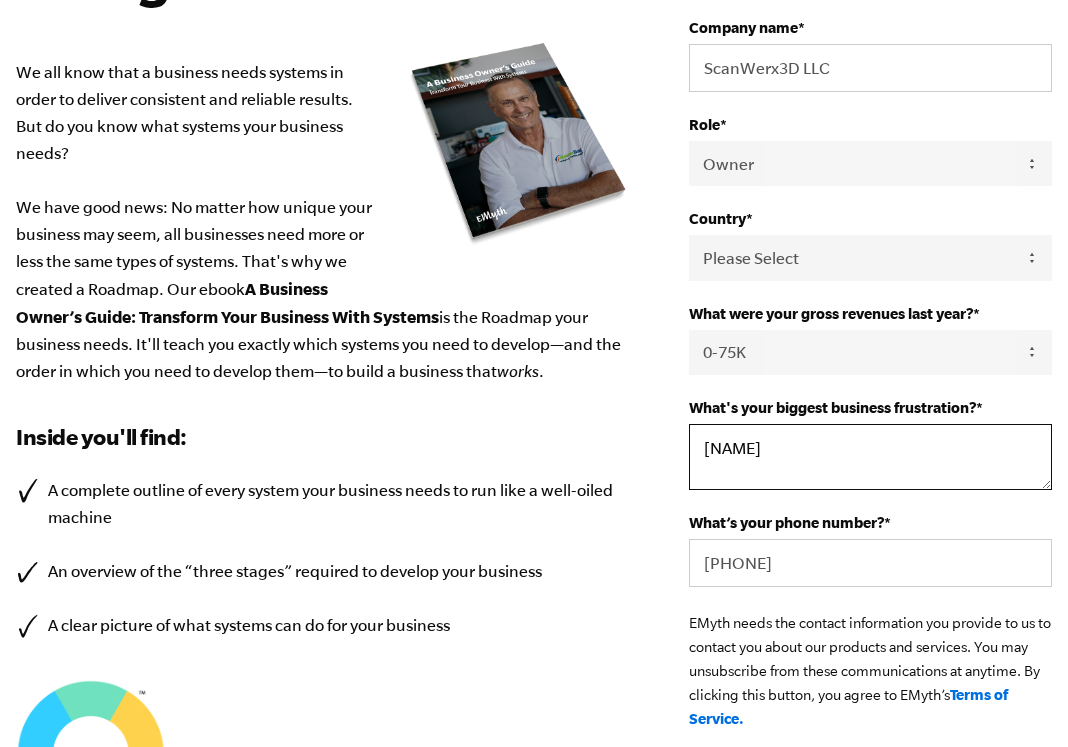 type on "L" 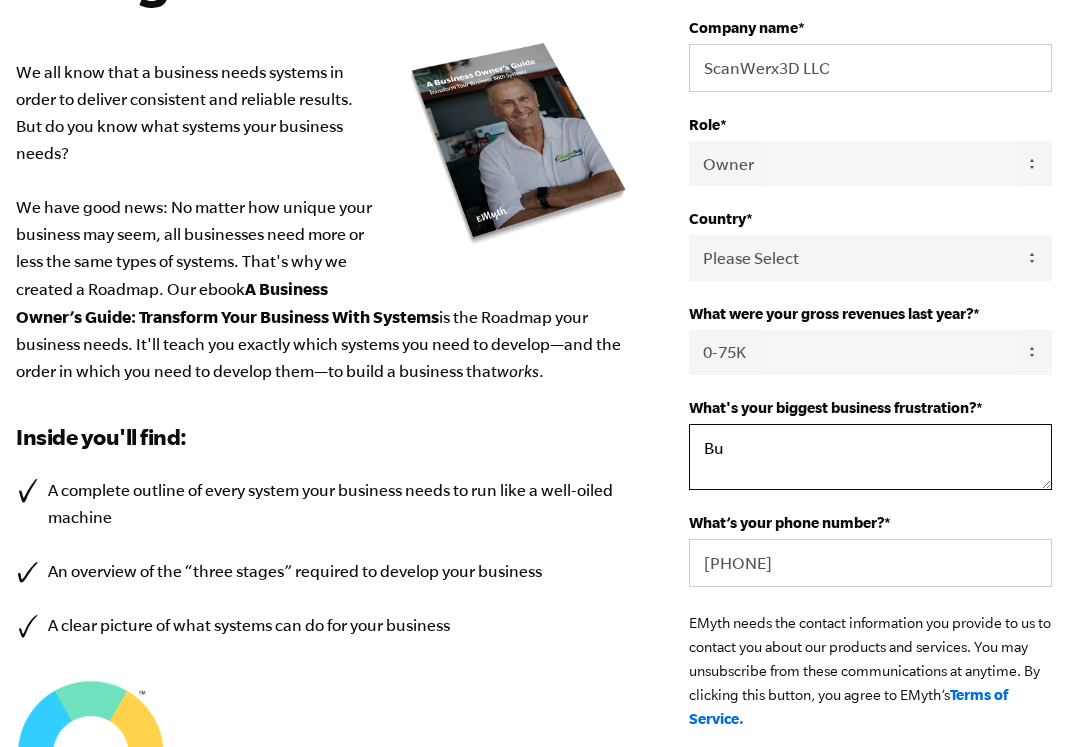 type on "B" 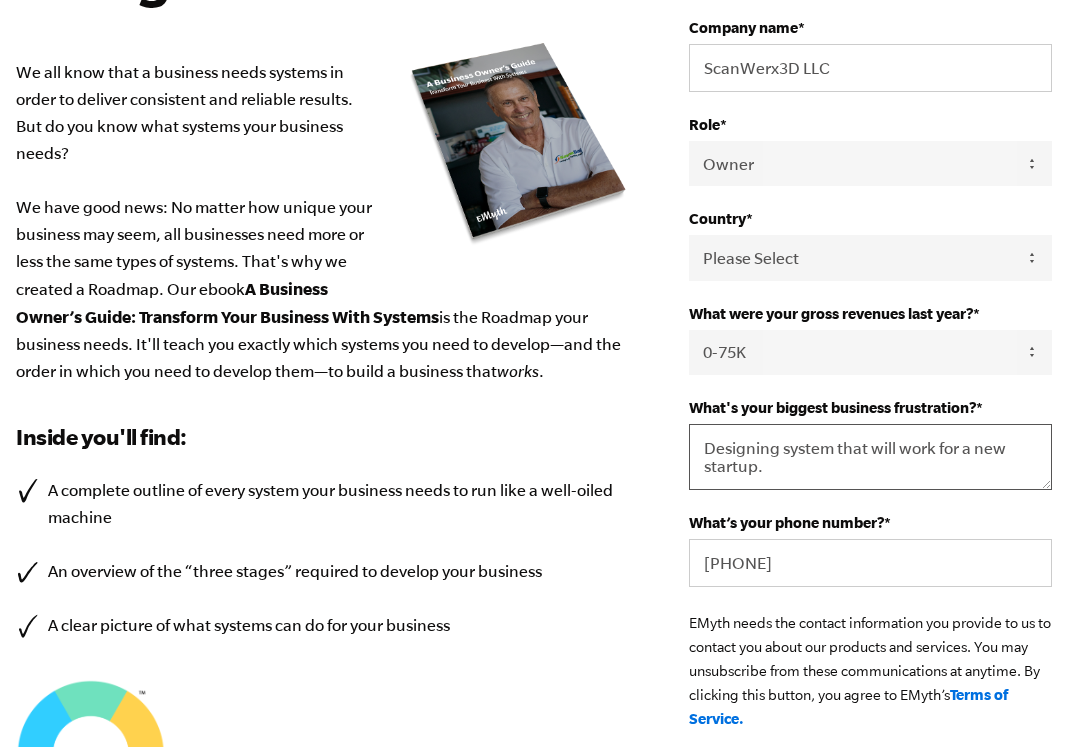 scroll, scrollTop: 508, scrollLeft: 0, axis: vertical 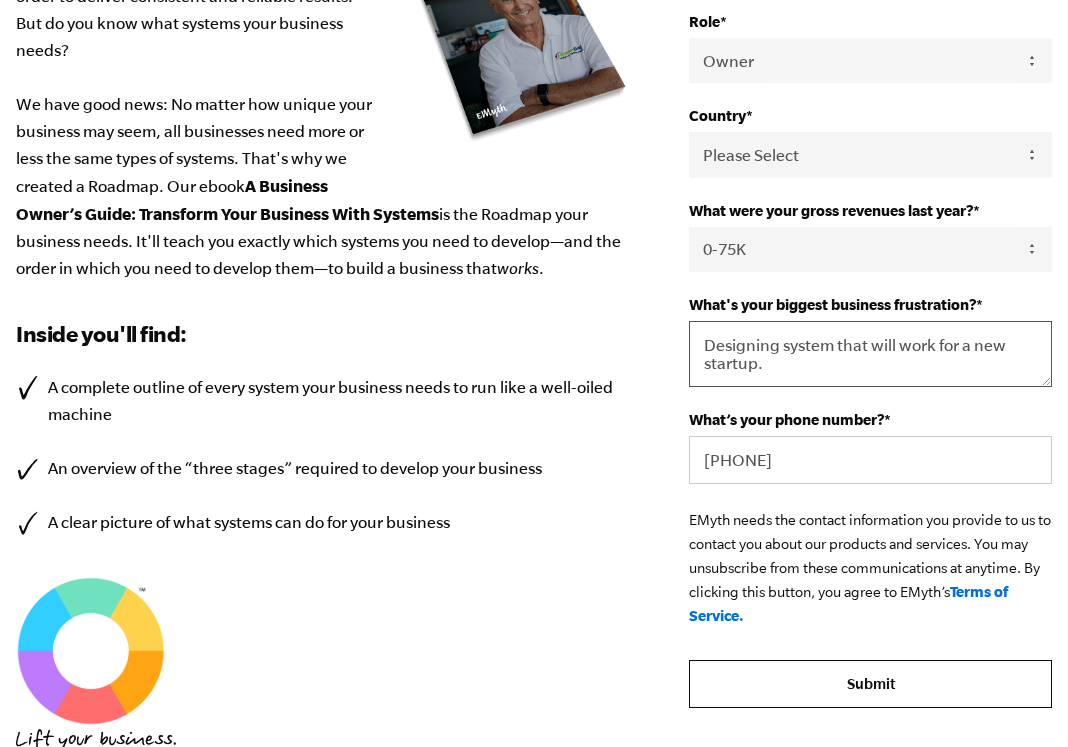 type on "Designing system that will work for a new startup." 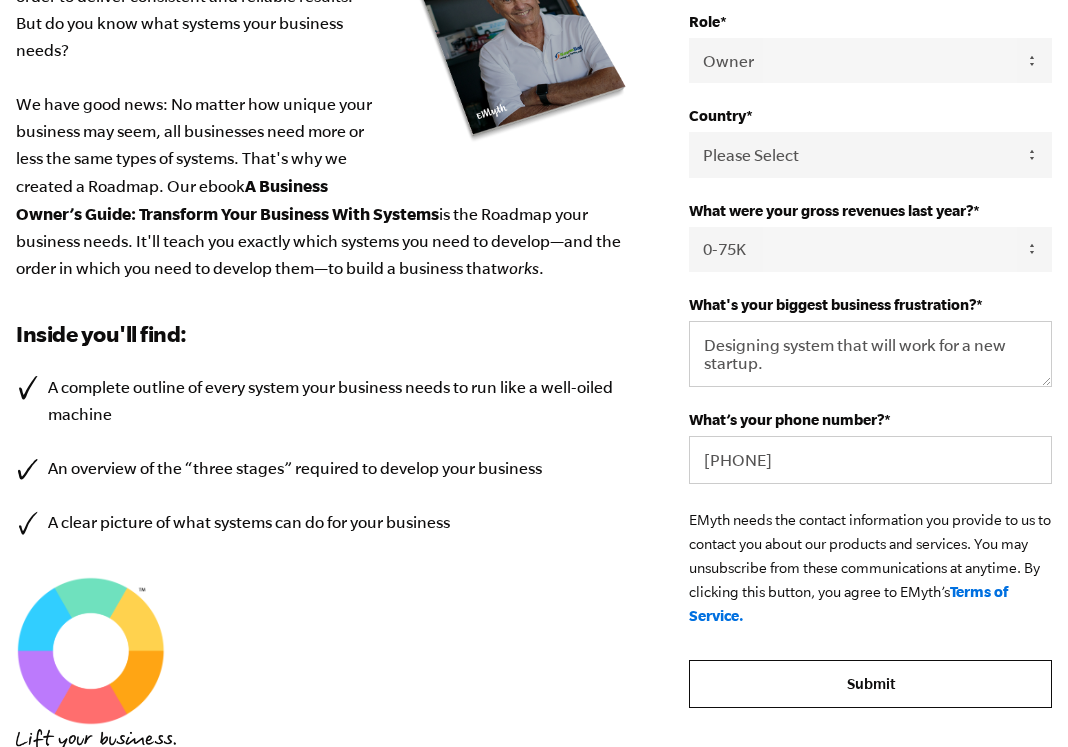 click on "Submit" at bounding box center [870, 684] 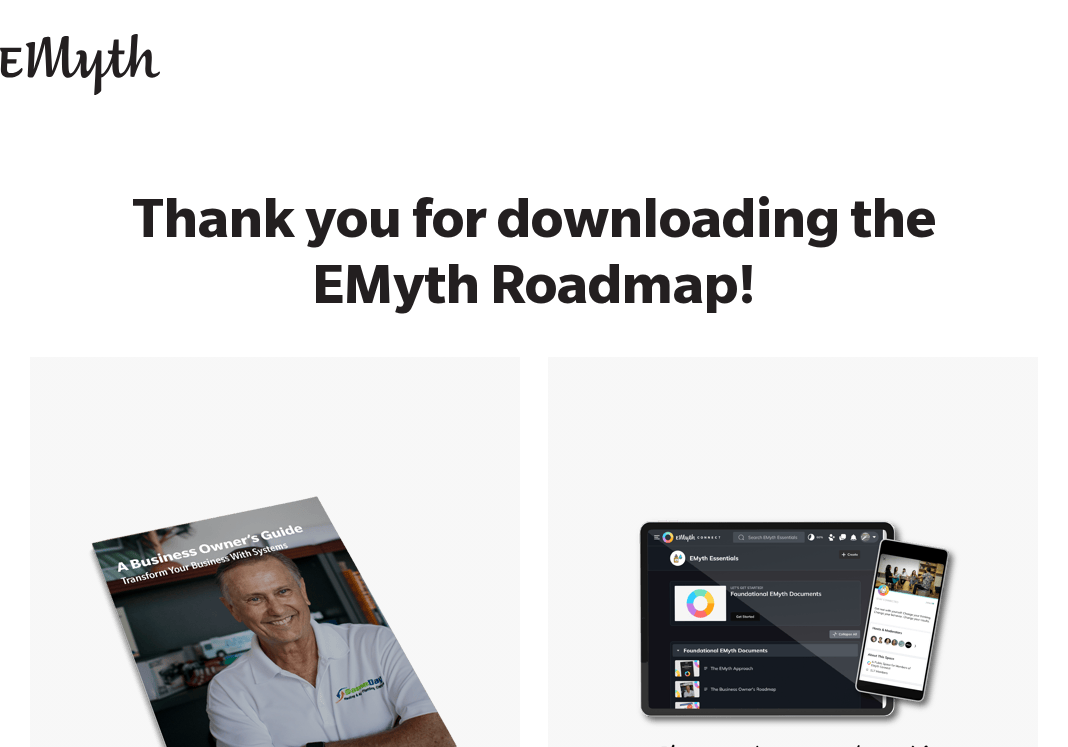 scroll, scrollTop: 0, scrollLeft: 0, axis: both 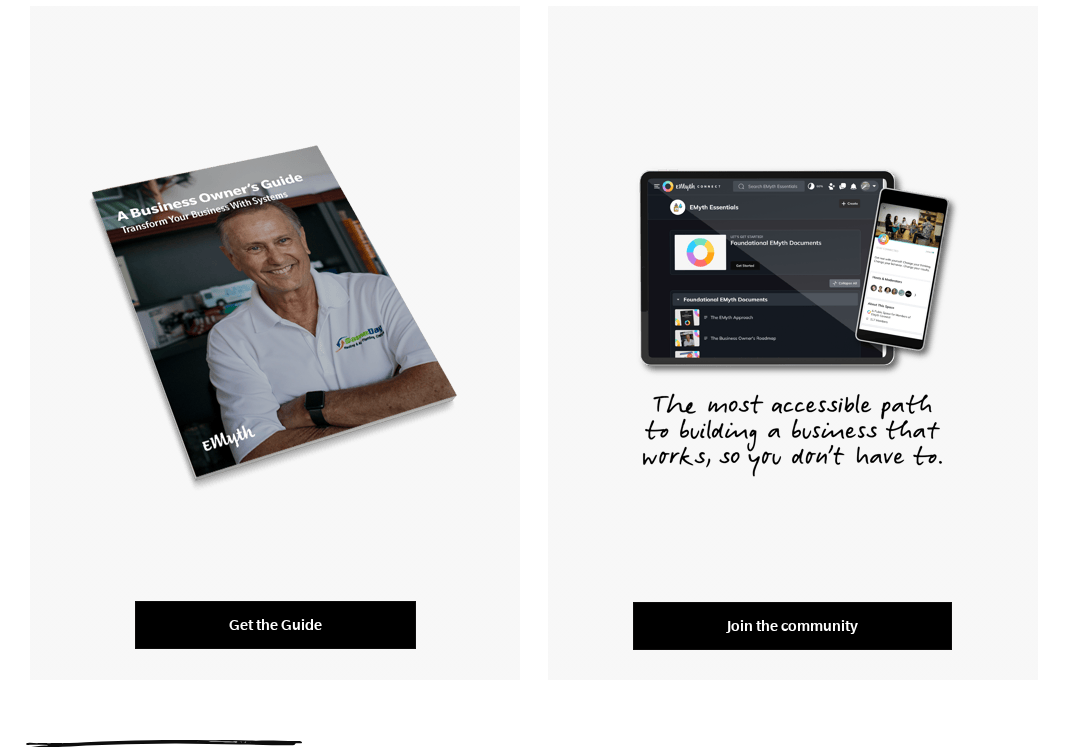 click on "Get the Guide" at bounding box center (275, 625) 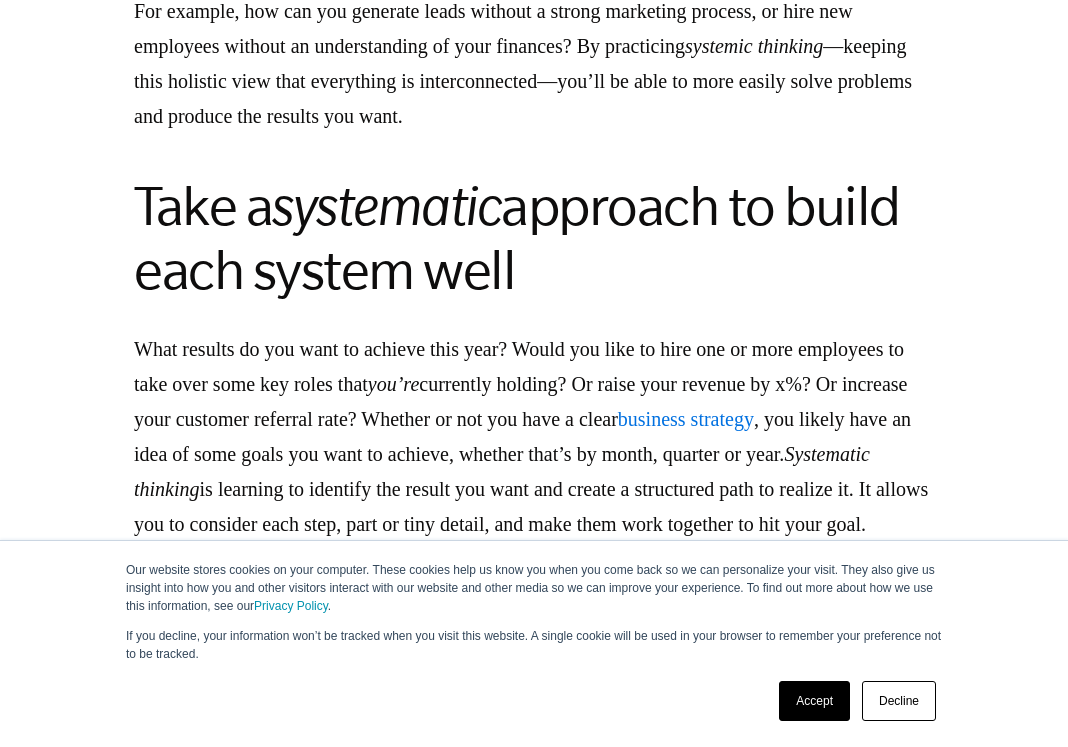 scroll, scrollTop: 4441, scrollLeft: 0, axis: vertical 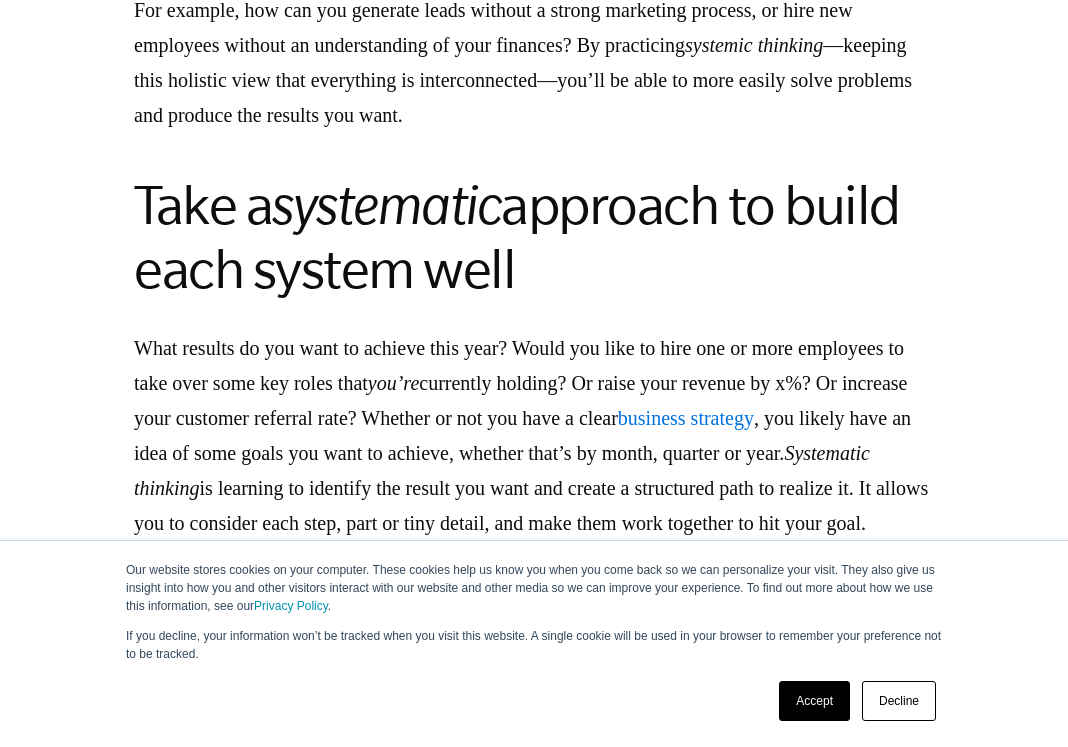 drag, startPoint x: 447, startPoint y: 314, endPoint x: 286, endPoint y: 238, distance: 178.03651 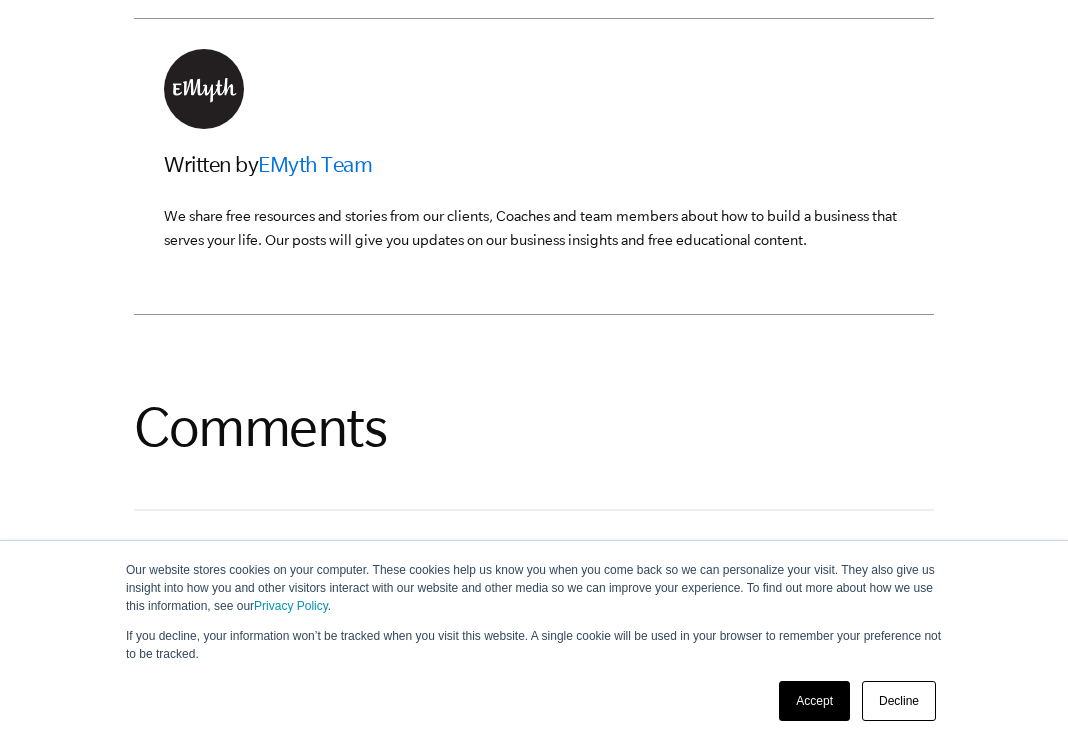 scroll, scrollTop: 7012, scrollLeft: 0, axis: vertical 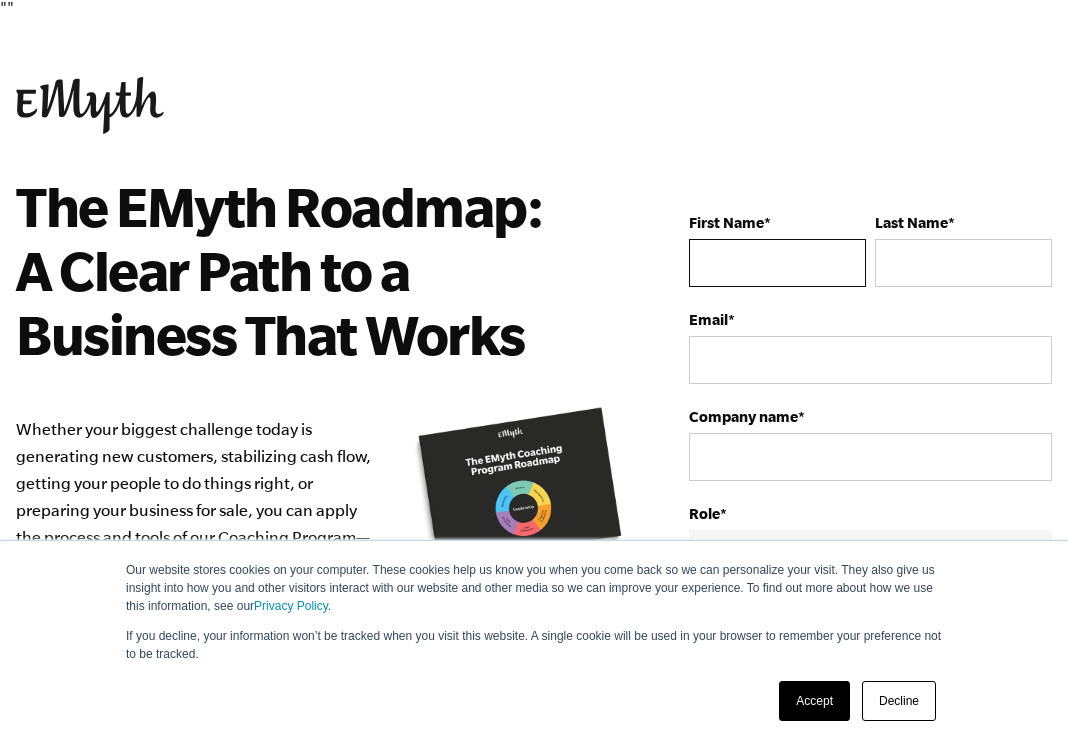 click on "First Name *" at bounding box center (777, 263) 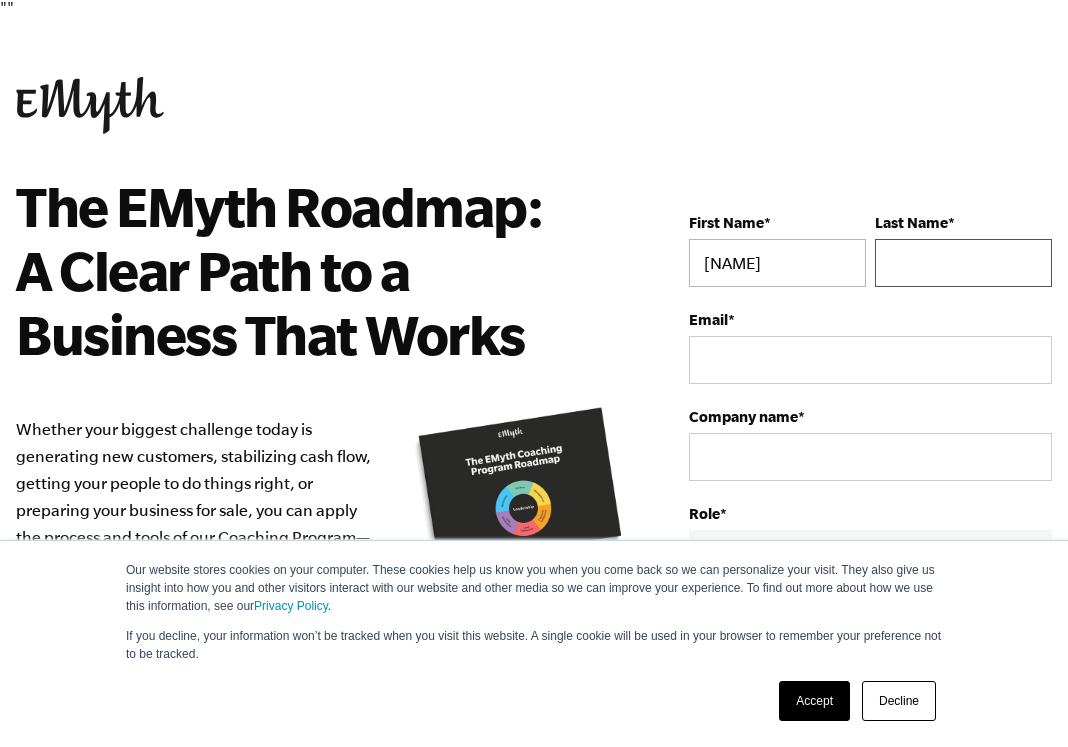 type on "[LAST]" 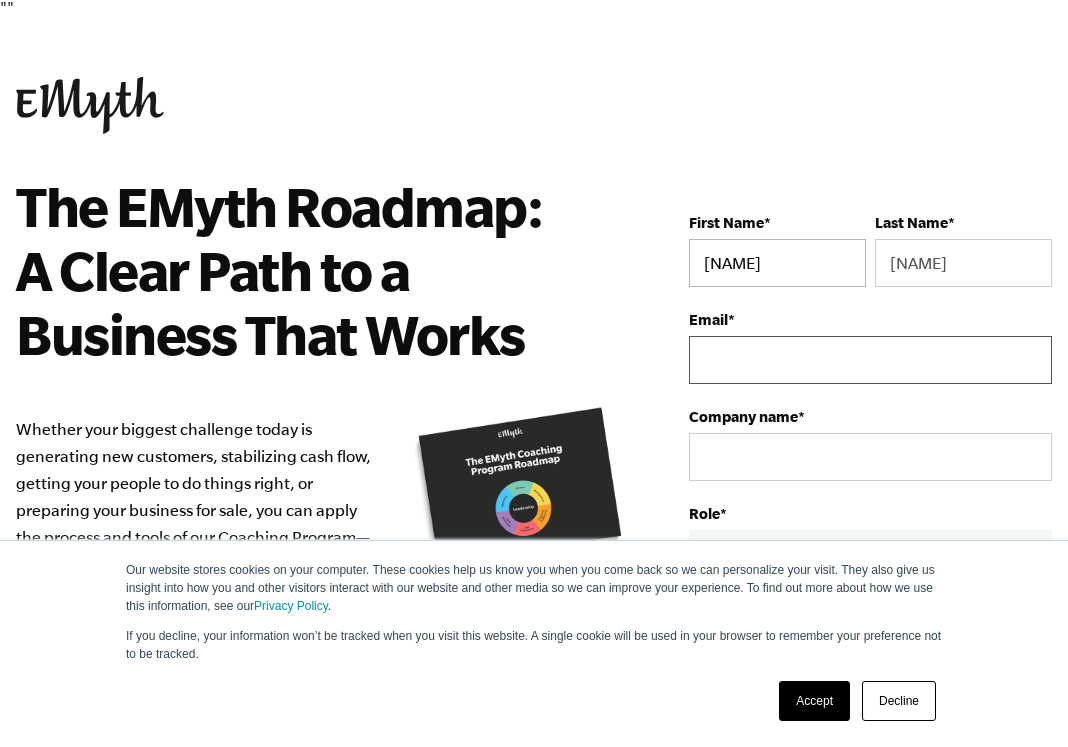 type on "[EMAIL]" 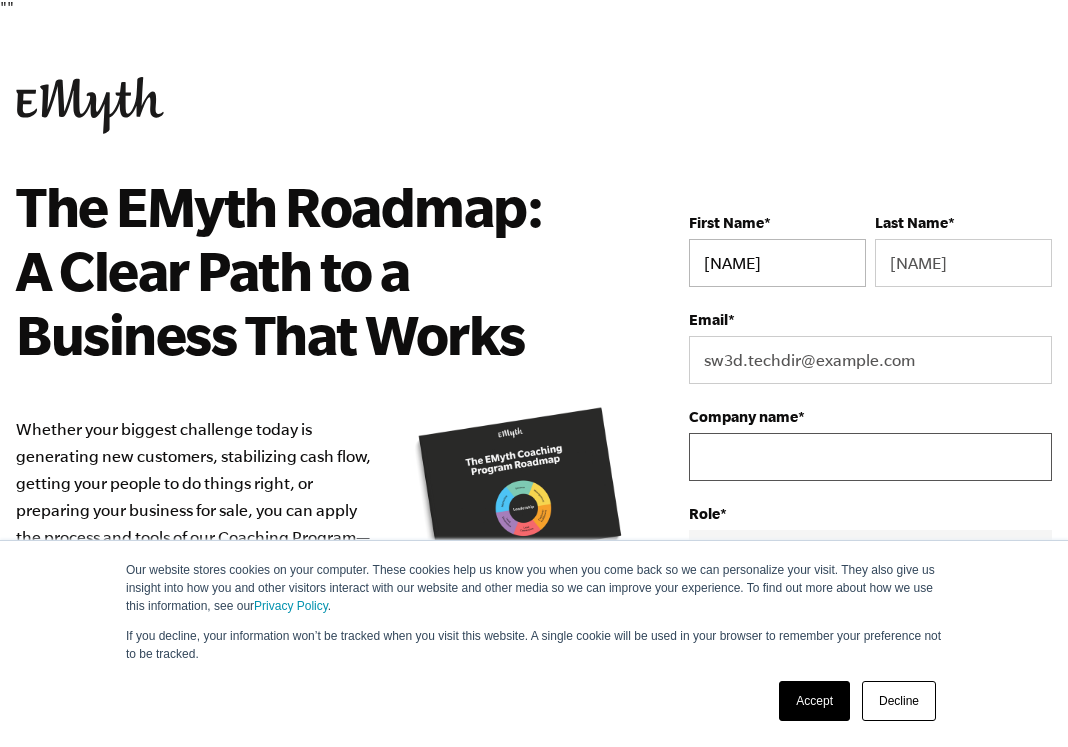 type on "ScanWerx3D LLC" 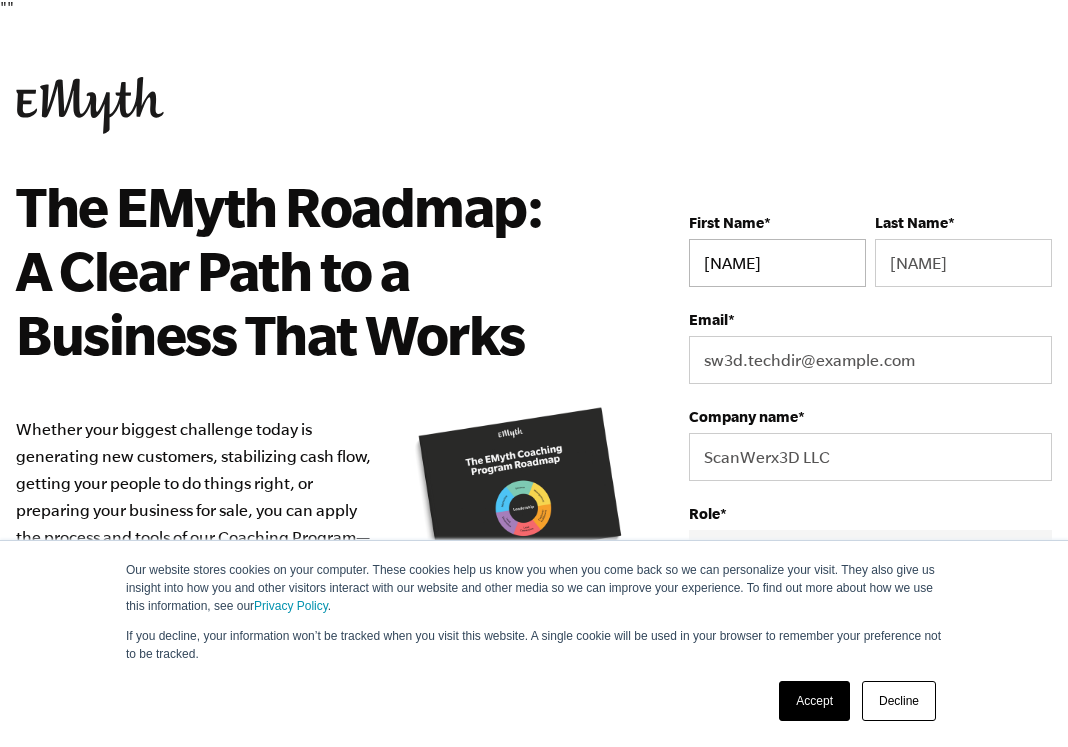 select on "United States" 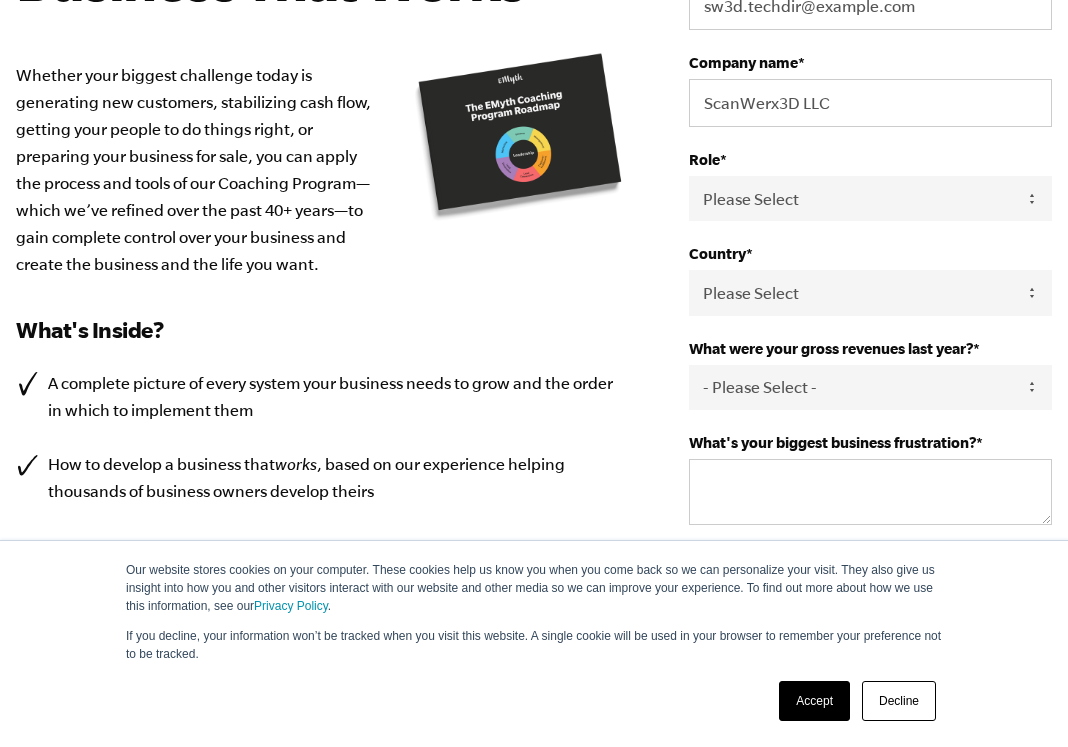 scroll, scrollTop: 355, scrollLeft: 0, axis: vertical 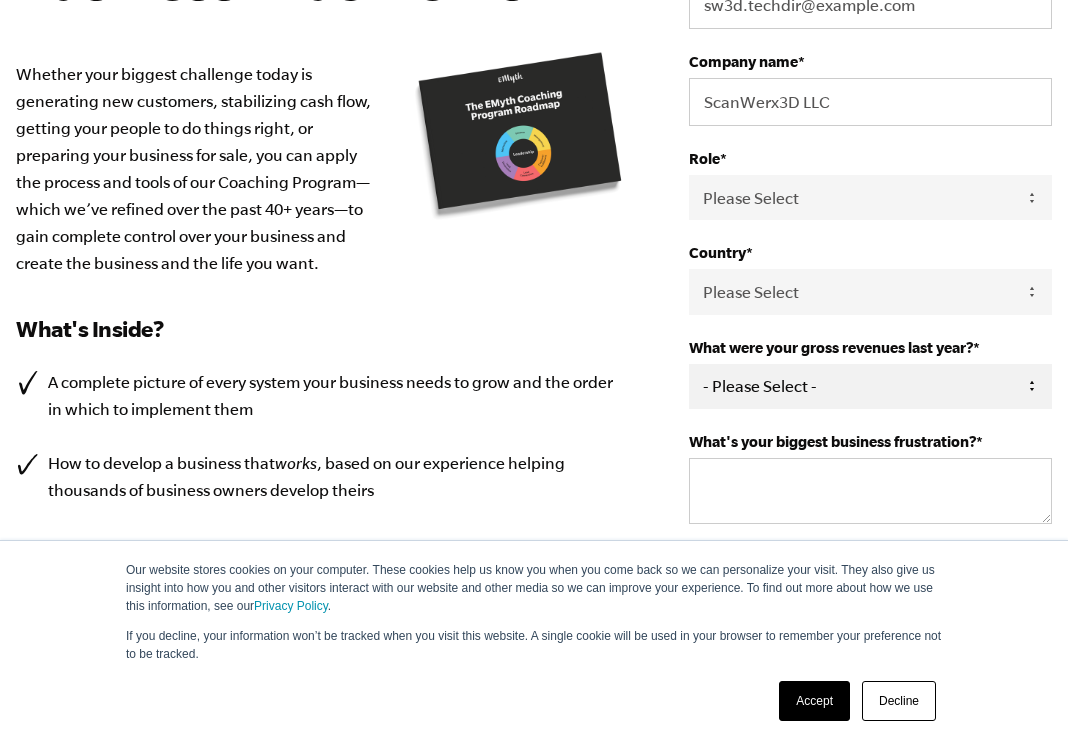 click on "- Please Select - 0-75K 76-150K 151-275K 276-500K 501-750K 751-1M 1-2.5M 2.5-5M 5-10M 10M+" at bounding box center [870, 386] 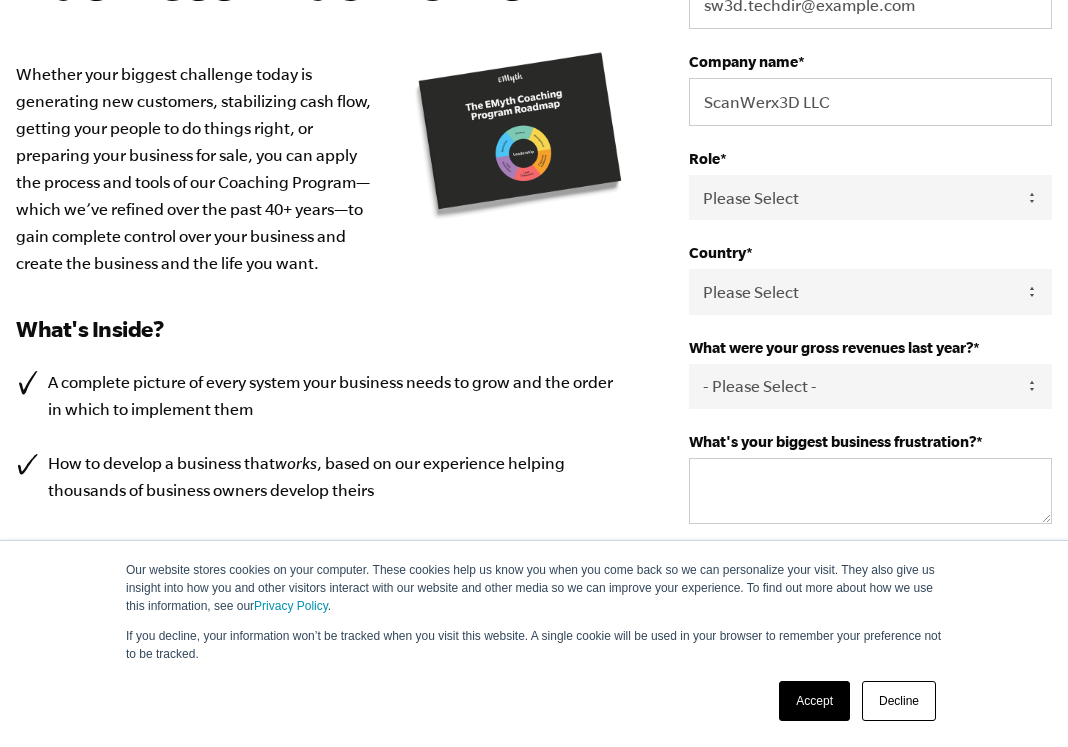 select on "0-75K" 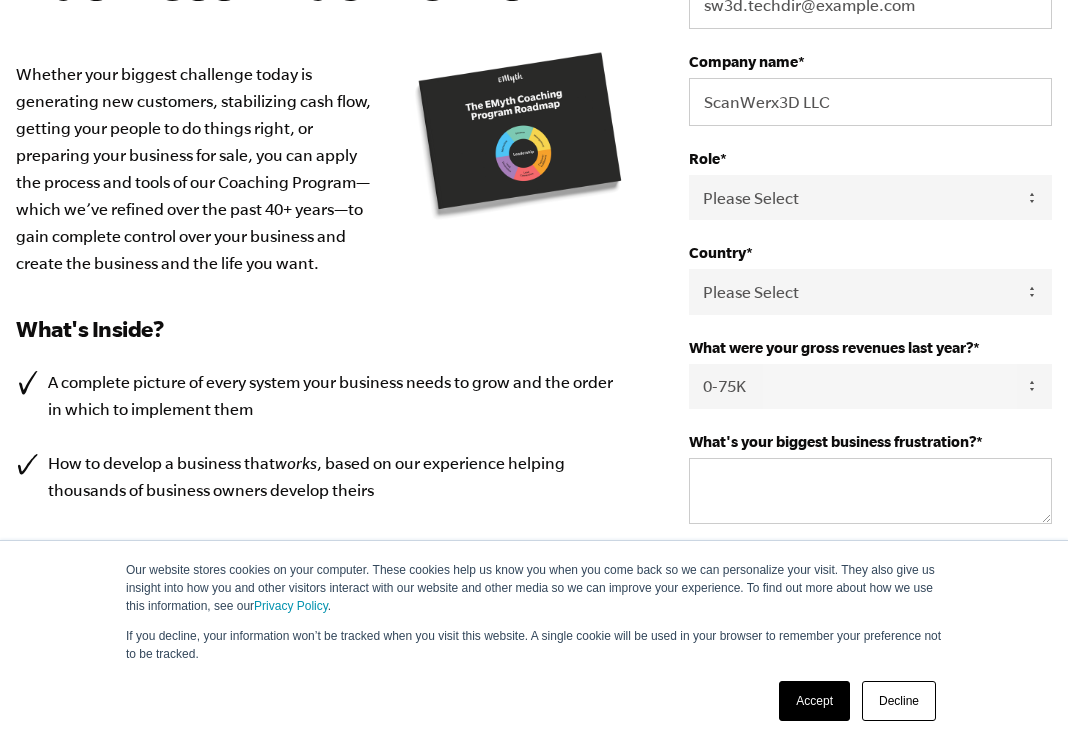 click on "- Please Select - 0-75K 76-150K 151-275K 276-500K 501-750K 751-1M 1-2.5M 2.5-5M 5-10M 10M+" at bounding box center [870, 386] 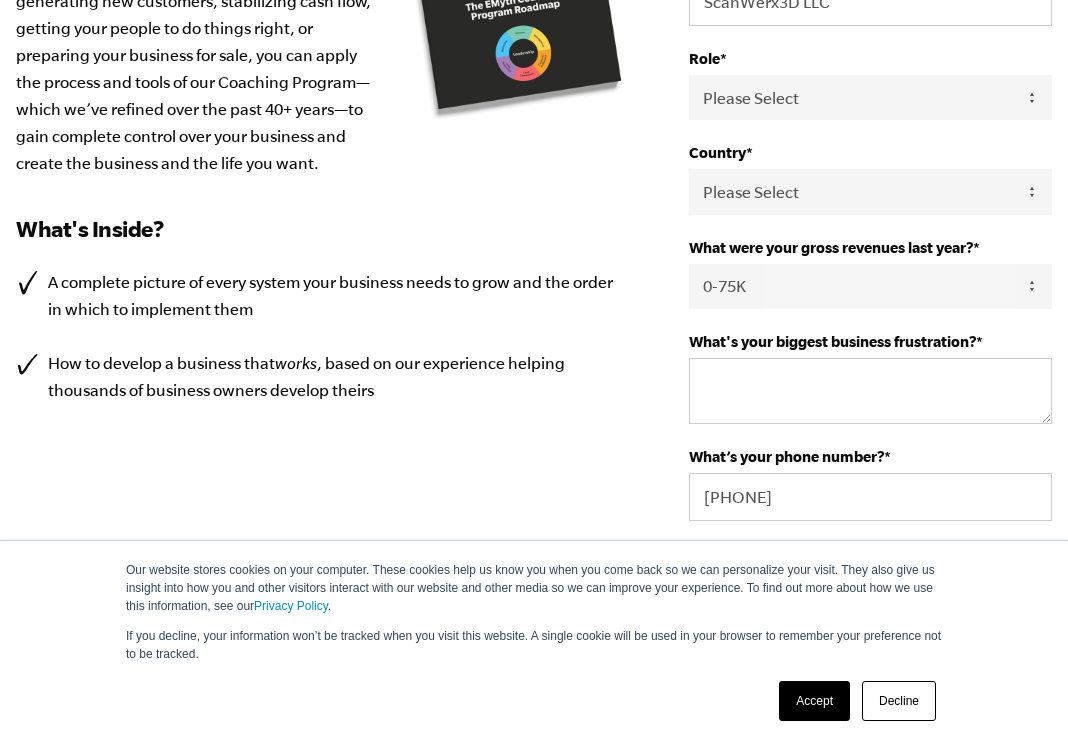 scroll, scrollTop: 457, scrollLeft: 0, axis: vertical 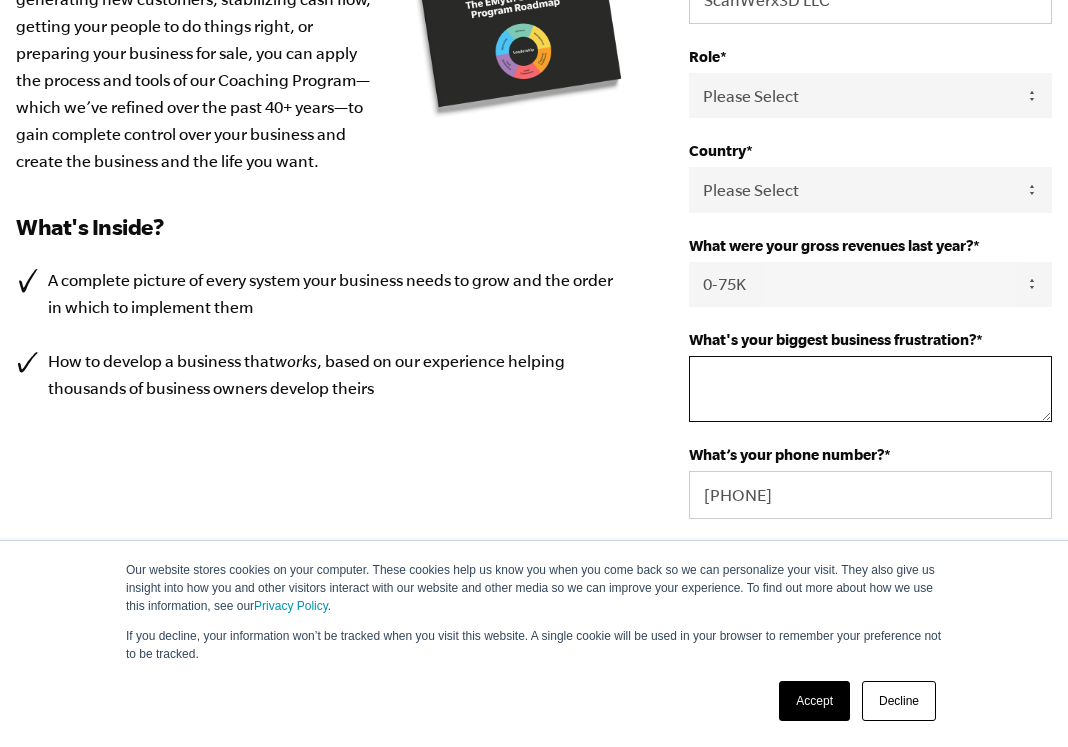 click on "What's your biggest business frustration? *" at bounding box center [870, 389] 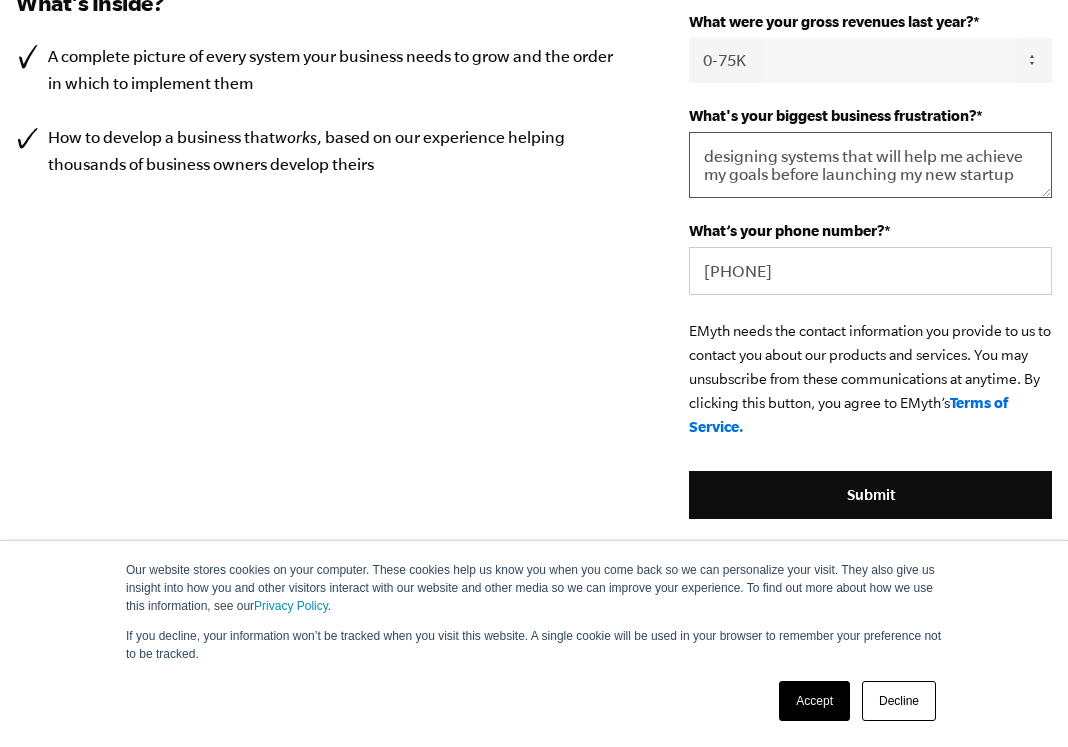 scroll, scrollTop: 682, scrollLeft: 0, axis: vertical 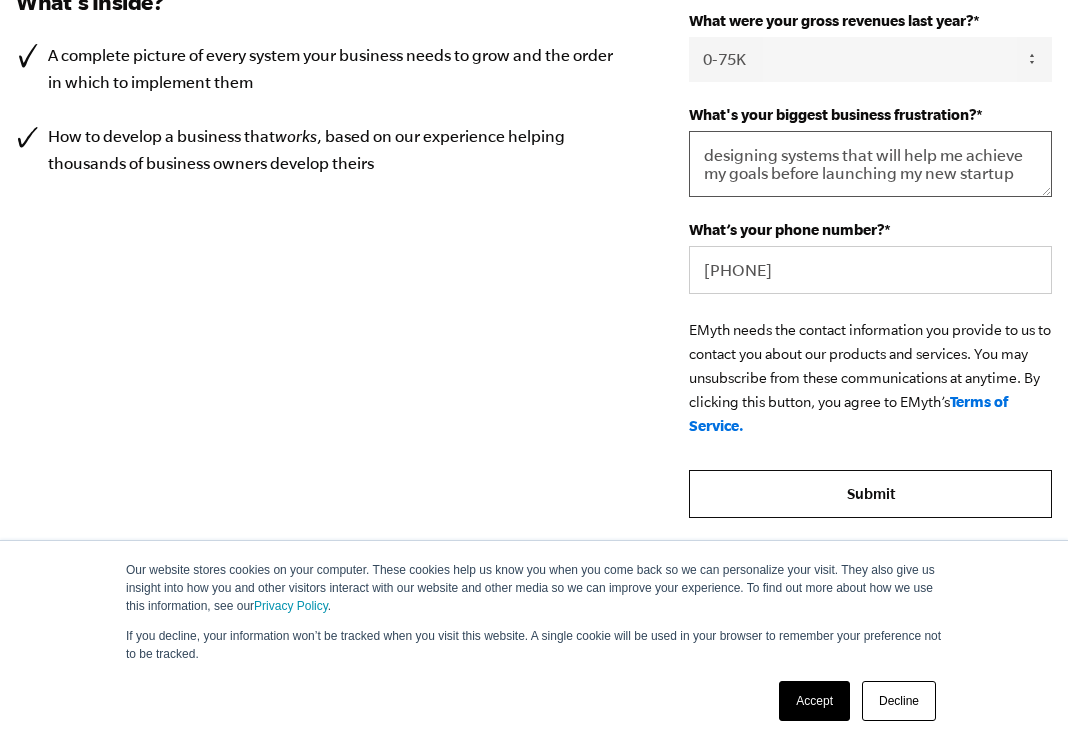 type on "designing systems that will help me achieve my goals before launching my new startup" 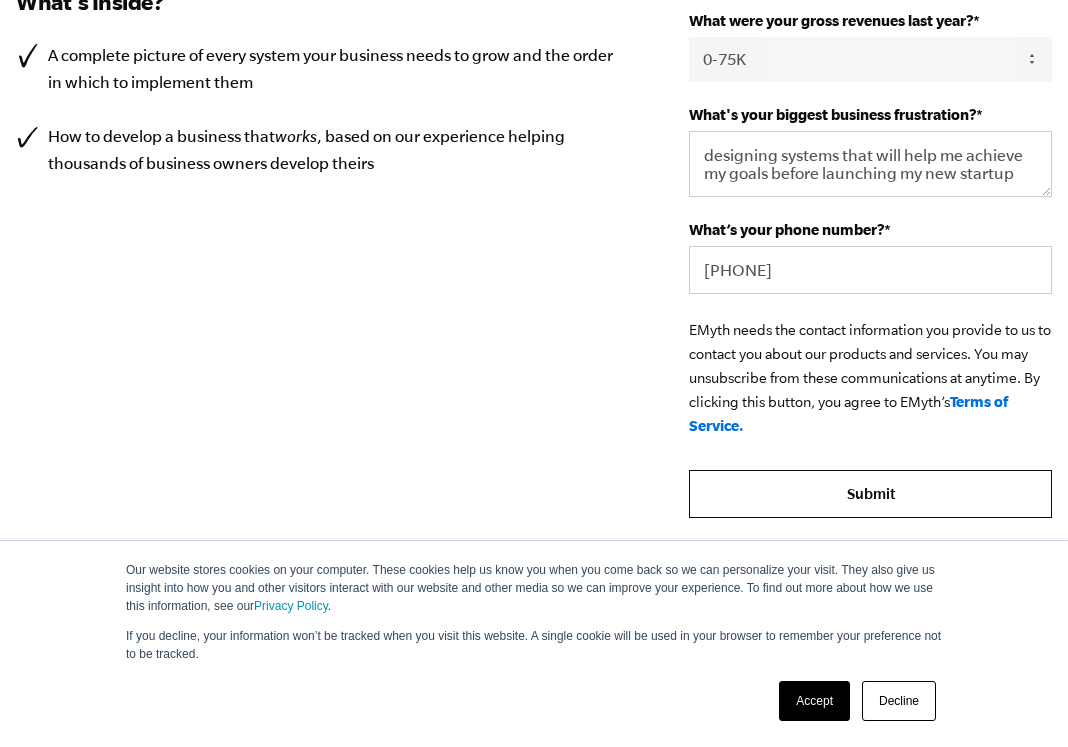 click on "Submit" at bounding box center [870, 494] 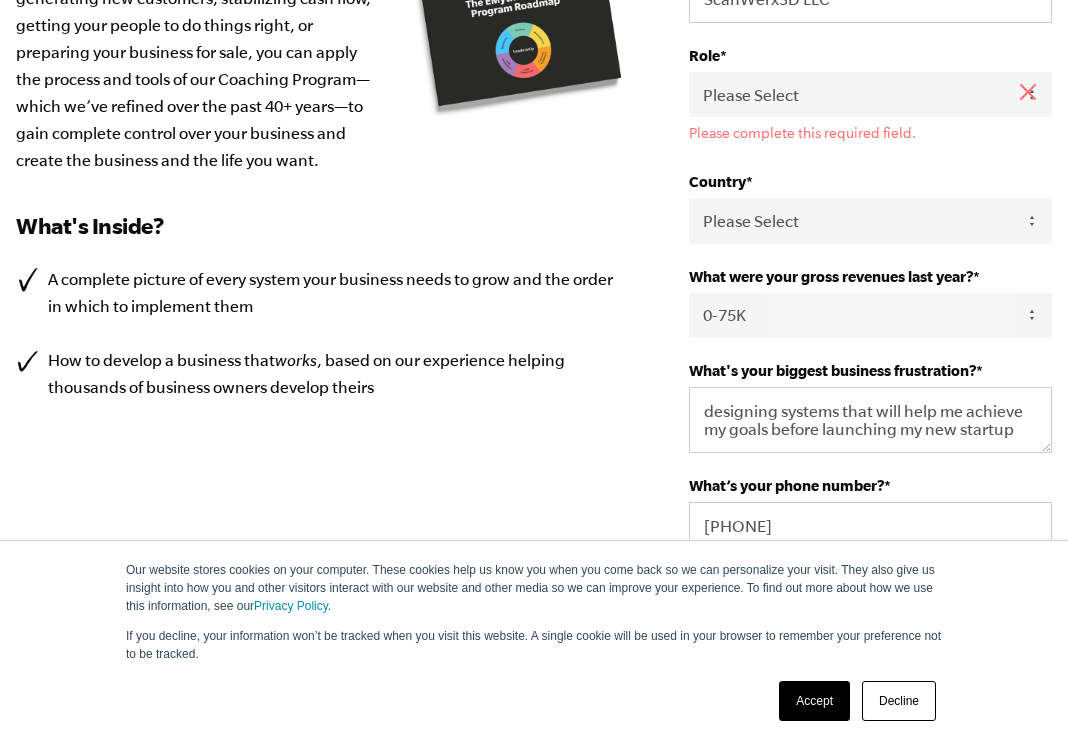 scroll, scrollTop: 453, scrollLeft: 0, axis: vertical 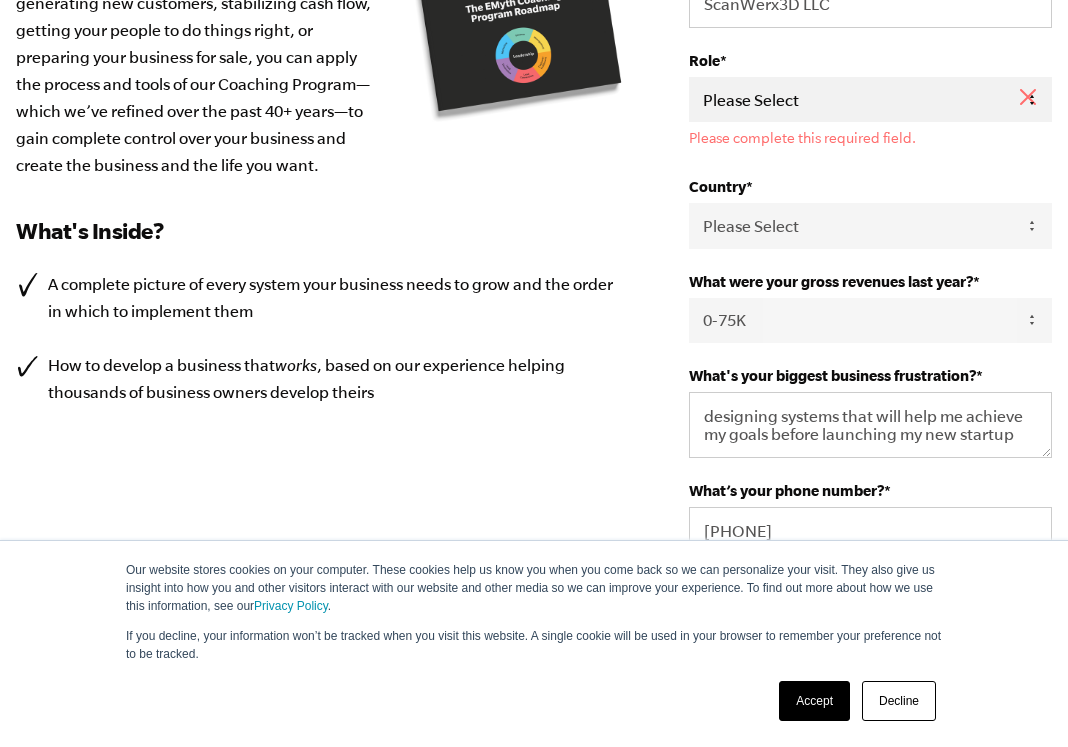 click on "Please Select Owner Partner / Co-Owner Executive Employee / Other" at bounding box center [870, 99] 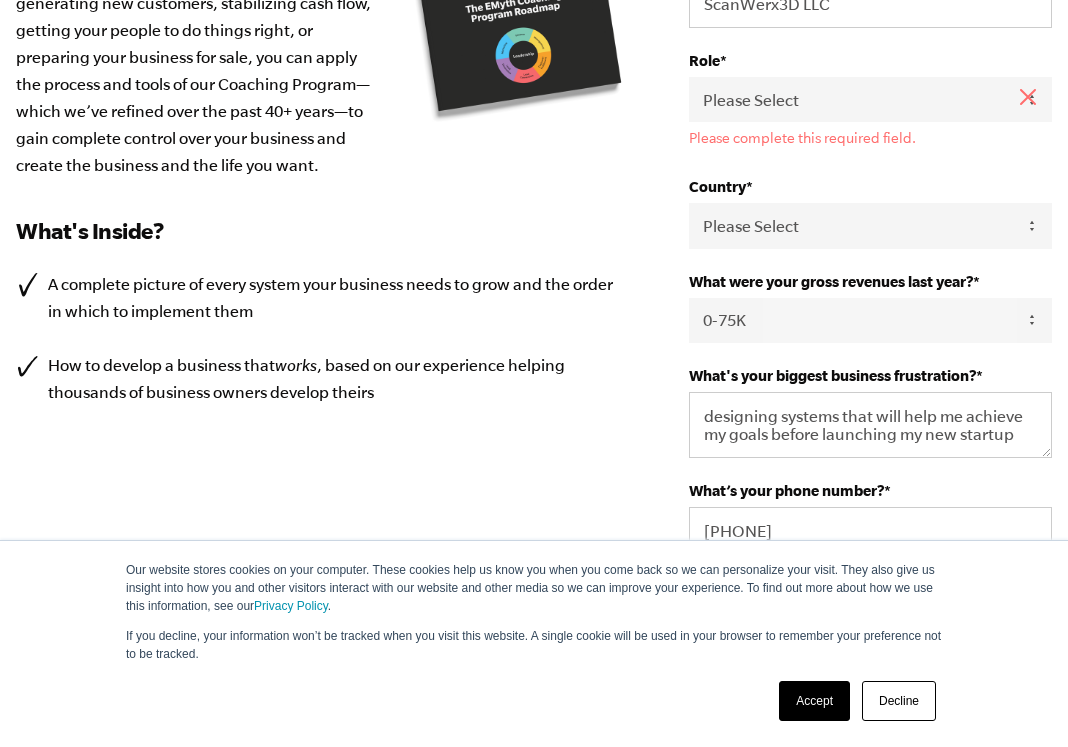 select on "Owner" 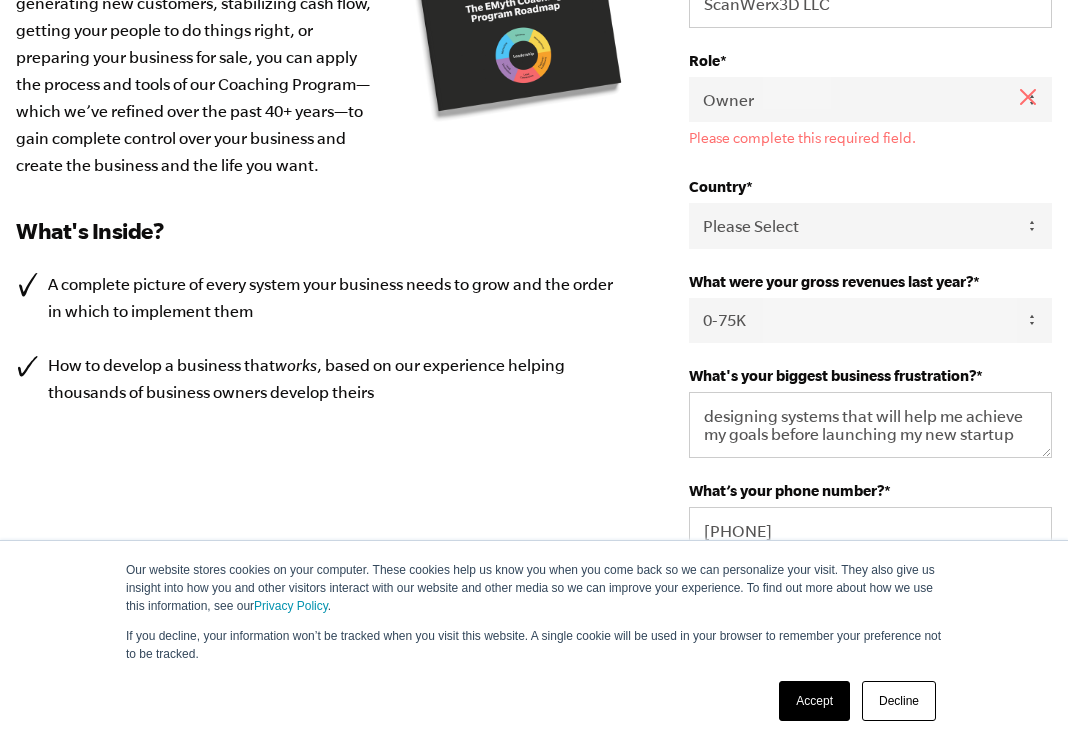 click on "Please Select Owner Partner / Co-Owner Executive Employee / Other" at bounding box center [870, 99] 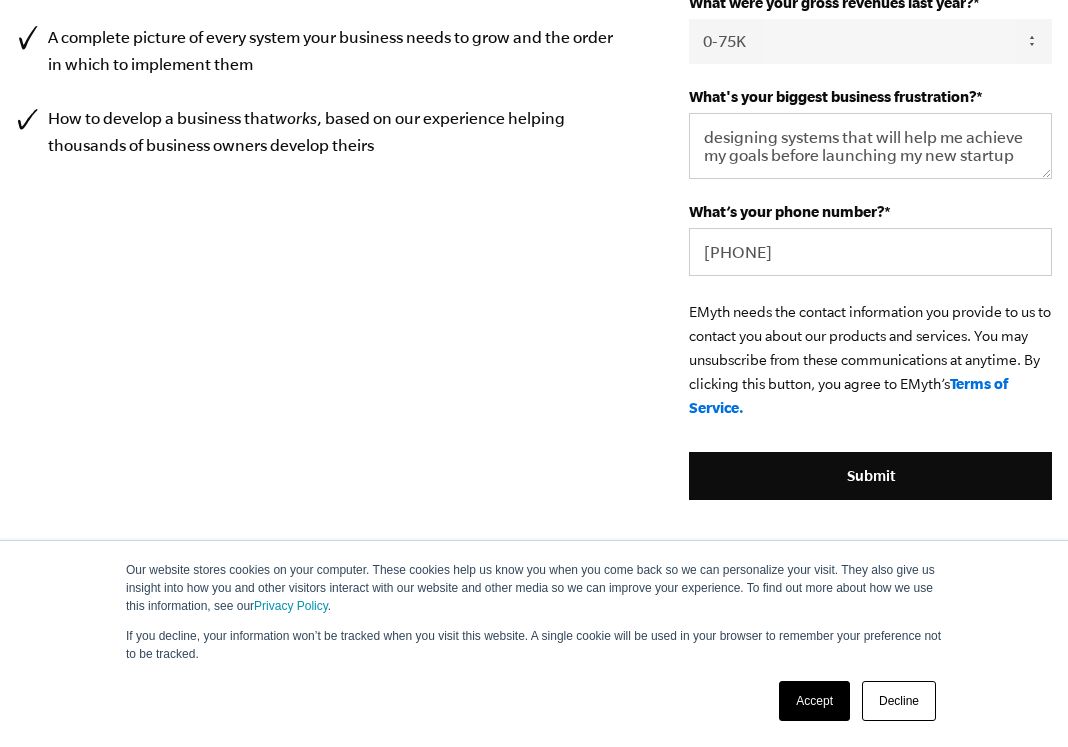 scroll, scrollTop: 731, scrollLeft: 0, axis: vertical 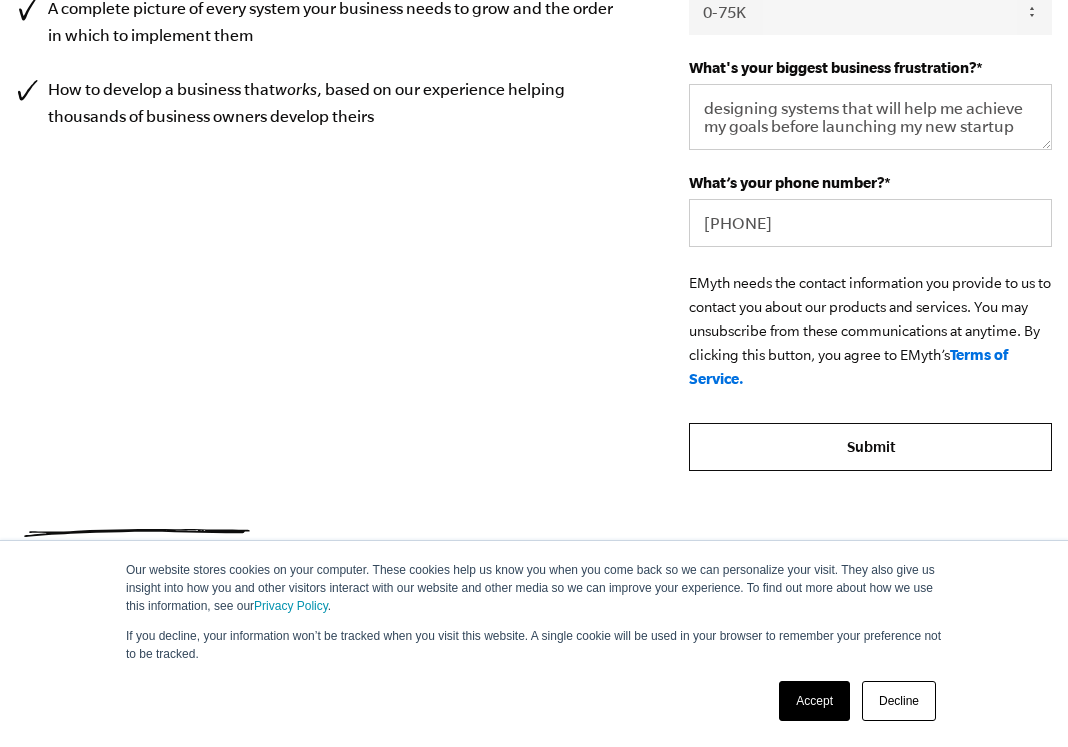 click on "Submit" at bounding box center (870, 447) 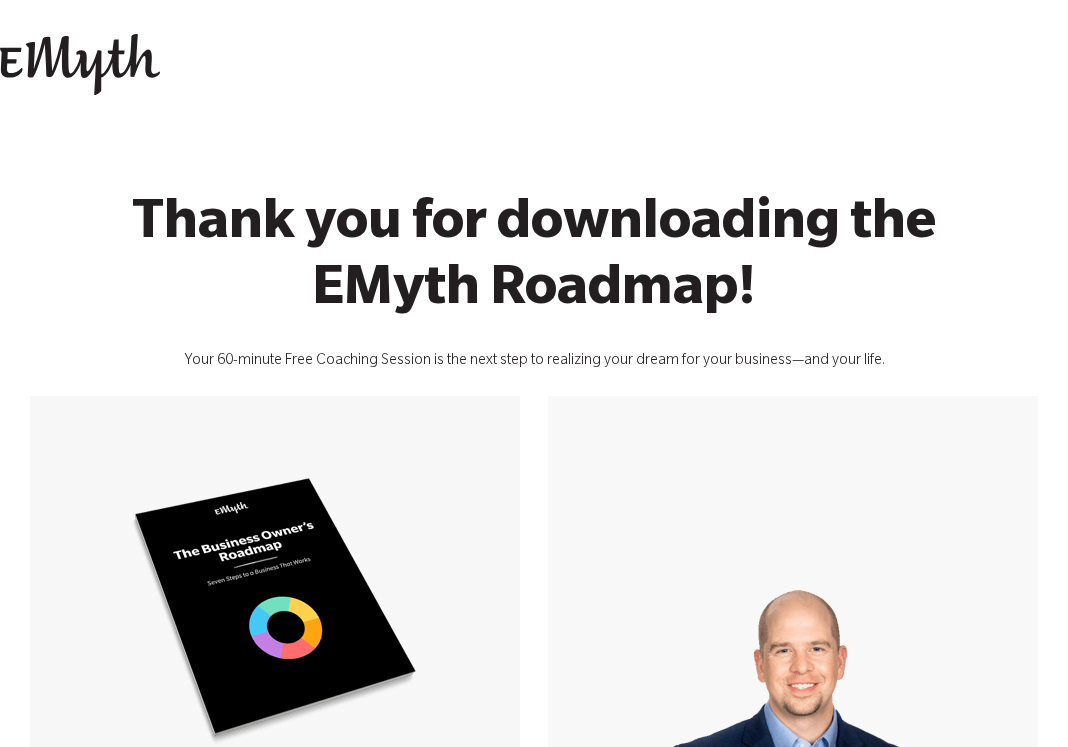 scroll, scrollTop: 0, scrollLeft: 0, axis: both 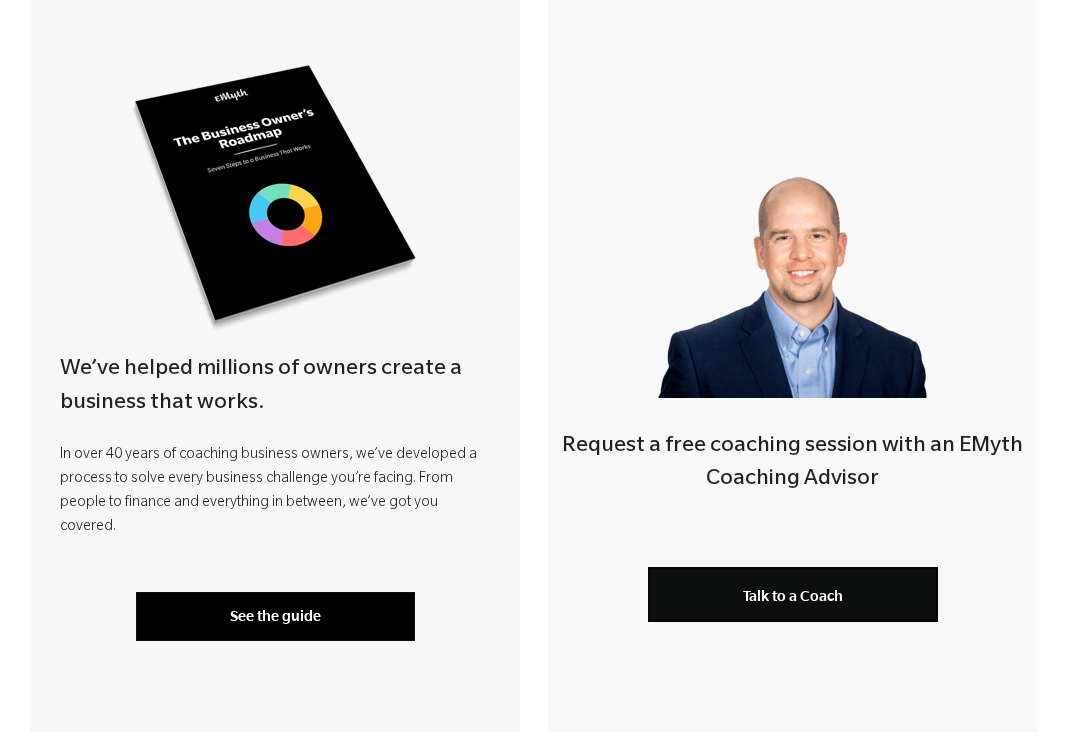 click on "See the guide" at bounding box center (275, 616) 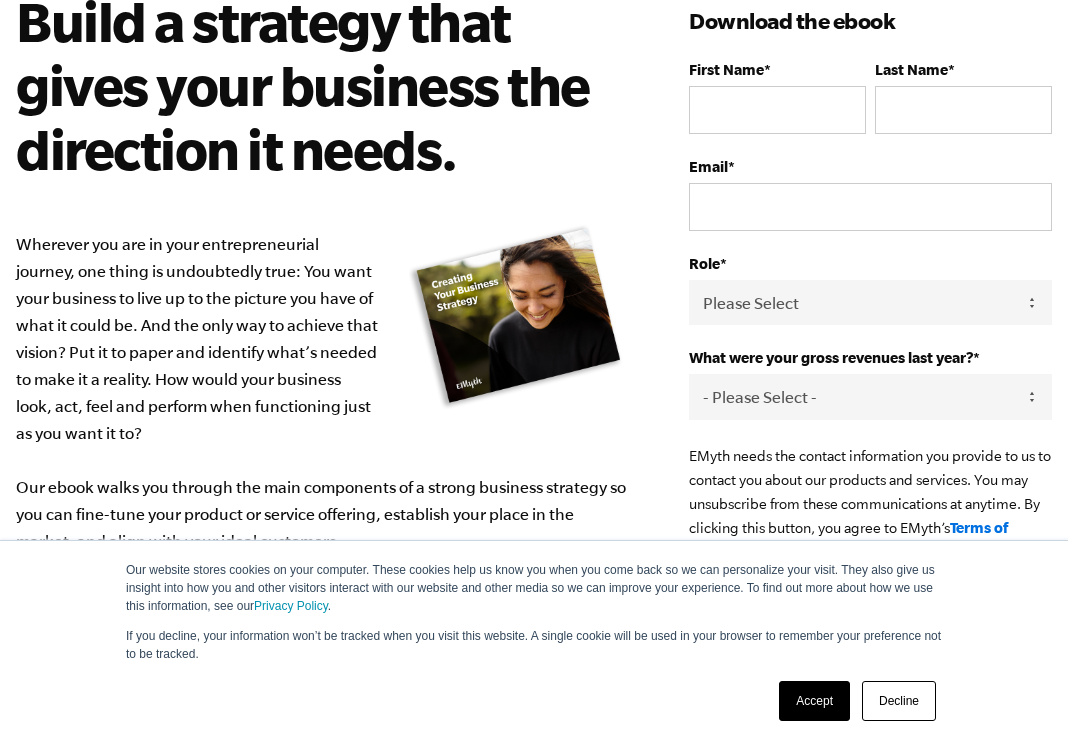 scroll, scrollTop: 171, scrollLeft: 0, axis: vertical 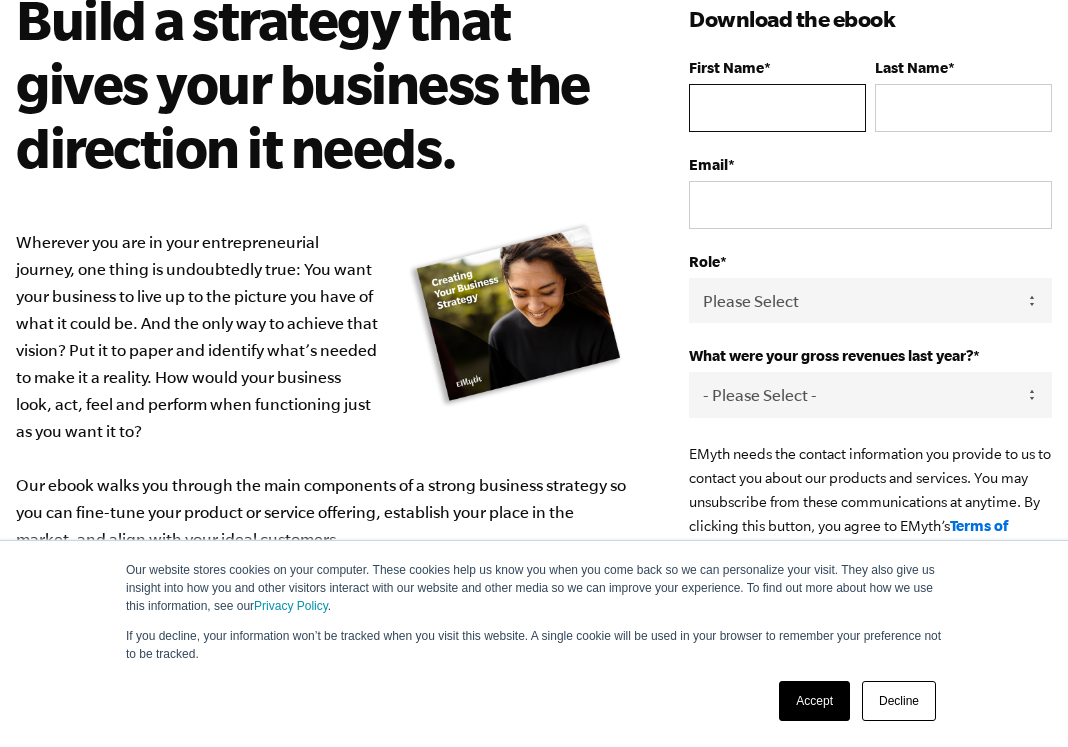 click on "First Name *" at bounding box center (777, 108) 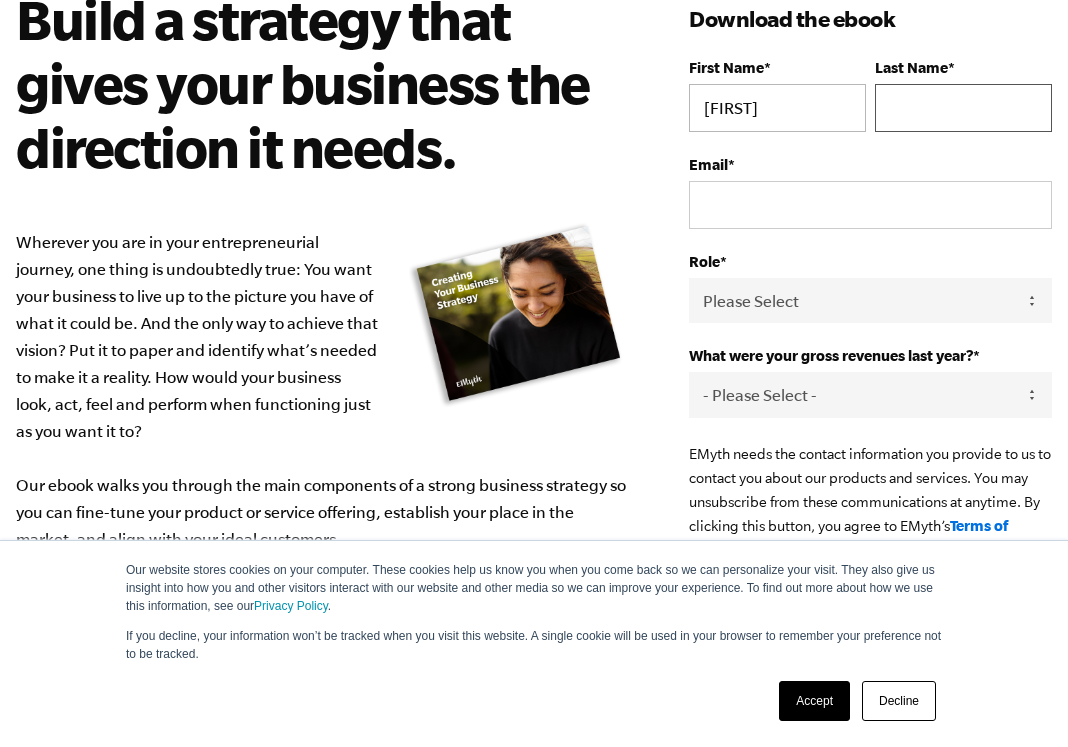 type on "Palmer" 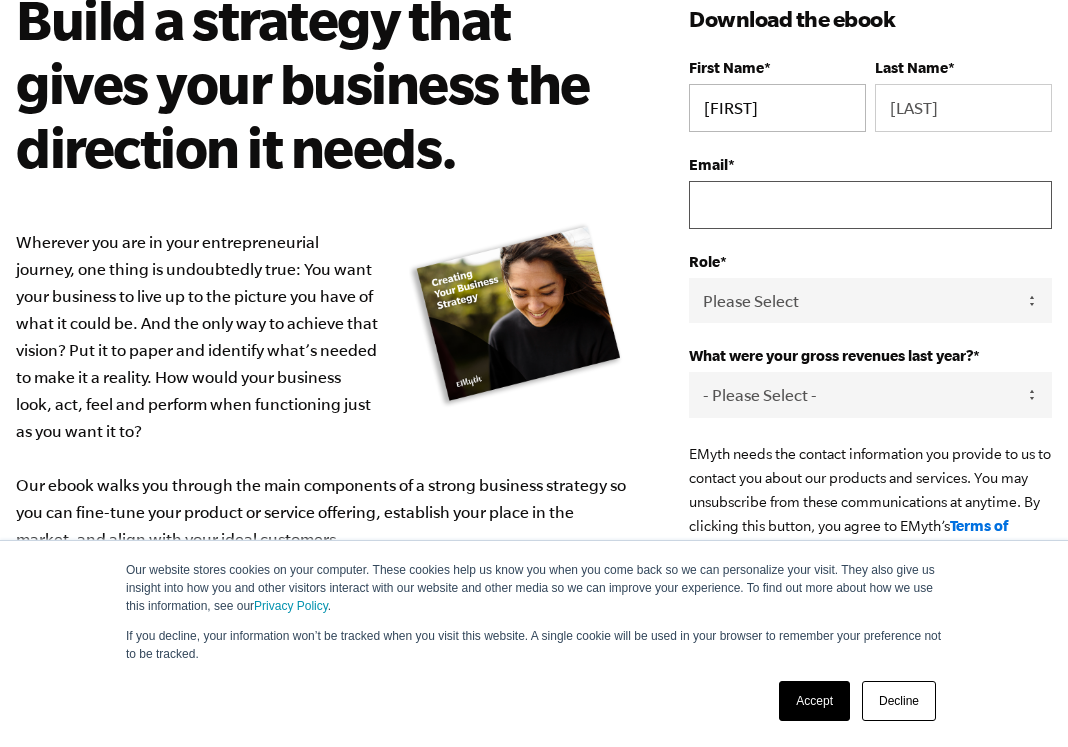 type on "sw3d.techdir@proton.me" 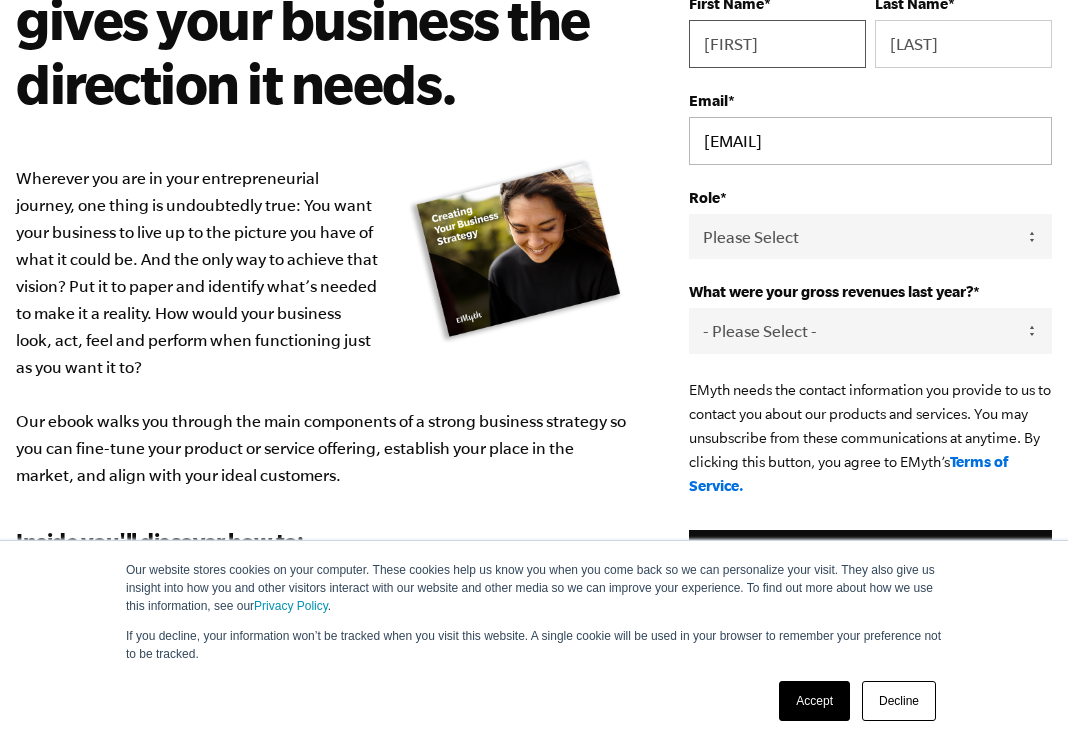 scroll, scrollTop: 271, scrollLeft: 0, axis: vertical 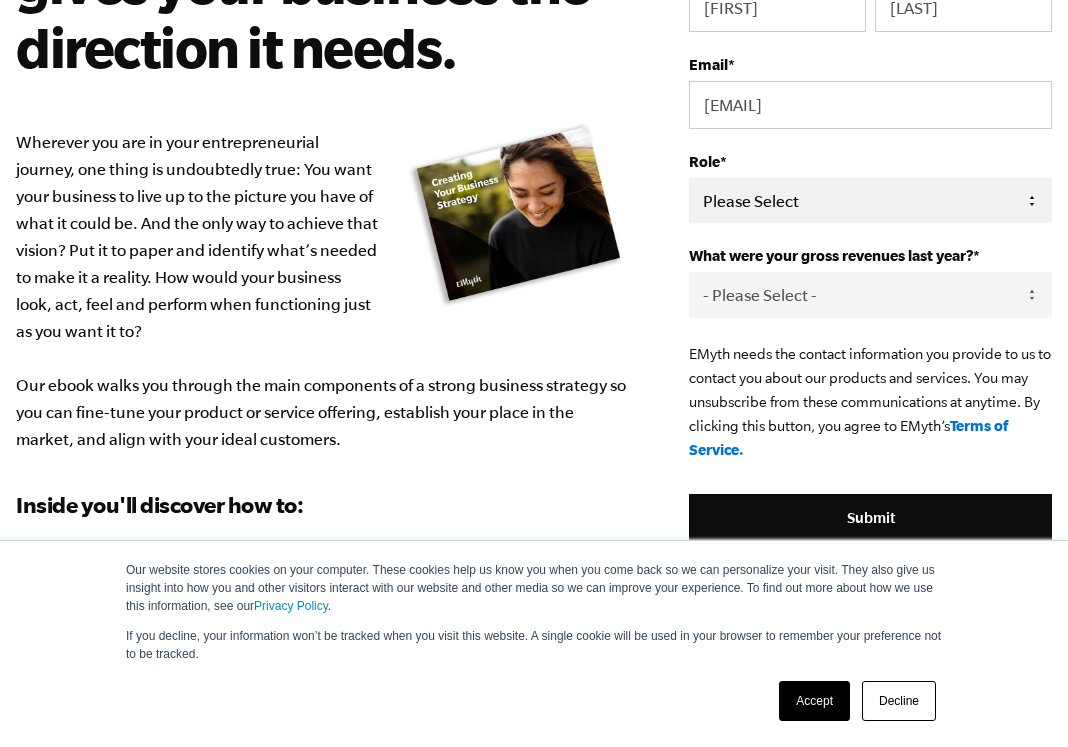 click on "Please Select Owner Partner / Co-Owner Executive Employee / Other" at bounding box center [870, 200] 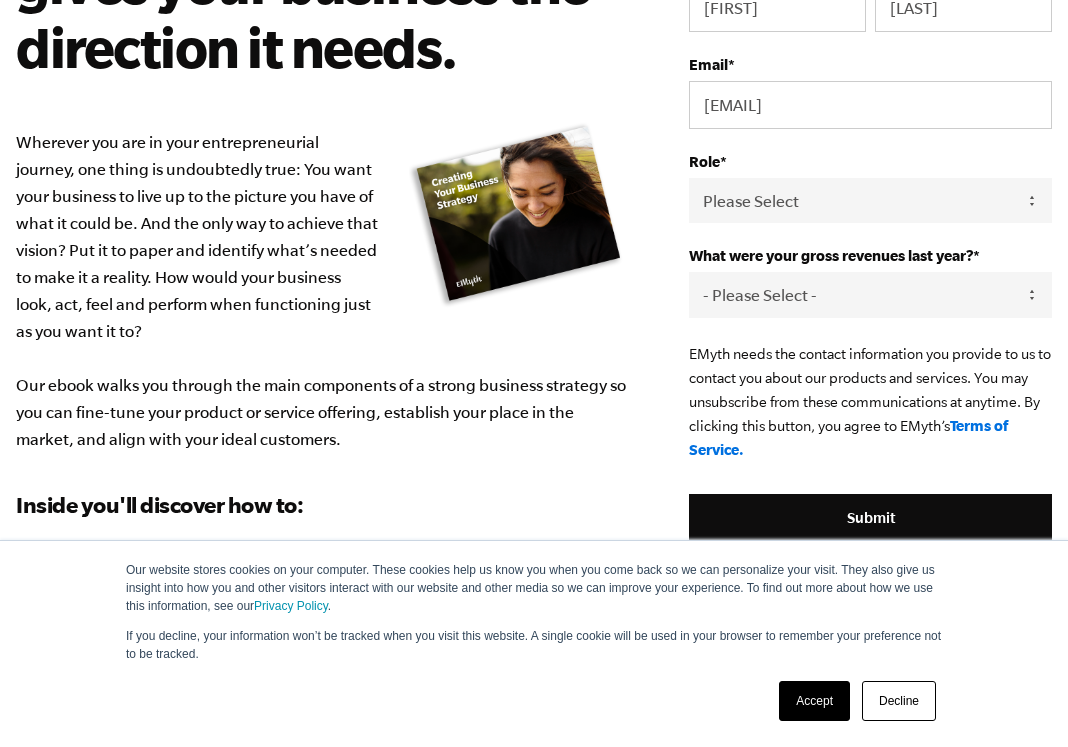 select on "Owner" 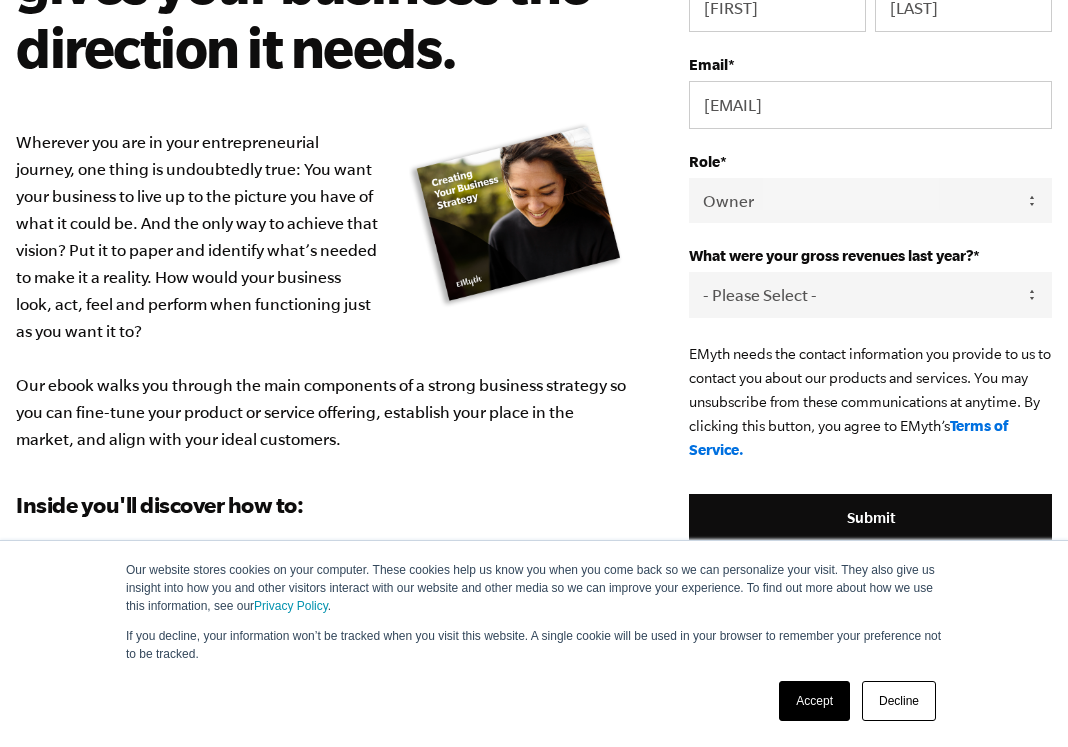 click on "Please Select Owner Partner / Co-Owner Executive Employee / Other" at bounding box center (870, 200) 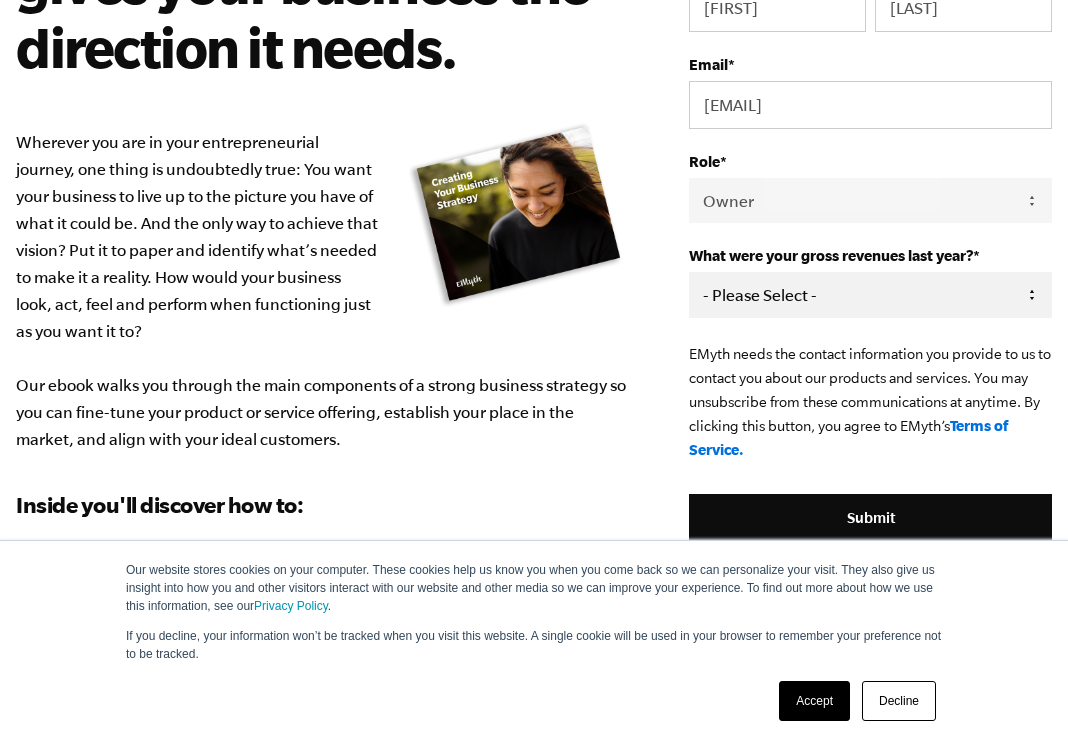 click on "- Please Select - 0-75K 76-150K 151-275K 276-500K 501-750K 751-1M 1-2.5M 2.5-5M 5-10M 10M+" at bounding box center [870, 294] 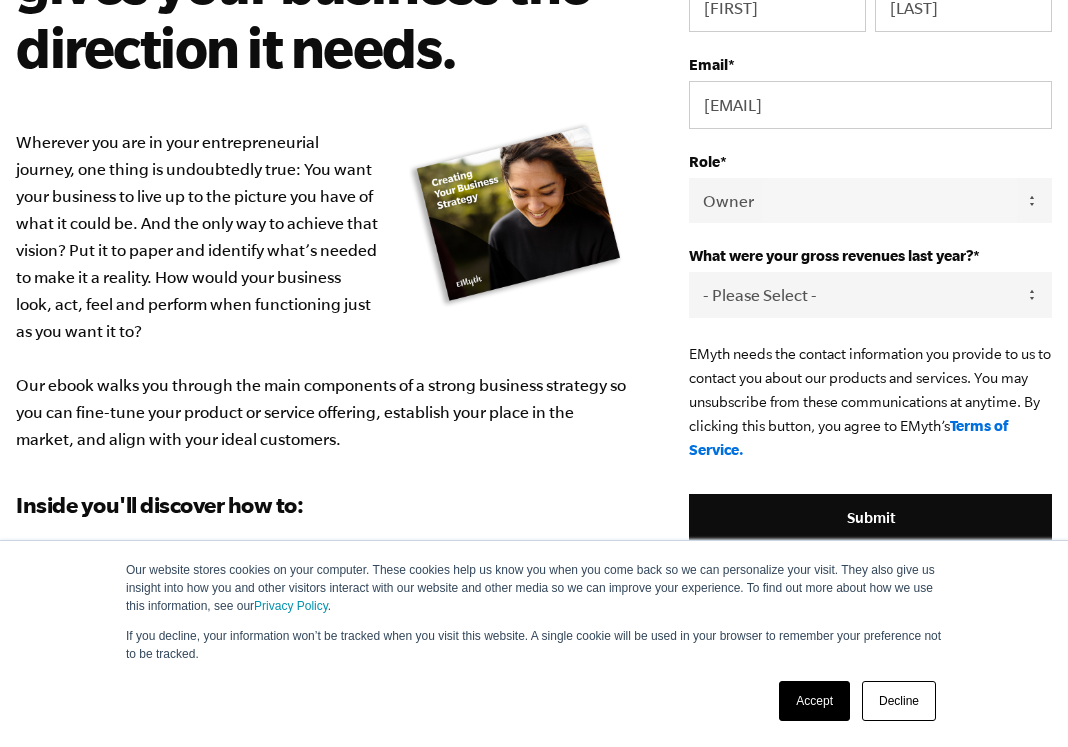 select on "0-75K" 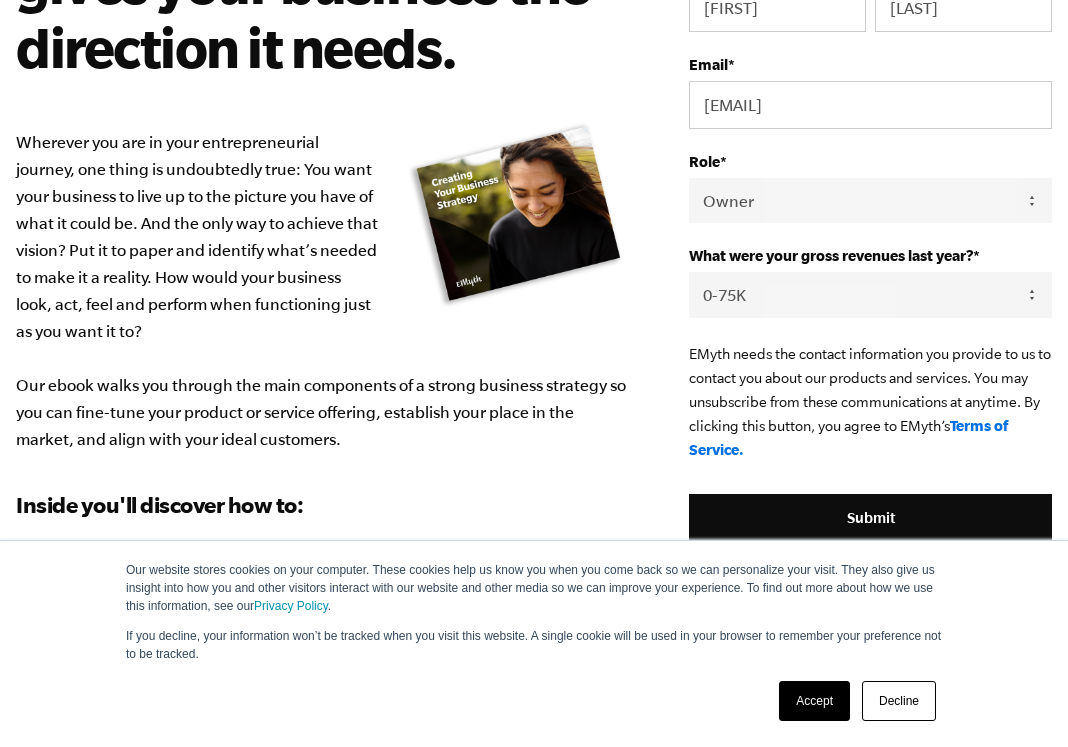 click on "- Please Select - 0-75K 76-150K 151-275K 276-500K 501-750K 751-1M 1-2.5M 2.5-5M 5-10M 10M+" at bounding box center (870, 294) 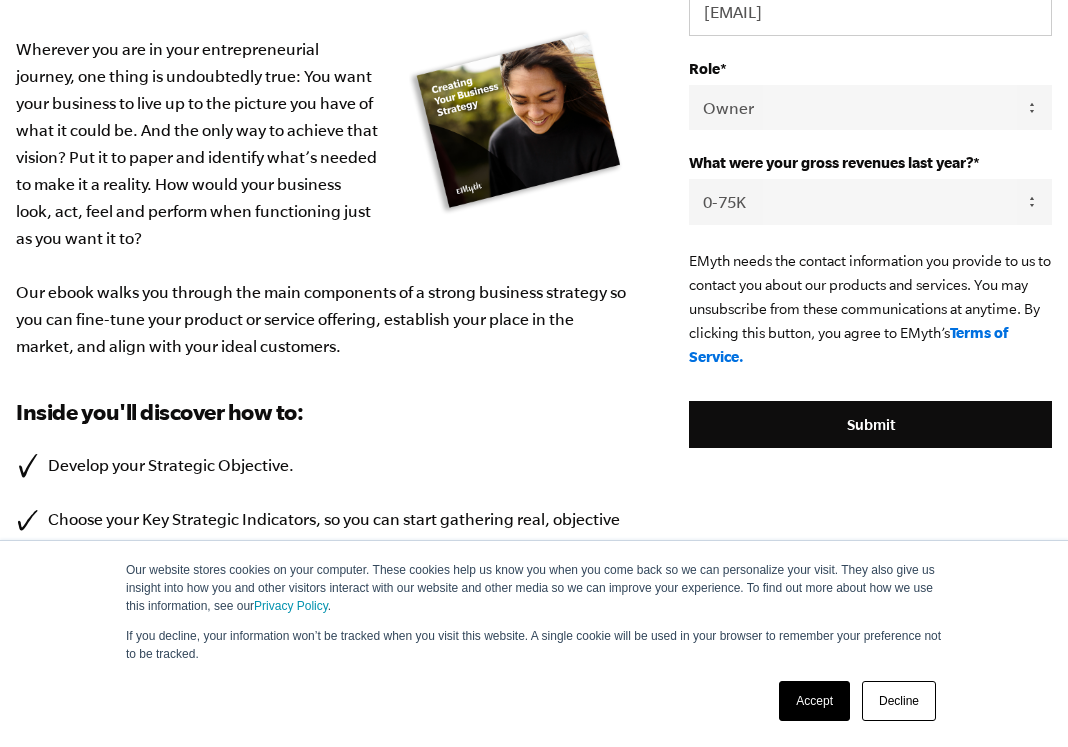 scroll, scrollTop: 365, scrollLeft: 0, axis: vertical 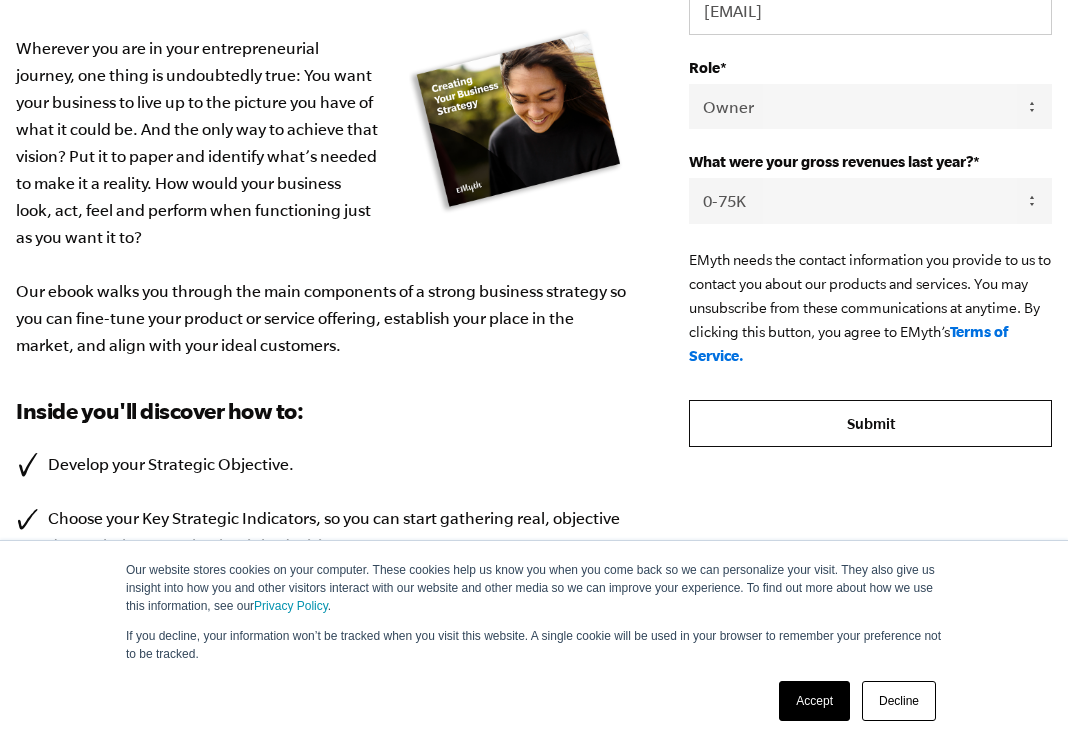 click on "Submit" at bounding box center (870, 424) 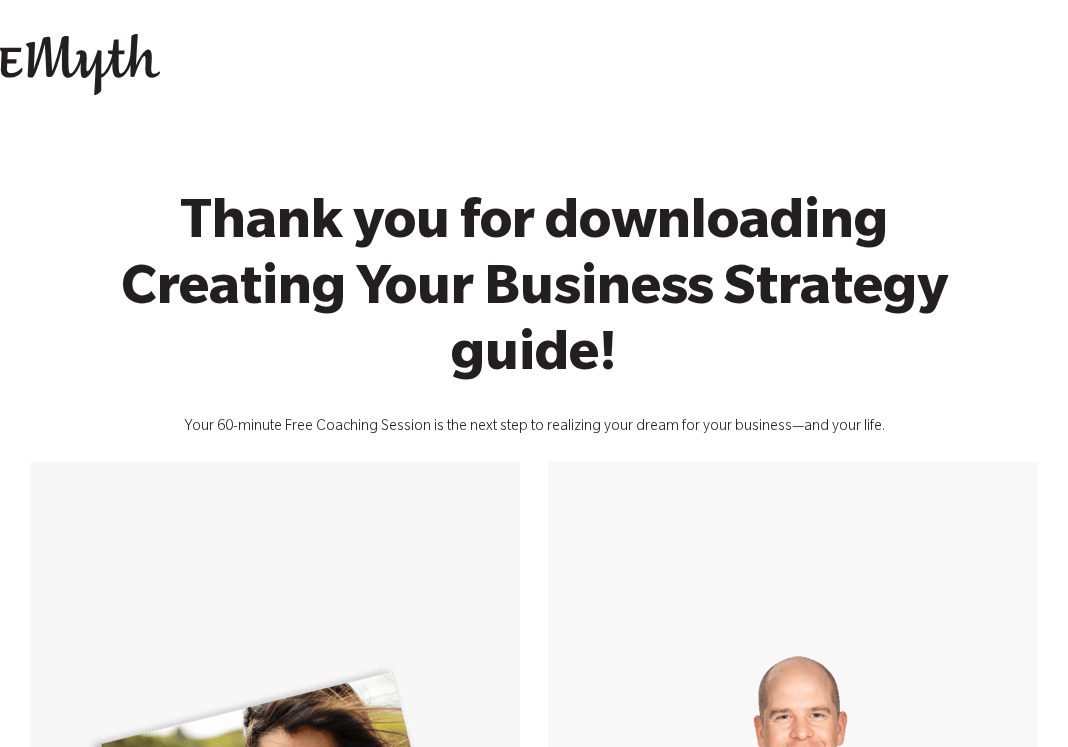 scroll, scrollTop: 0, scrollLeft: 0, axis: both 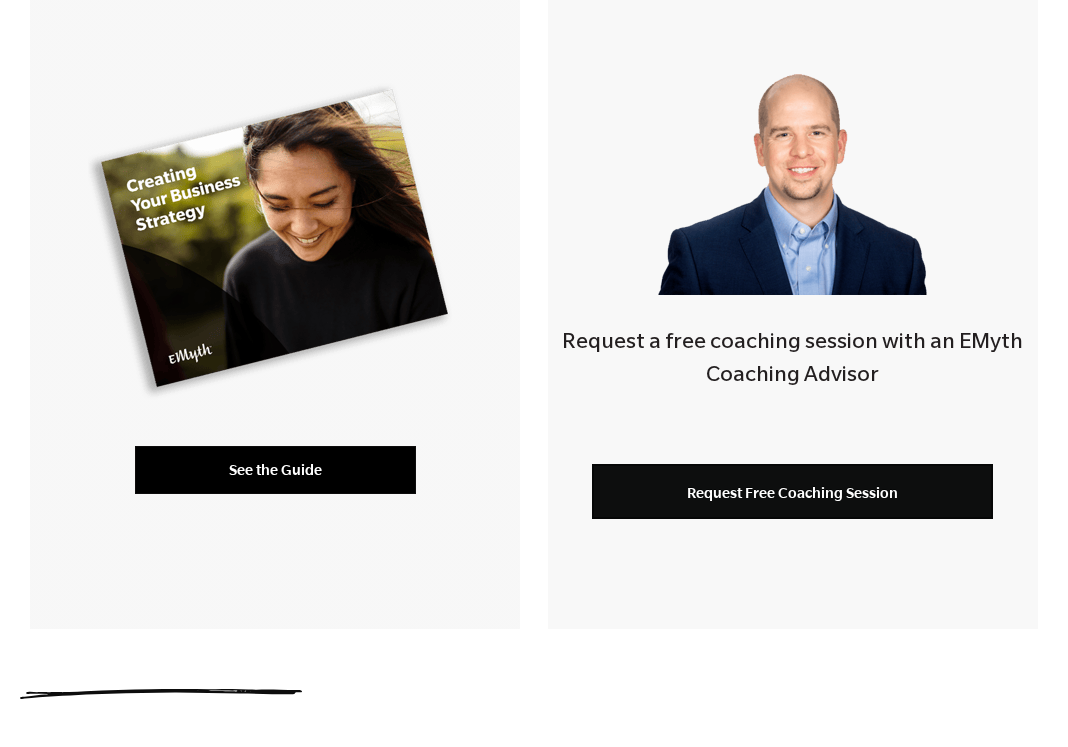 click on "See the Guide" at bounding box center (275, 470) 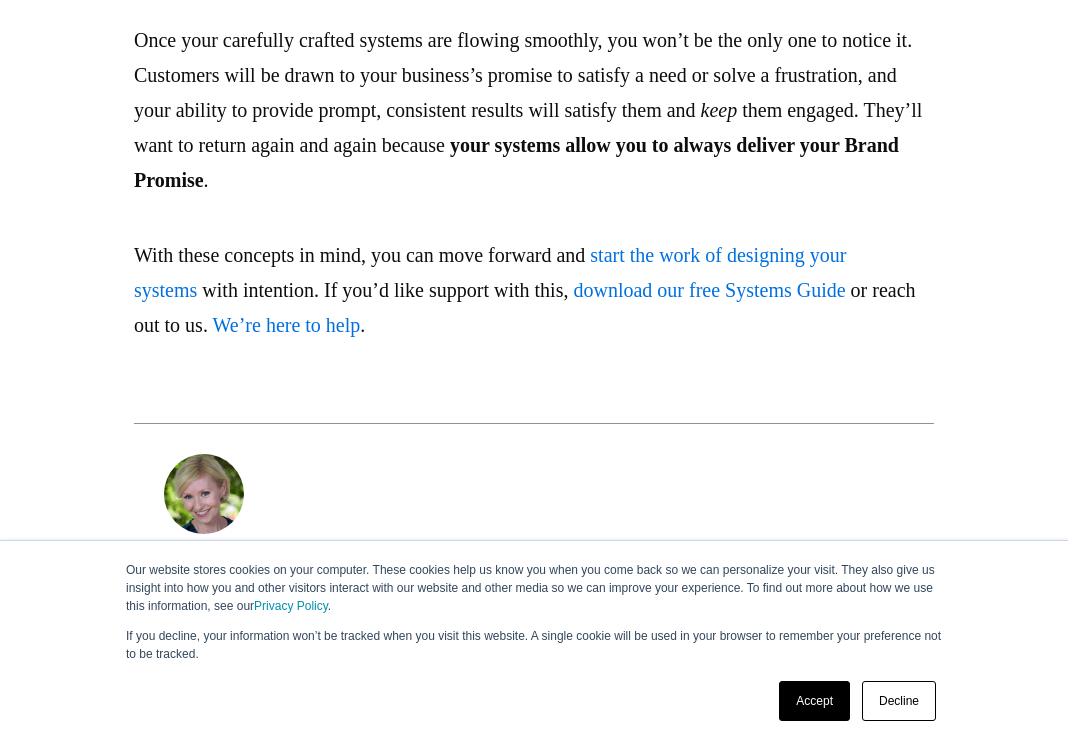 scroll, scrollTop: 3774, scrollLeft: 0, axis: vertical 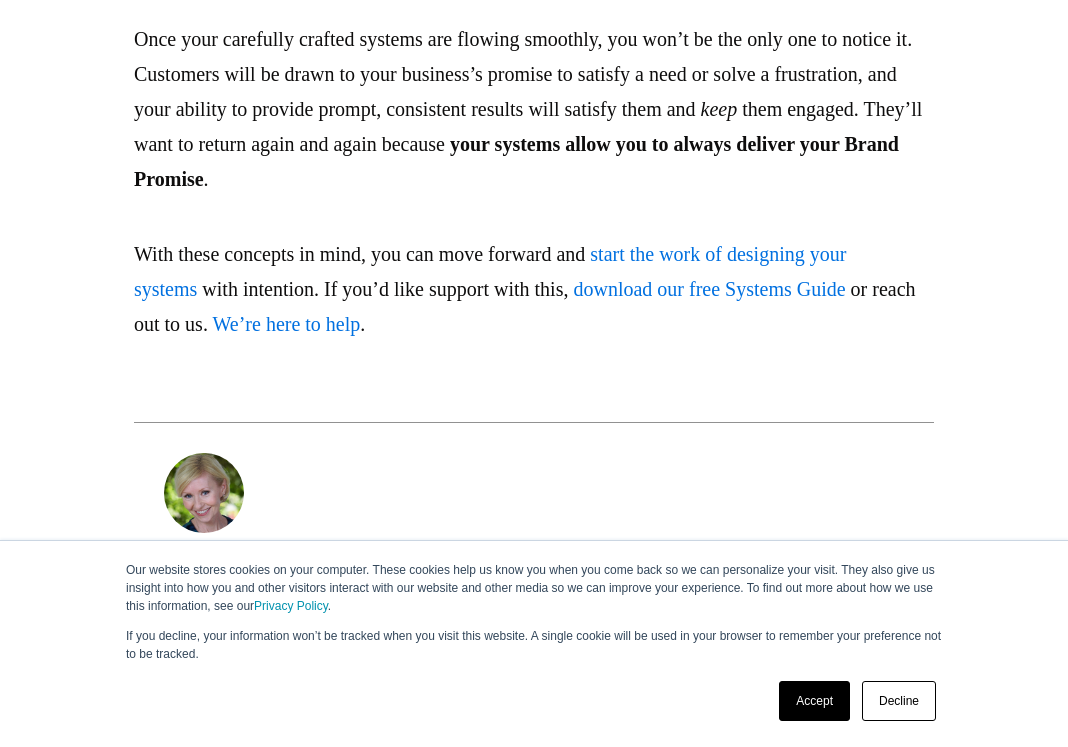 click on "start the work of designing your systems" at bounding box center (490, 271) 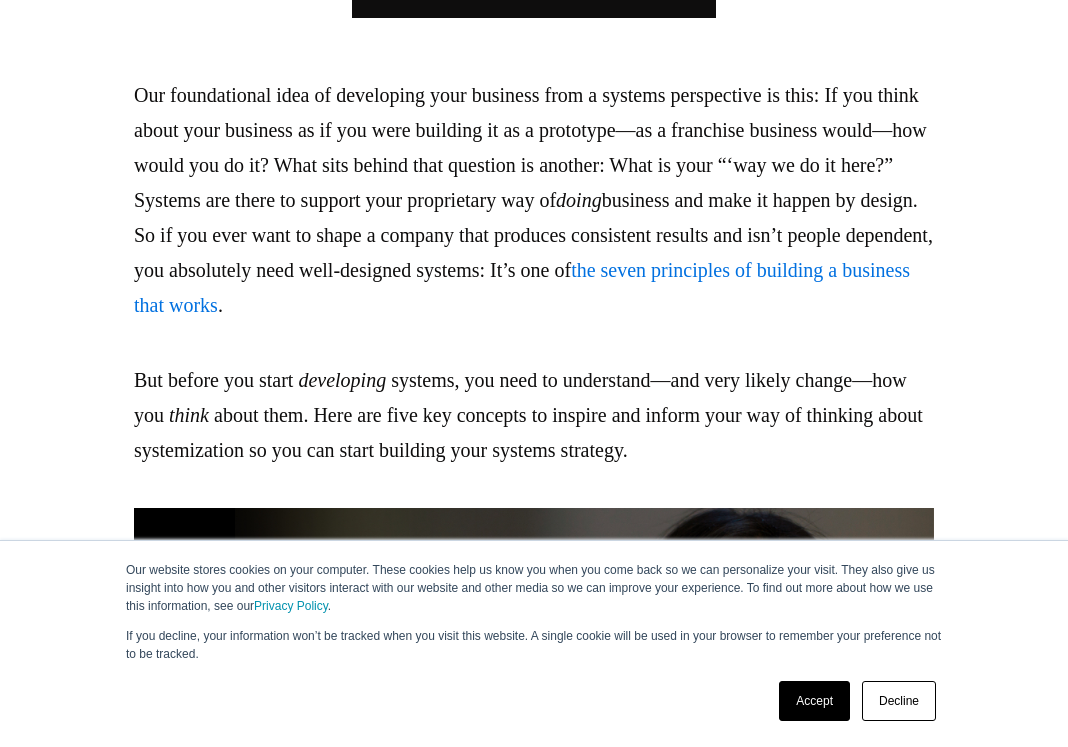 scroll, scrollTop: 1202, scrollLeft: 0, axis: vertical 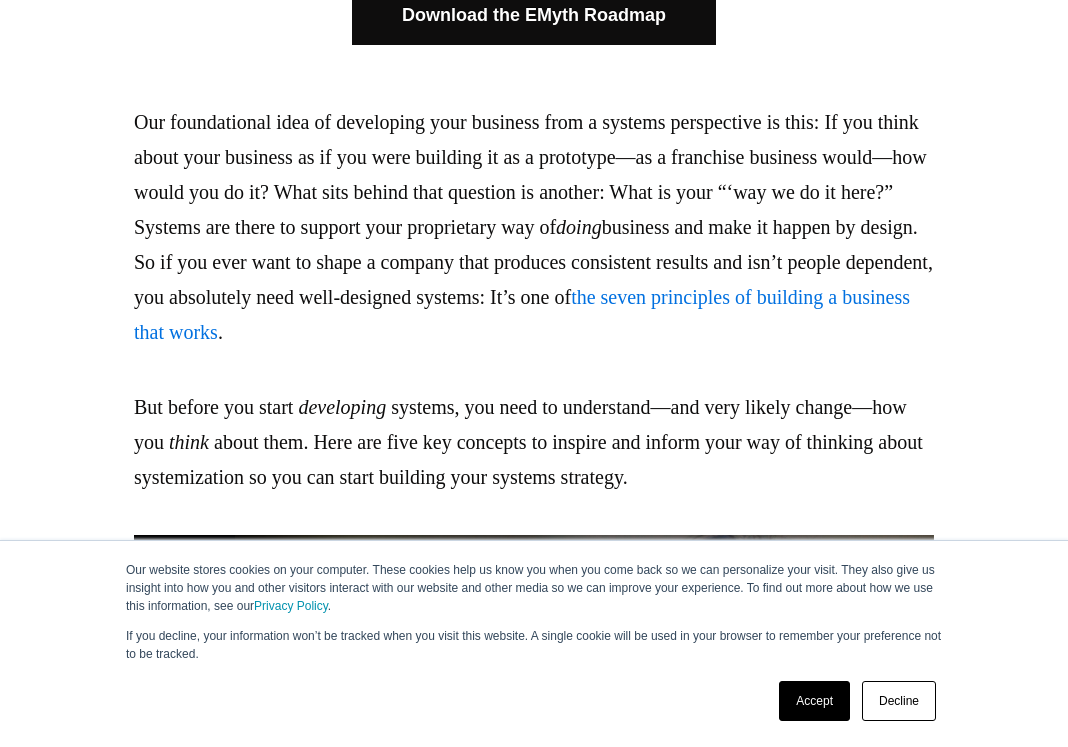 click on "the seven principles of building a business that works" at bounding box center [522, 314] 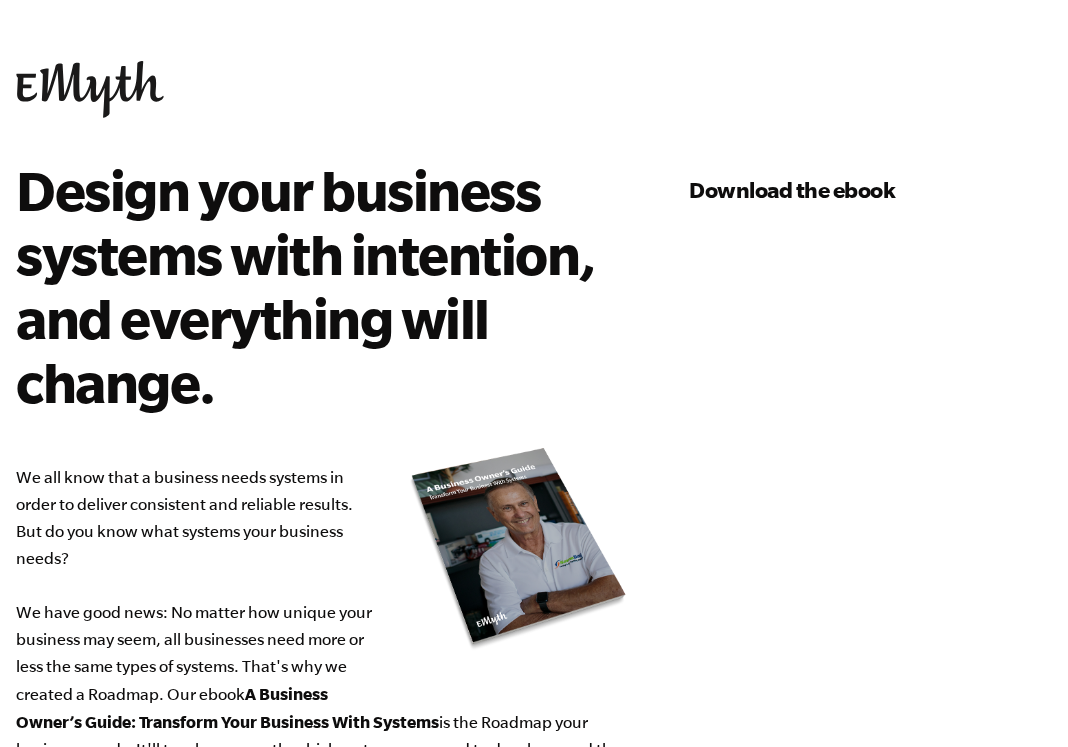 scroll, scrollTop: 0, scrollLeft: 0, axis: both 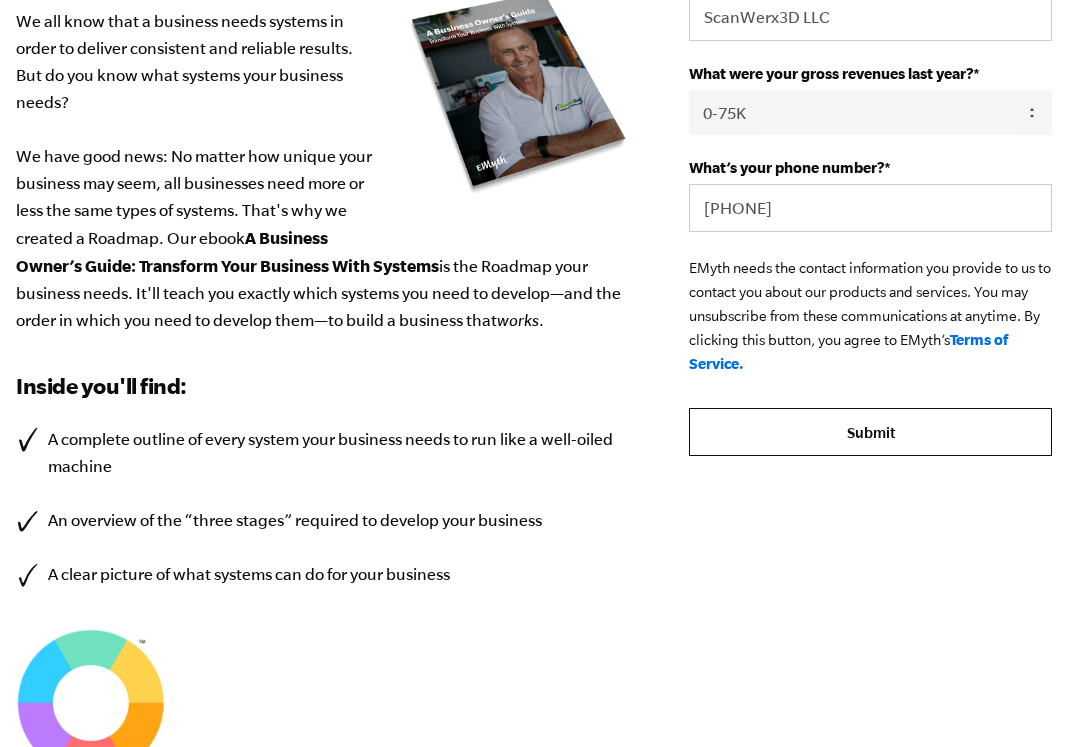 click on "Submit" at bounding box center [870, 432] 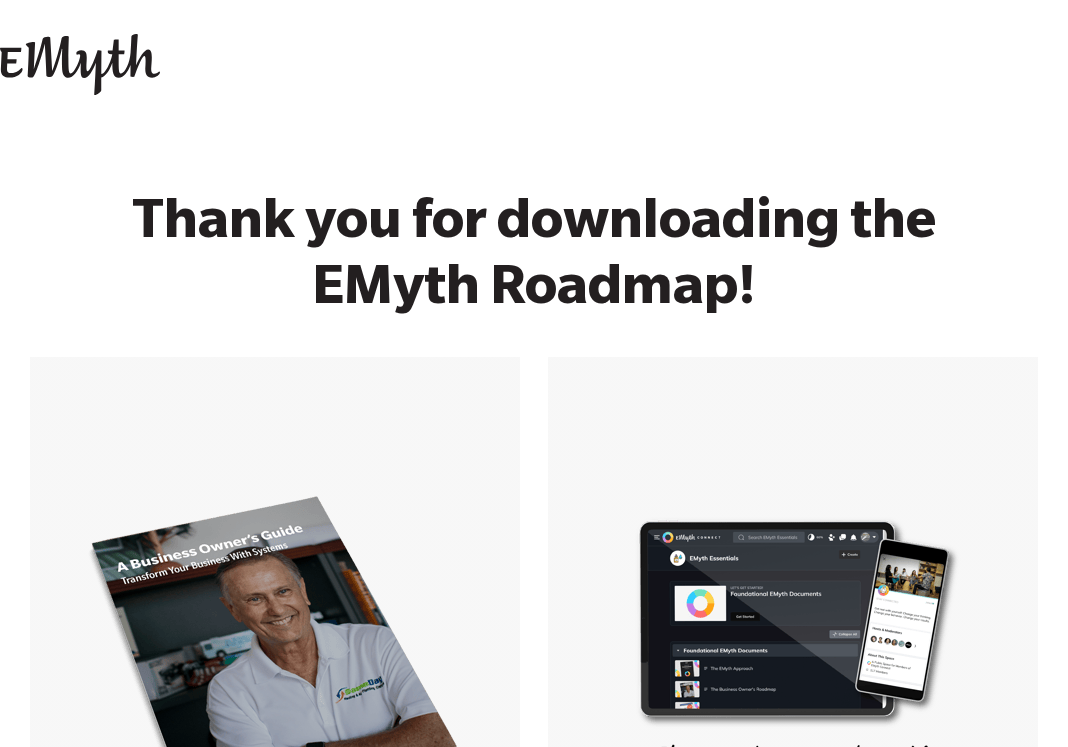 scroll, scrollTop: 201, scrollLeft: 0, axis: vertical 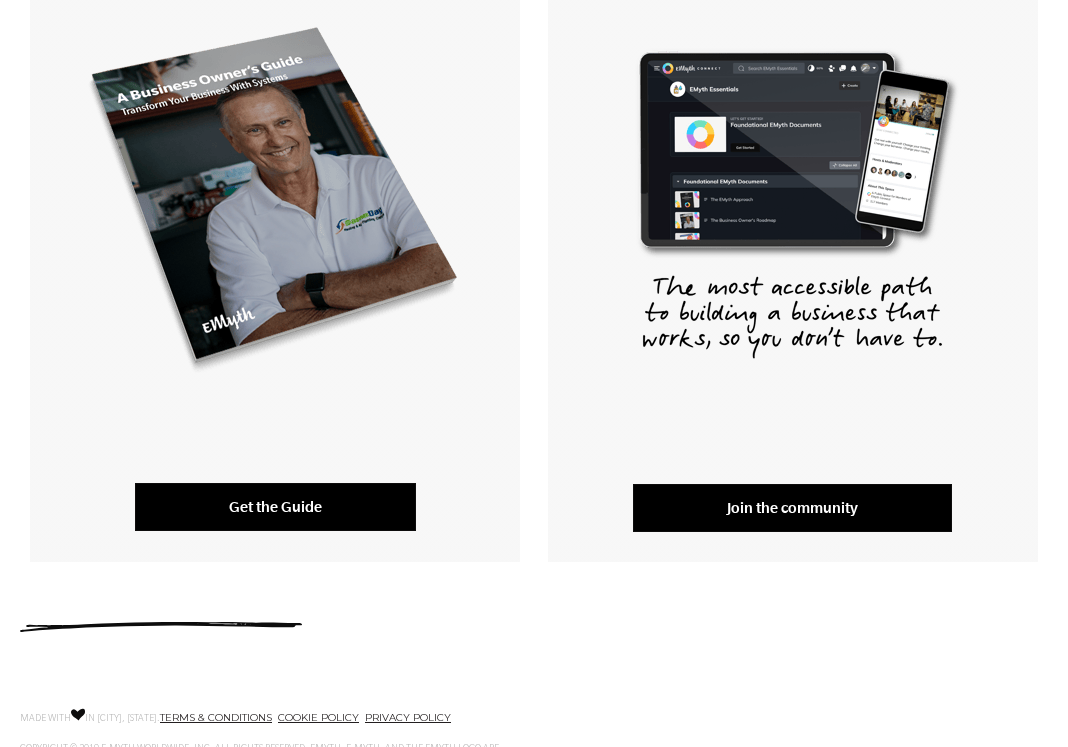 click on "Get the Guide" at bounding box center [275, 507] 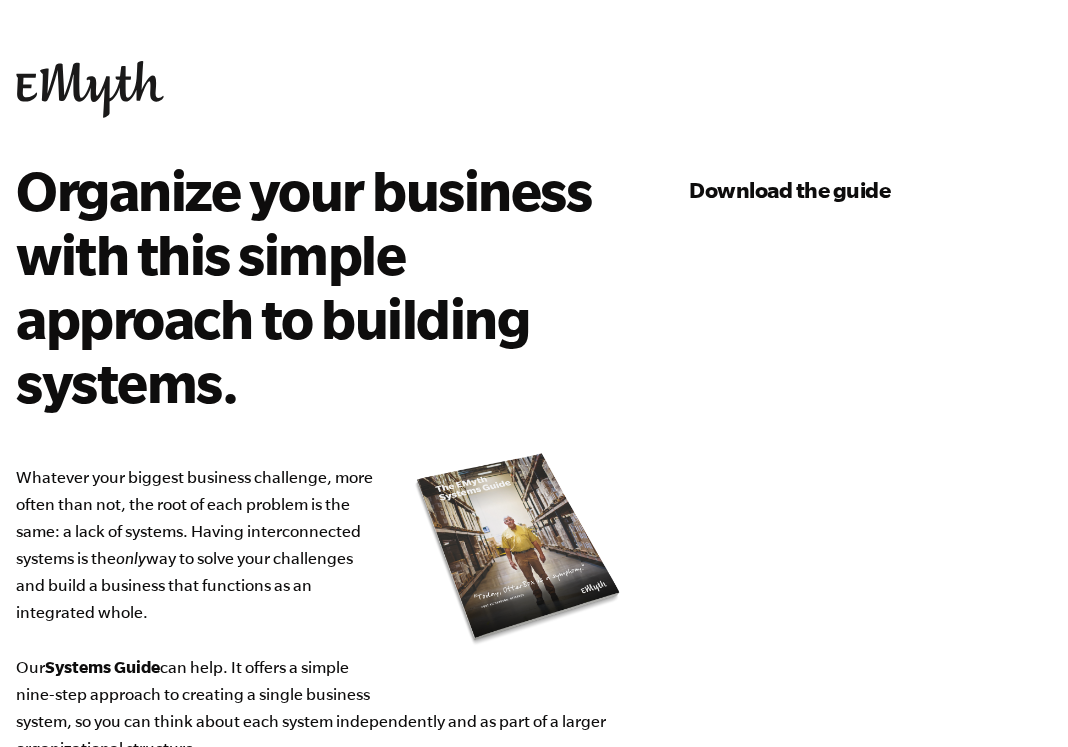 scroll, scrollTop: 0, scrollLeft: 0, axis: both 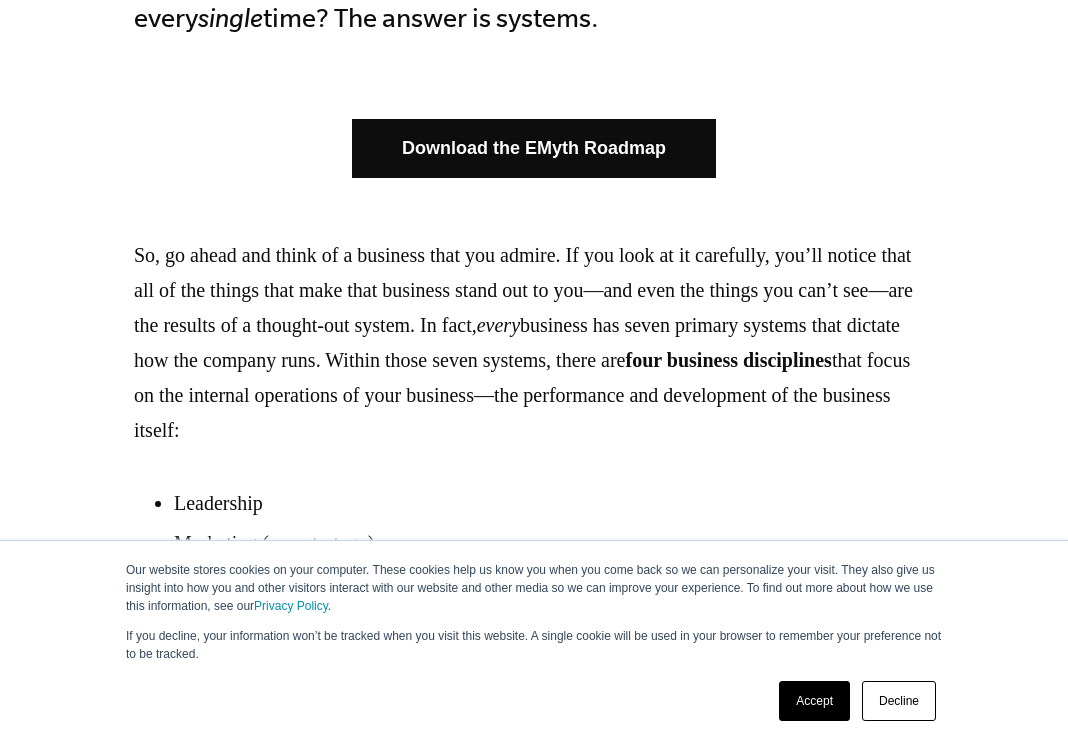 drag, startPoint x: 367, startPoint y: 317, endPoint x: 868, endPoint y: 289, distance: 501.78183 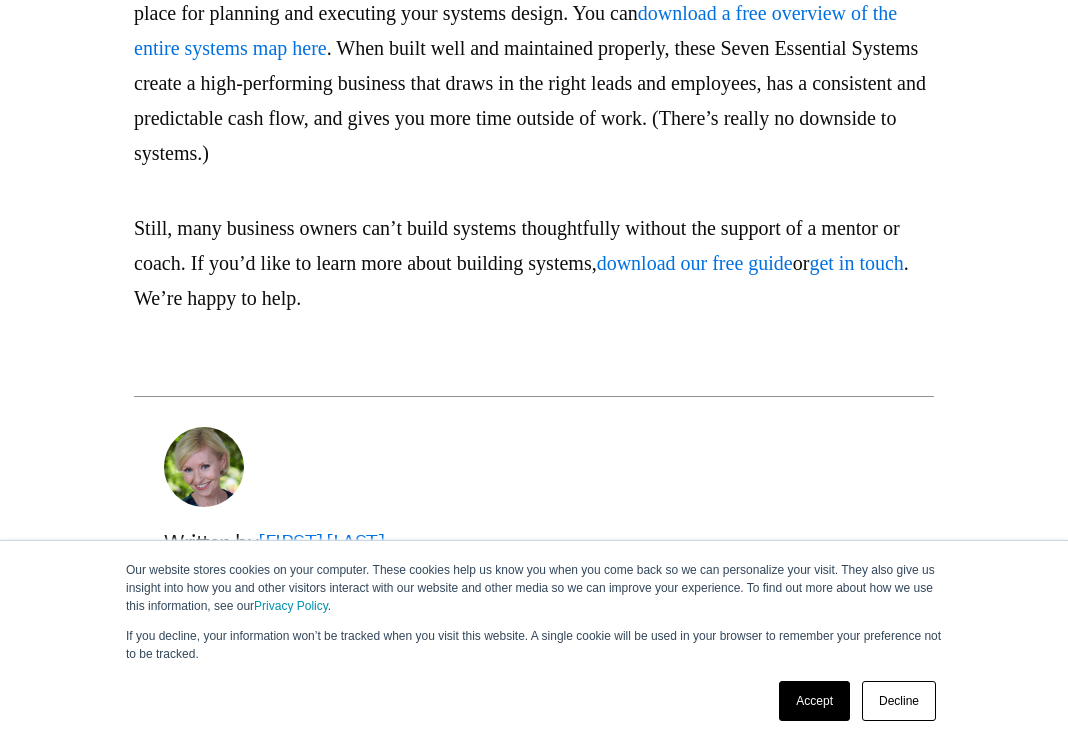 scroll, scrollTop: 3514, scrollLeft: 0, axis: vertical 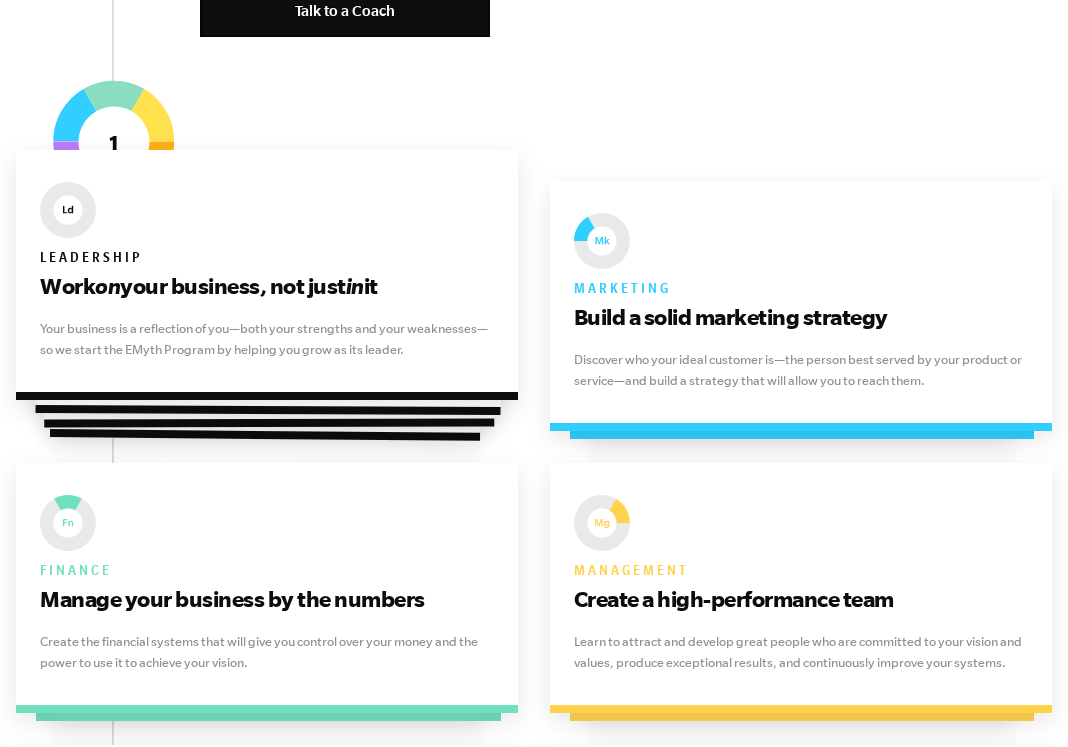 click on "Work  on  your business, not just  in  it" at bounding box center [267, 286] 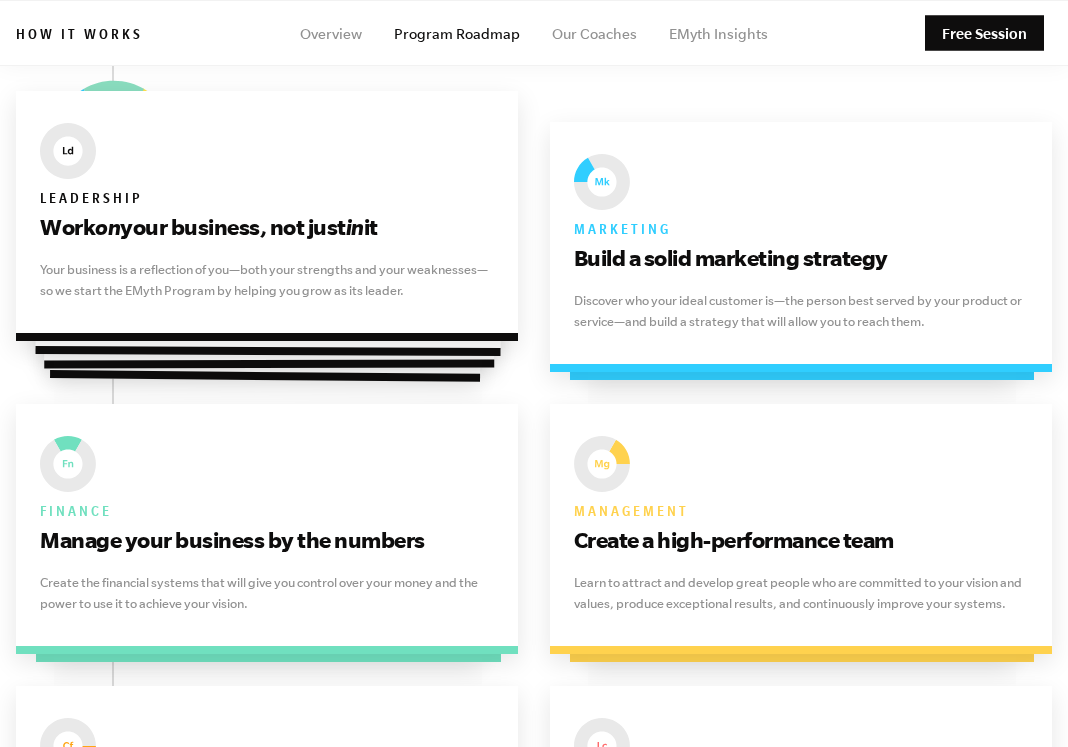 scroll, scrollTop: 1241, scrollLeft: 0, axis: vertical 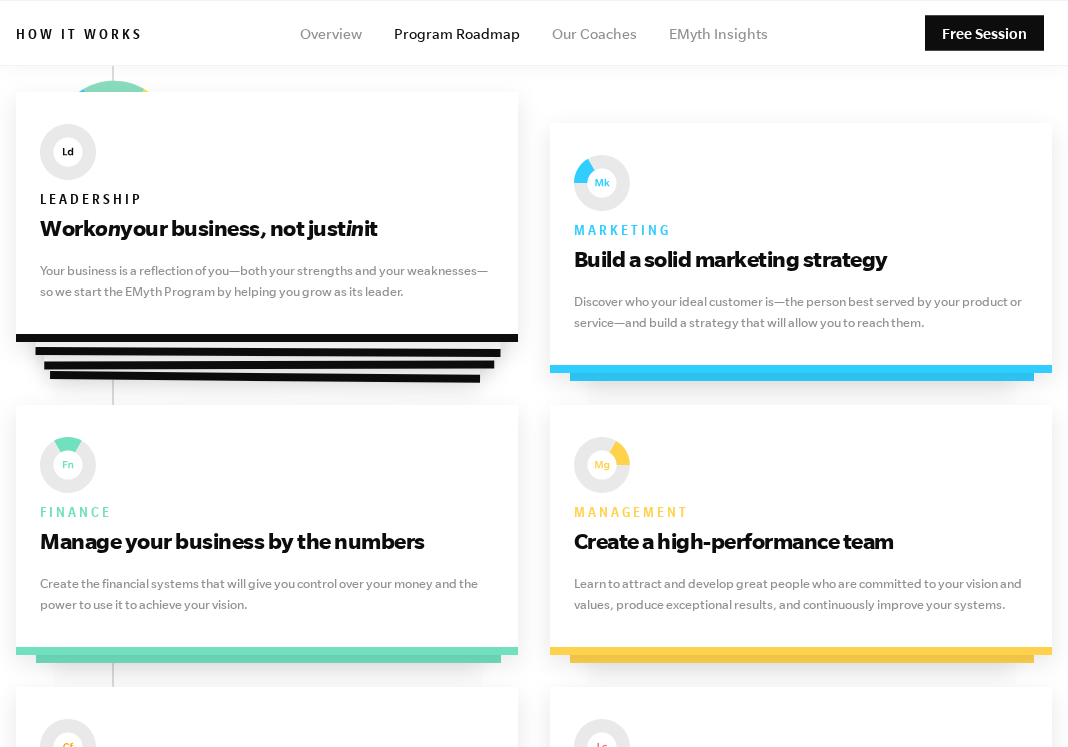 click on "Your business is a reflection of you—both your strengths and your weaknesses—so we start the EMyth Program by helping you grow as its leader." at bounding box center (267, 281) 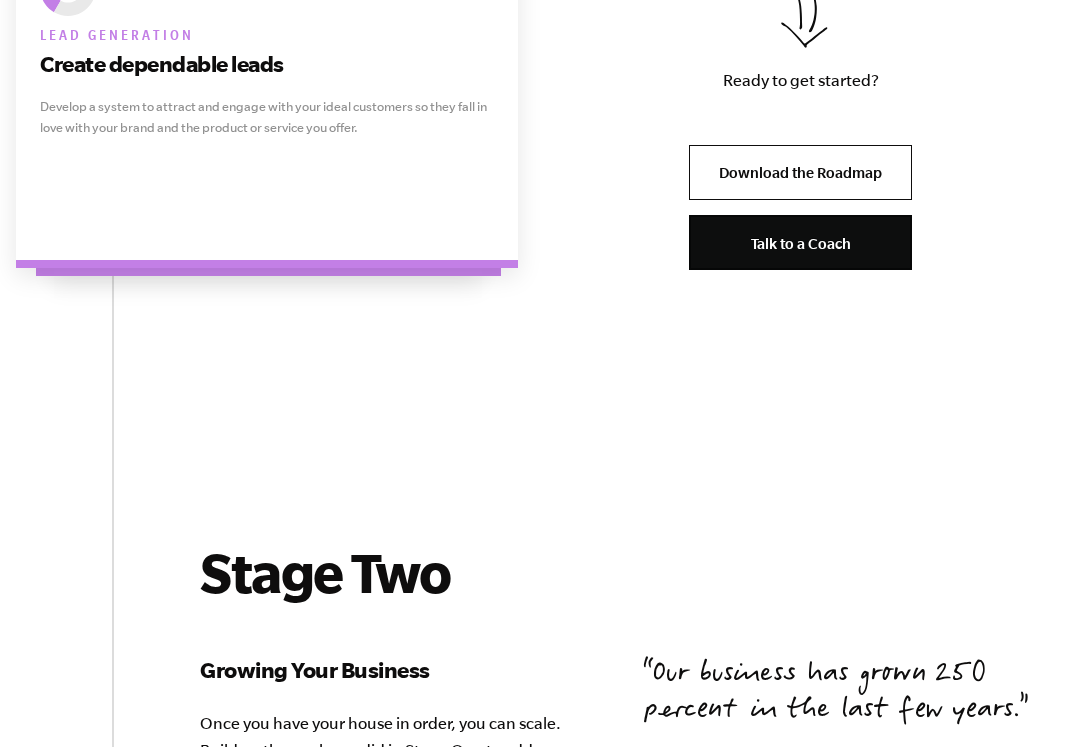 scroll, scrollTop: 2283, scrollLeft: 0, axis: vertical 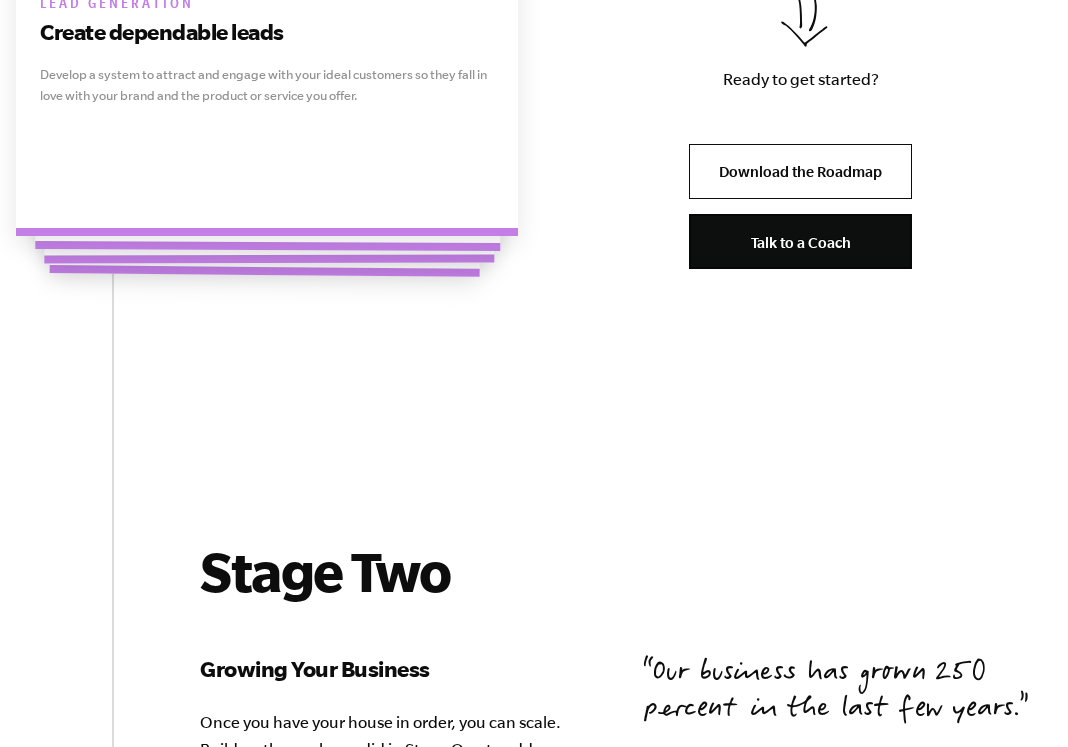 click on "Lead generation
Create dependable leads
Develop a system to attract and engage with your ideal customers so they fall in love with your brand and the product or service you offer." at bounding box center (267, 66) 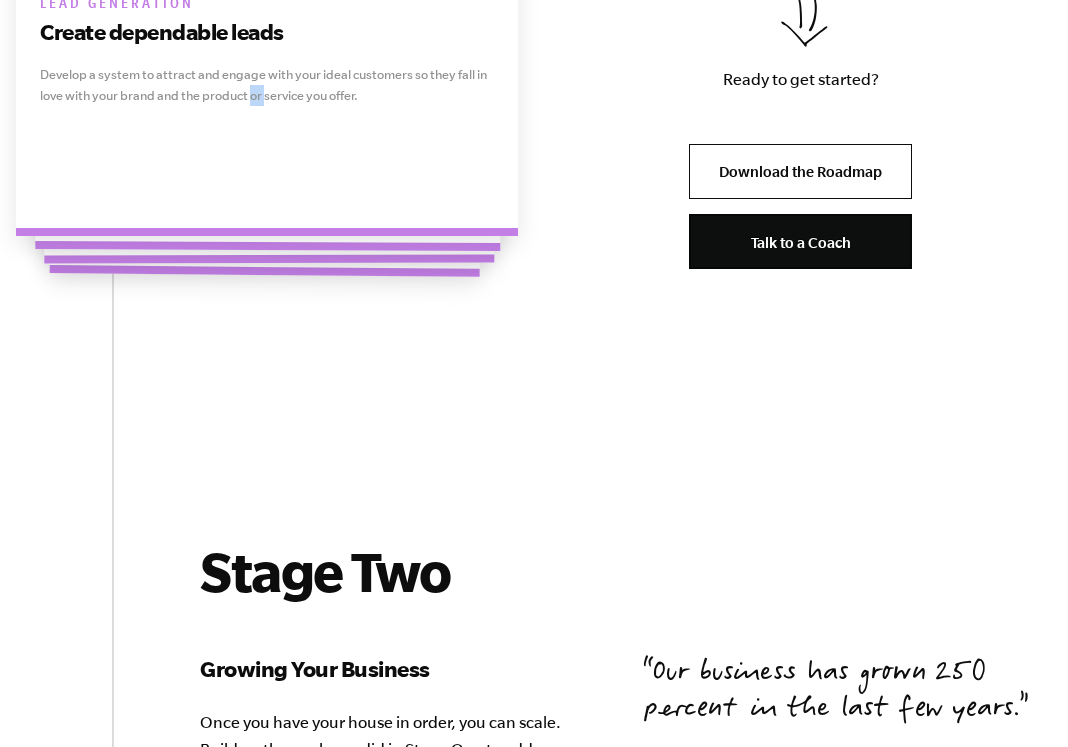click on "Lead generation
Create dependable leads
Develop a system to attract and engage with your ideal customers so they fall in love with your brand and the product or service you offer." at bounding box center (267, 66) 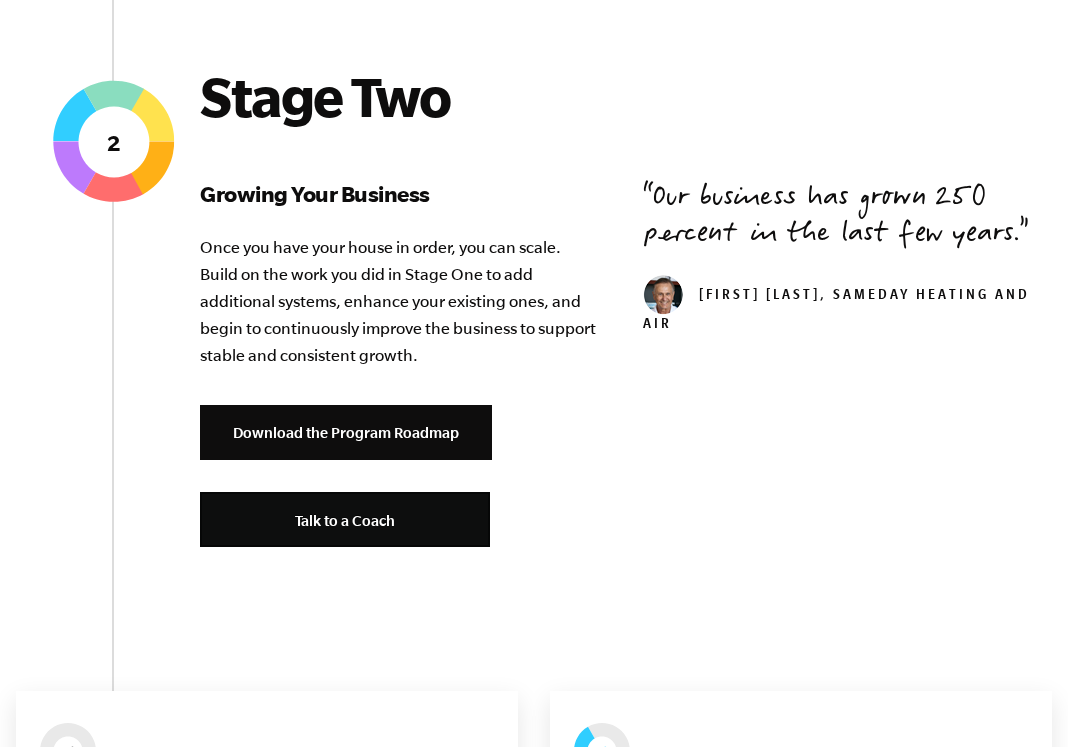 scroll, scrollTop: 2760, scrollLeft: 0, axis: vertical 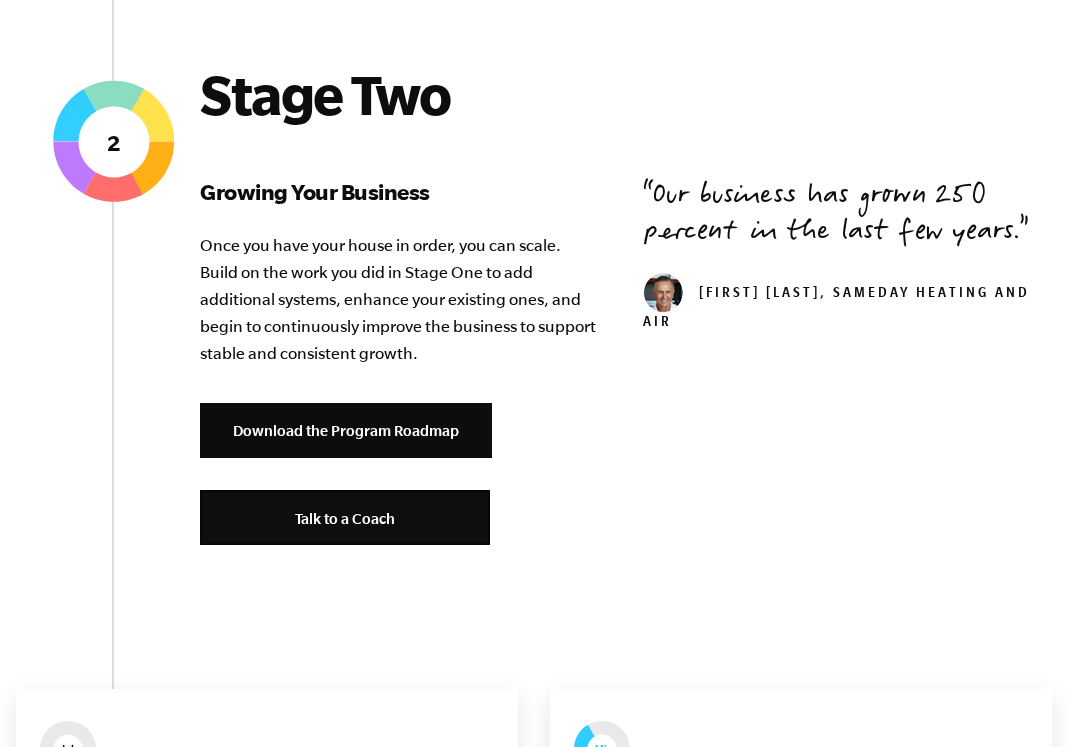 click on "Once you have your house in order, you can scale. Build on the work you did in Stage One to add additional systems, enhance your existing ones, and begin to continuously improve the business to support stable and consistent growth." at bounding box center [400, 299] 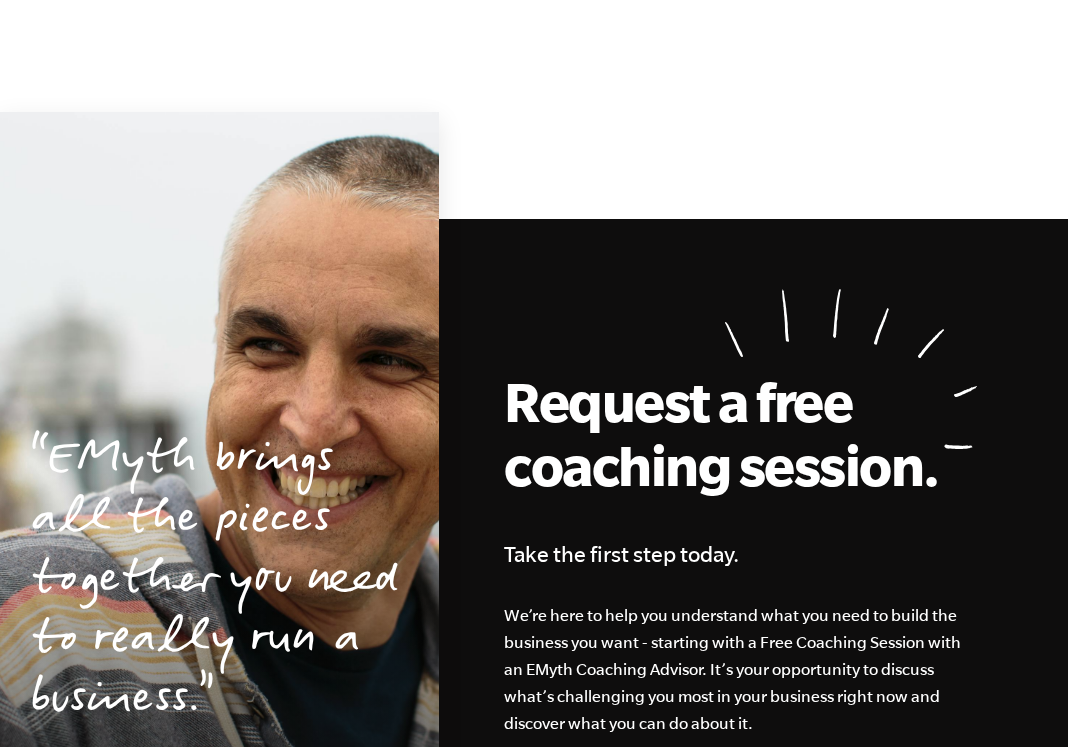 scroll, scrollTop: 5950, scrollLeft: 0, axis: vertical 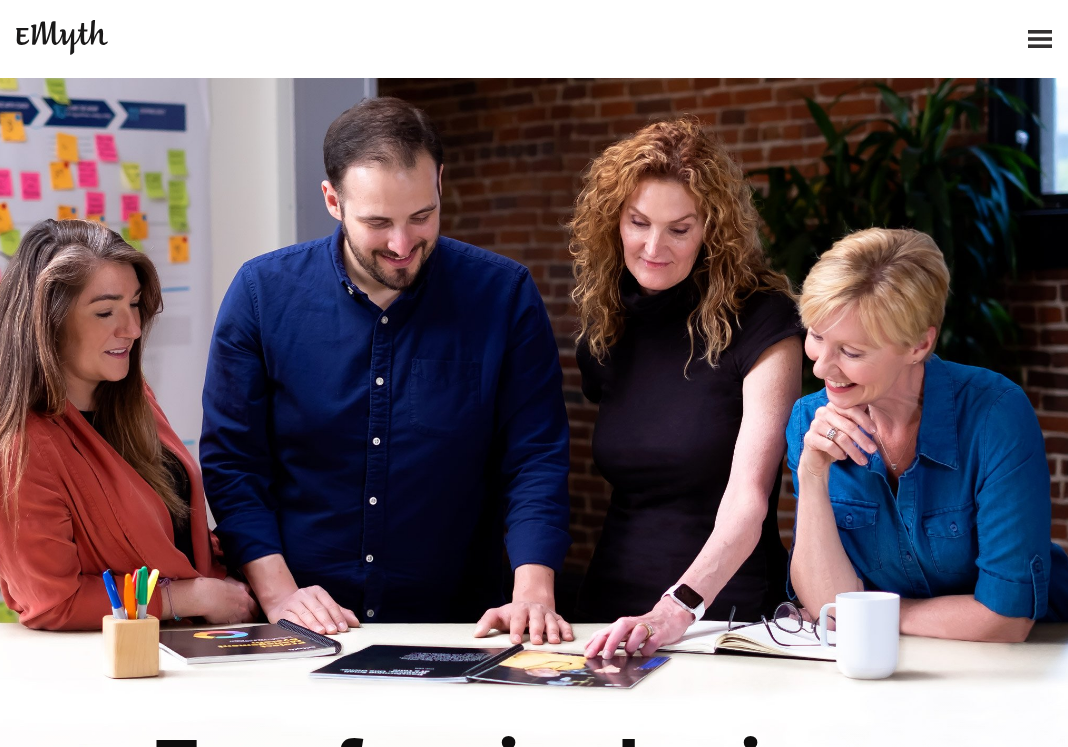 click at bounding box center (1040, 39) 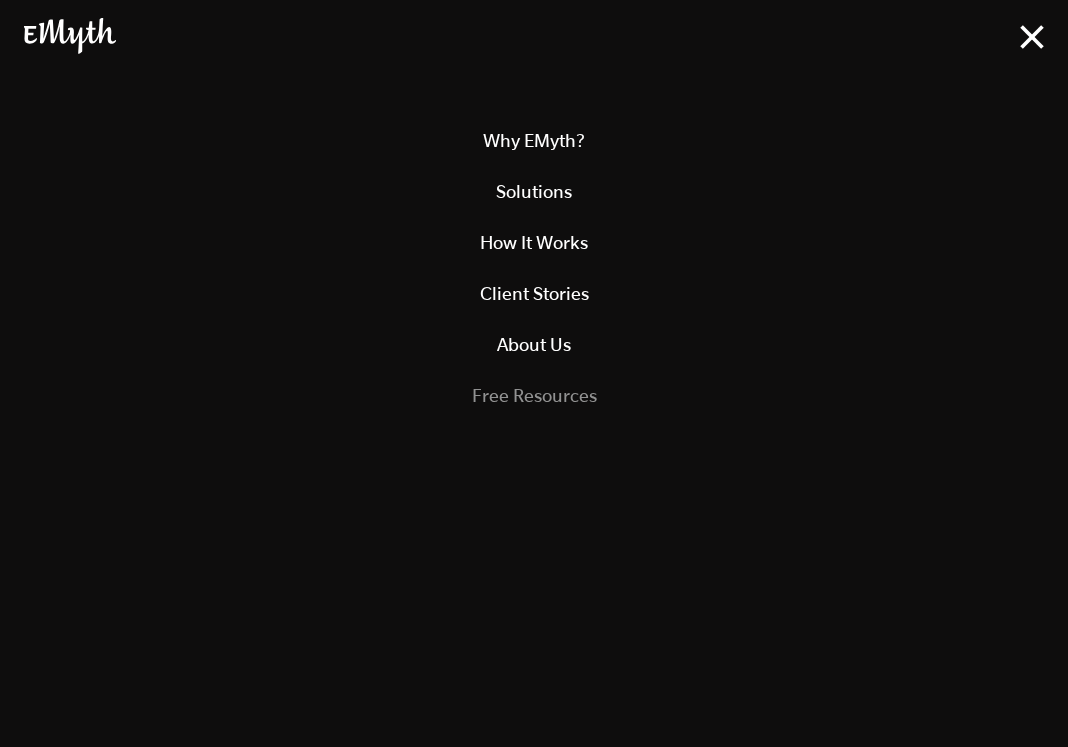 click on "Free Resources" at bounding box center (534, 395) 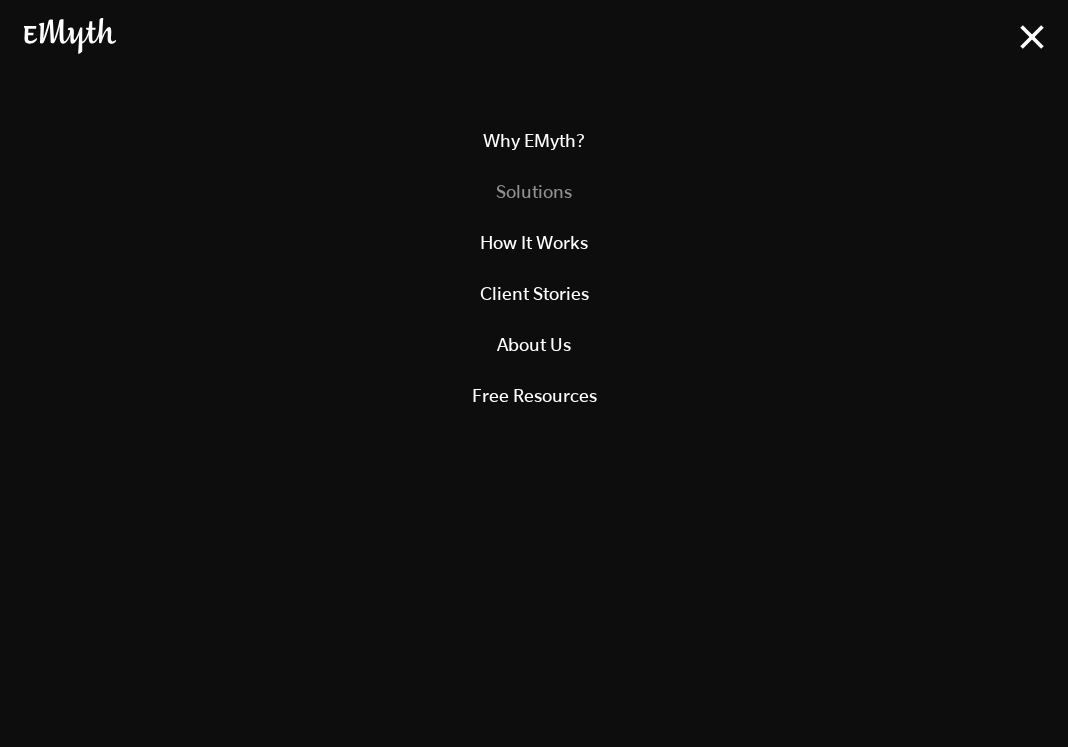 click on "Solutions" at bounding box center (534, 191) 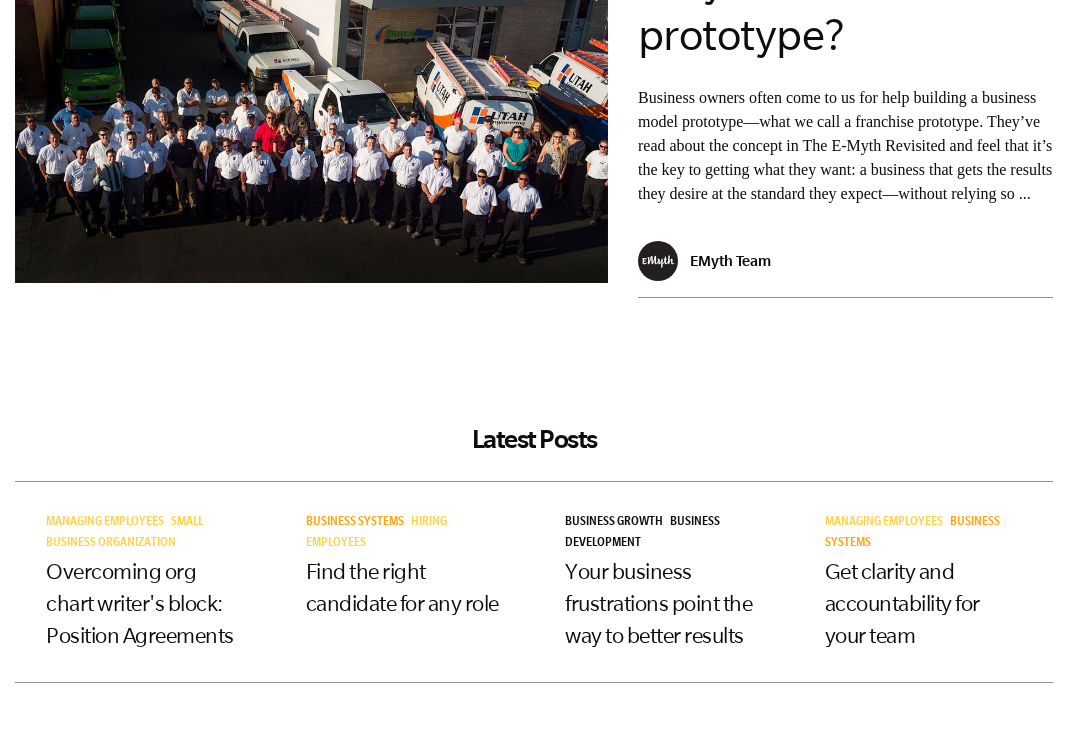 scroll, scrollTop: 0, scrollLeft: 0, axis: both 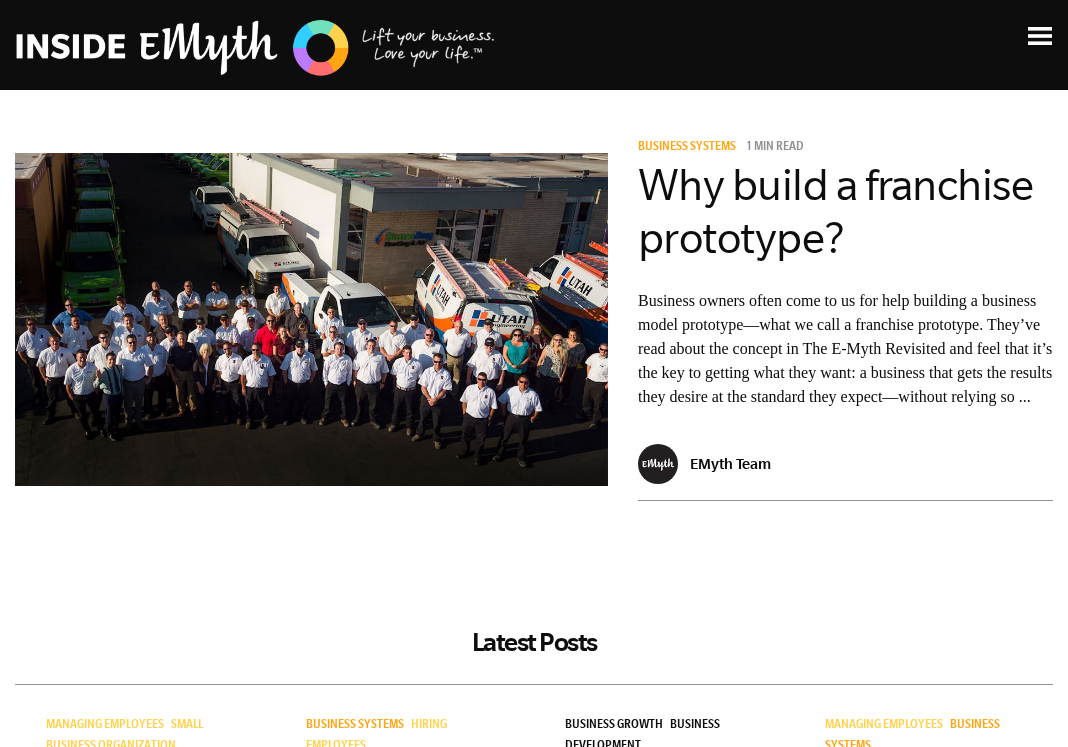 click at bounding box center (1040, 36) 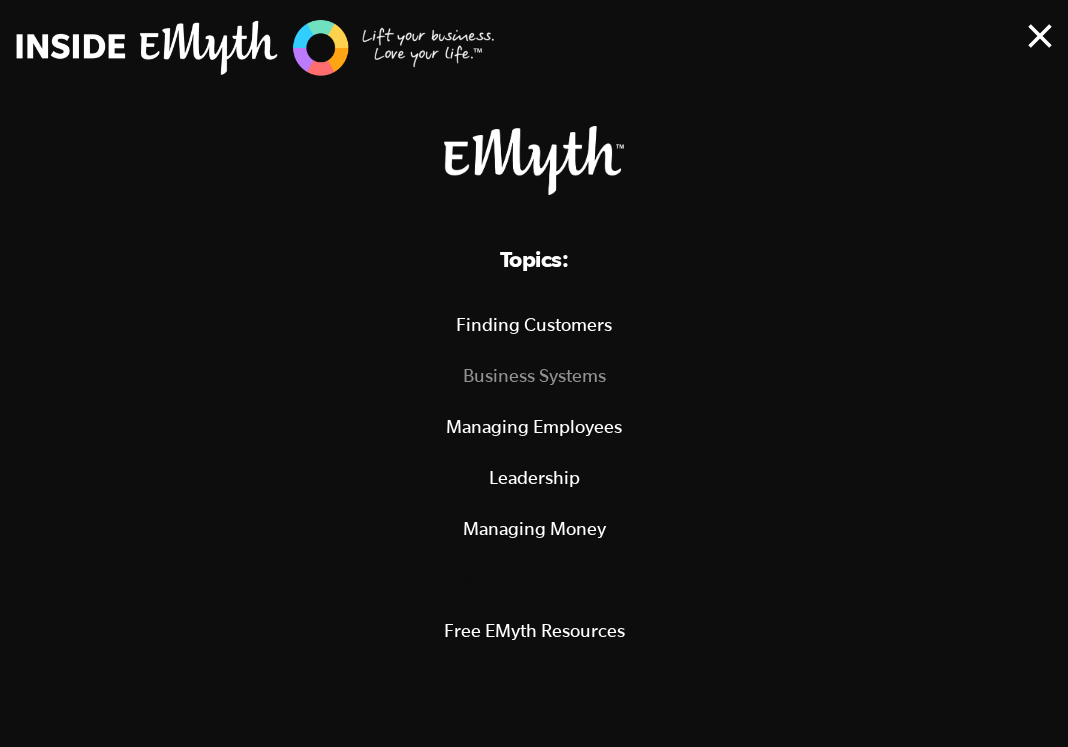 scroll, scrollTop: 399, scrollLeft: 0, axis: vertical 